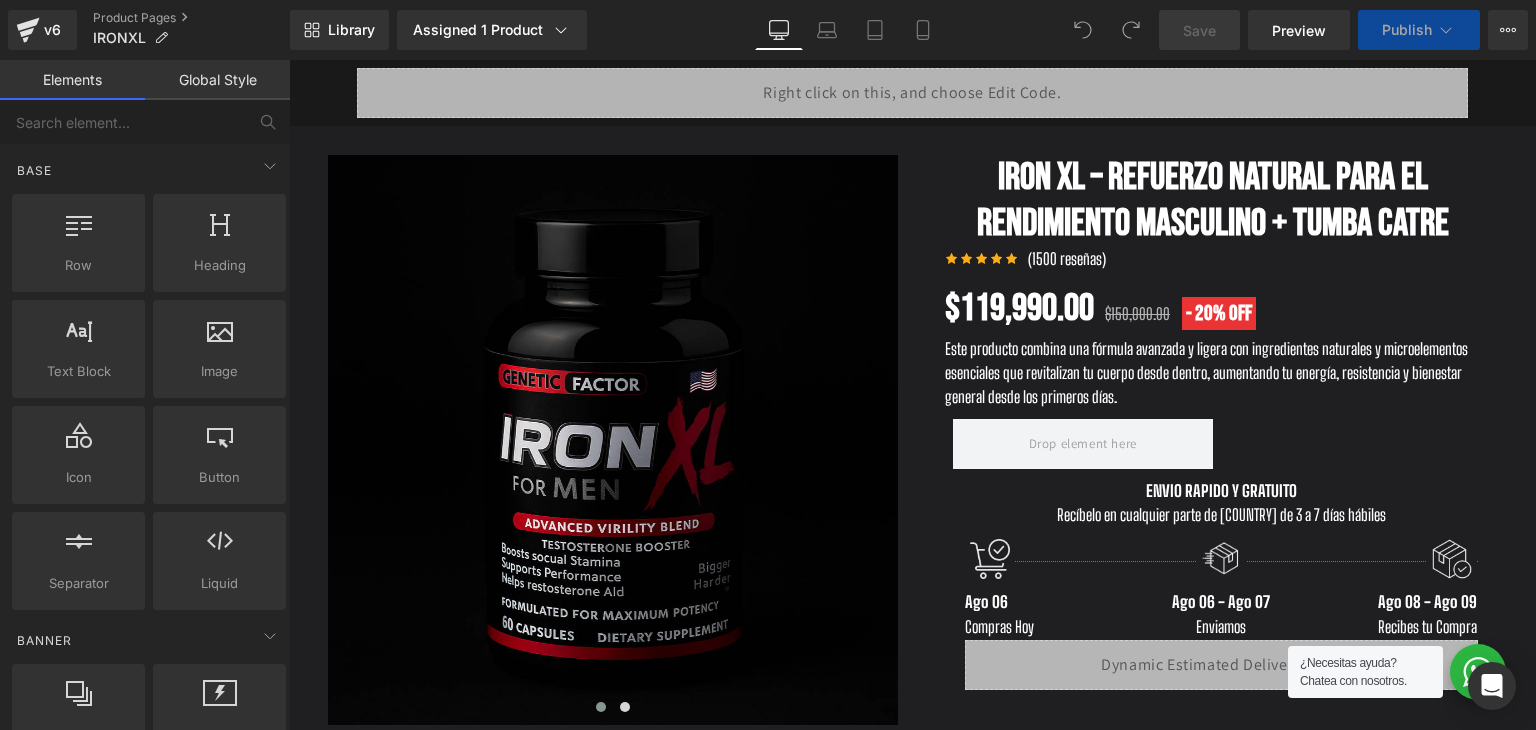 scroll, scrollTop: 0, scrollLeft: 0, axis: both 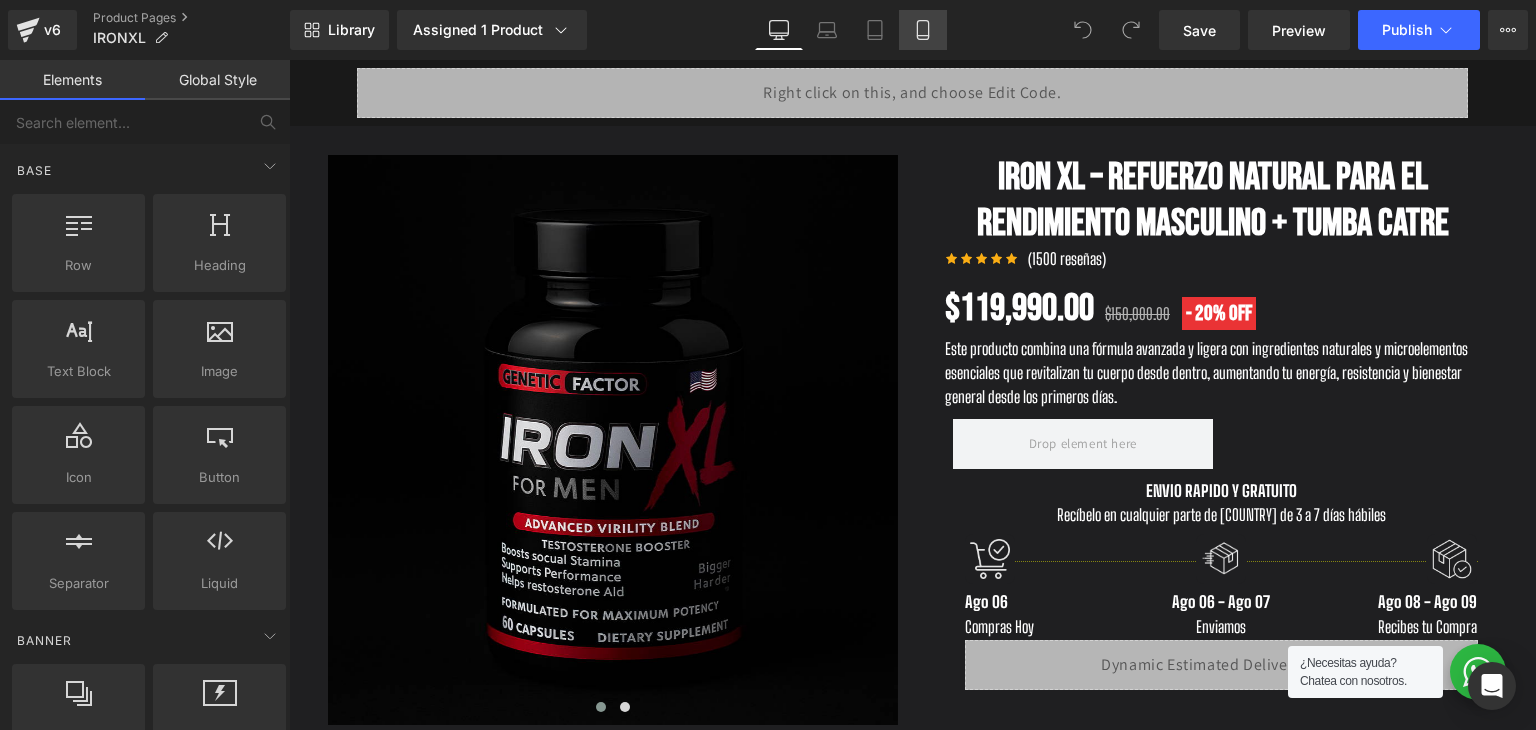 click 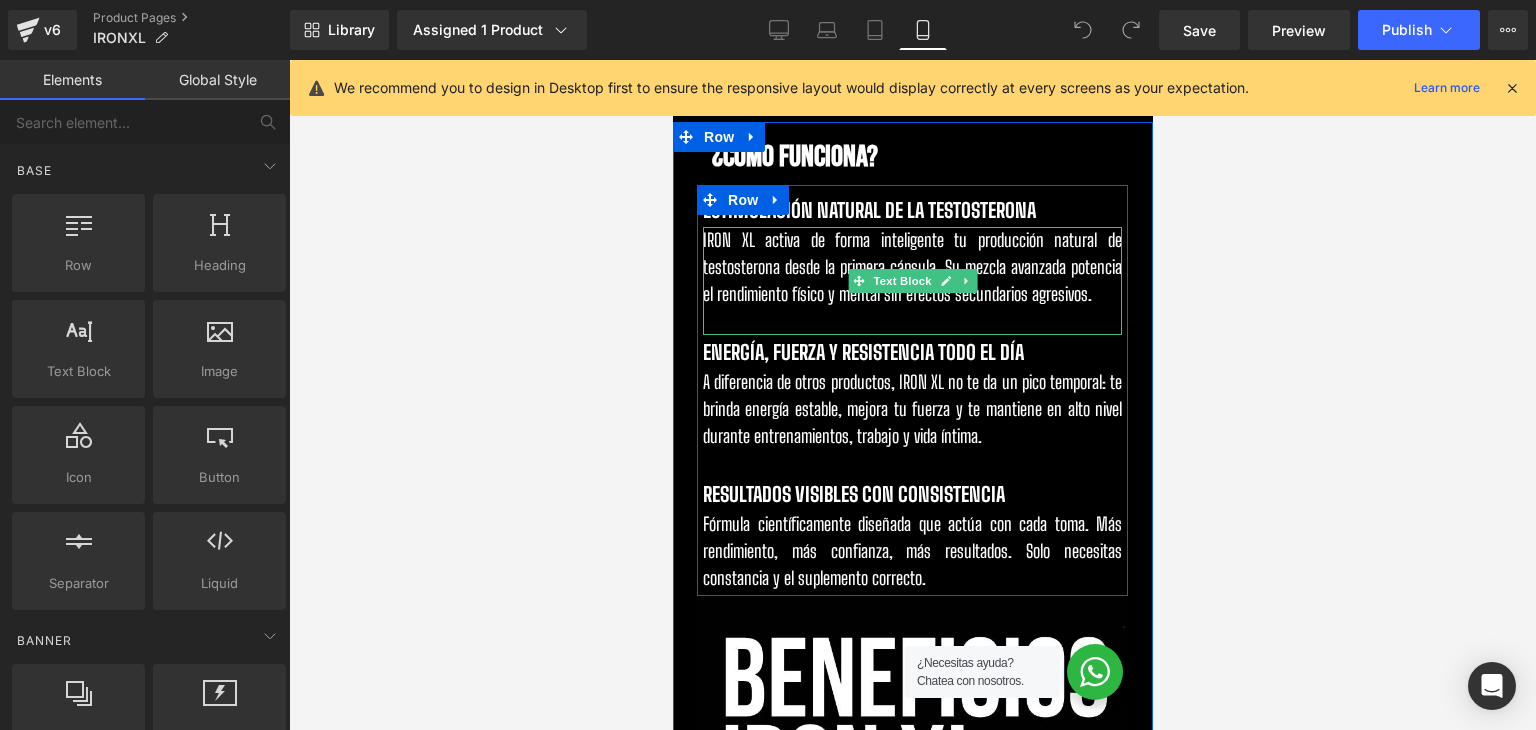 scroll, scrollTop: 1900, scrollLeft: 0, axis: vertical 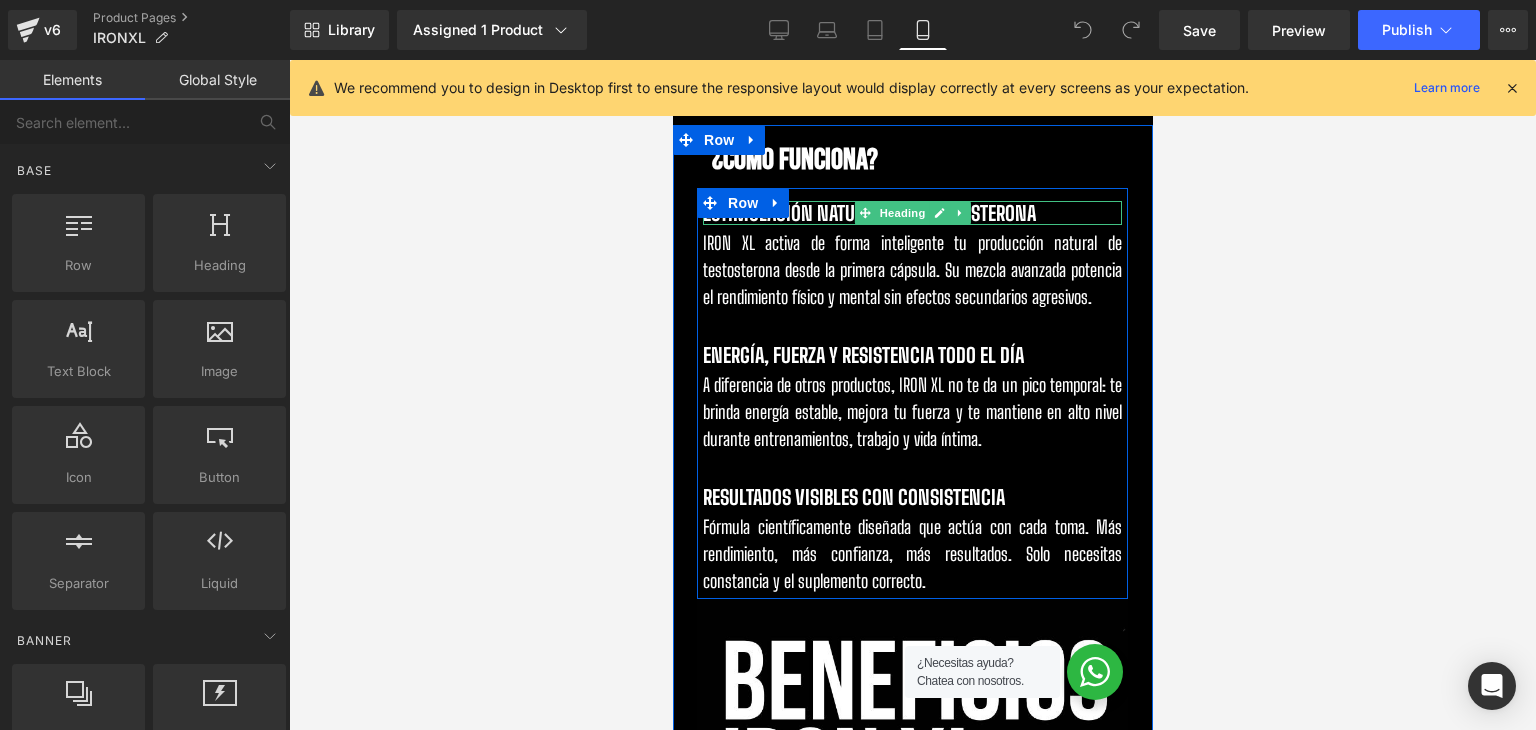 click at bounding box center (959, 213) 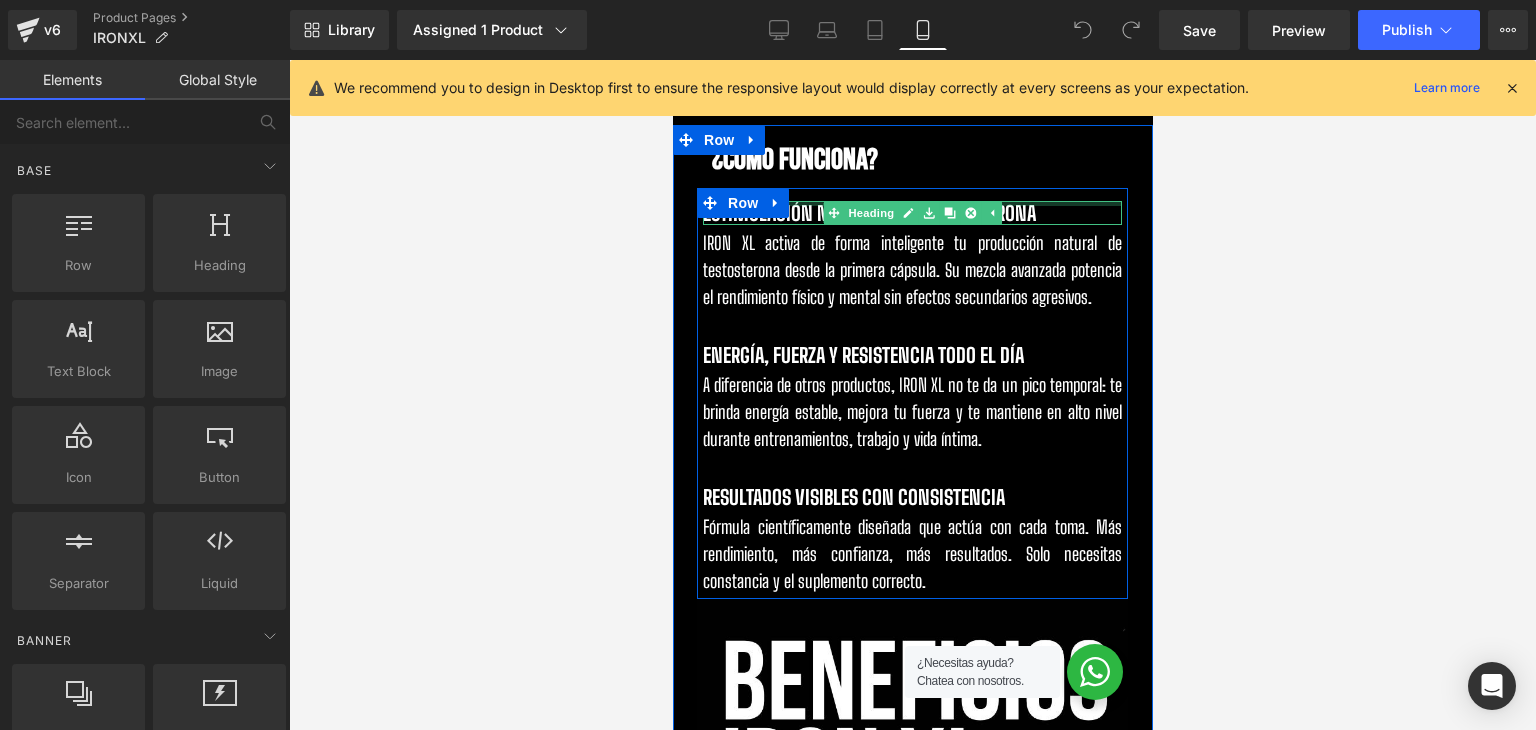 click at bounding box center [911, 203] 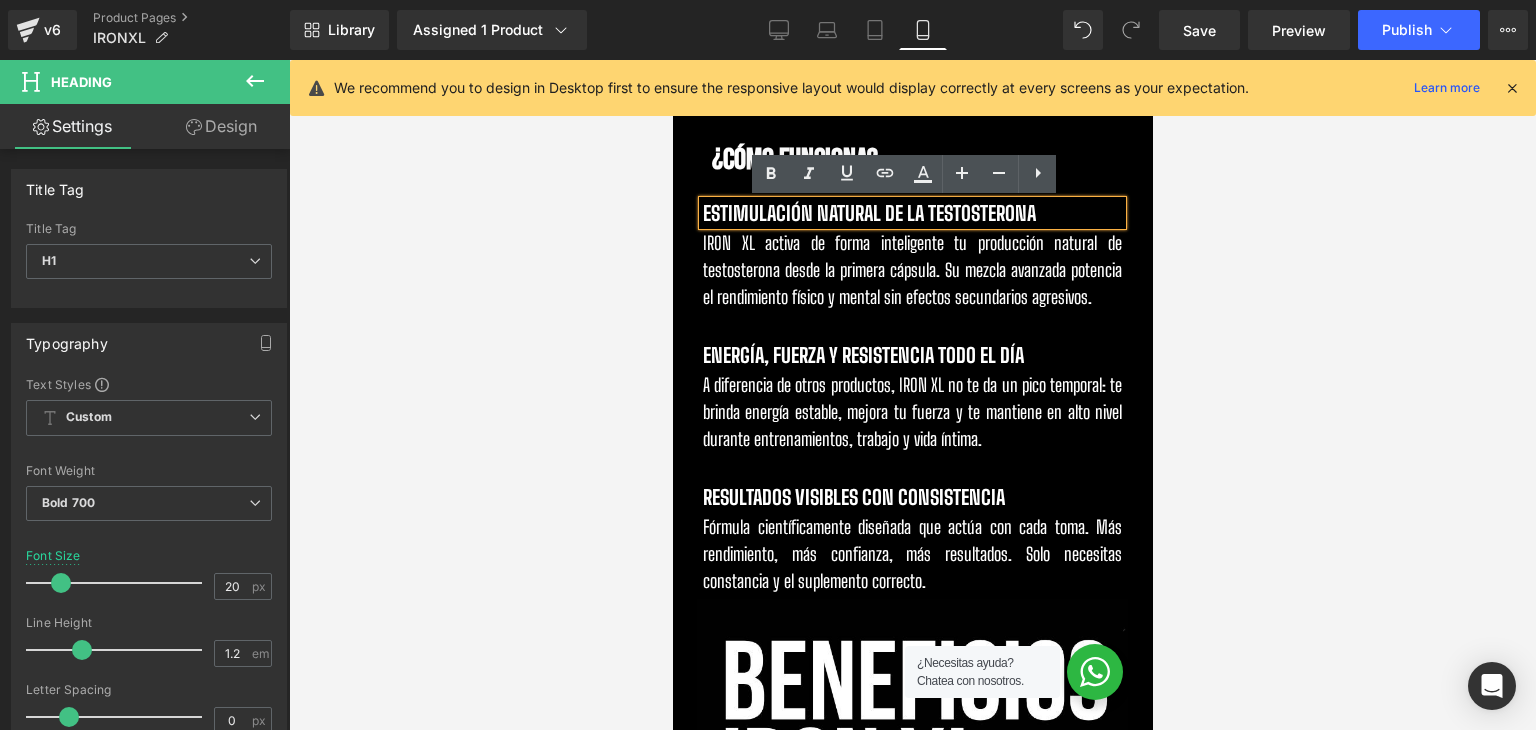 click on "ESTIMULACIÓN NATURAL DE LA TESTOSTERONA" at bounding box center (868, 213) 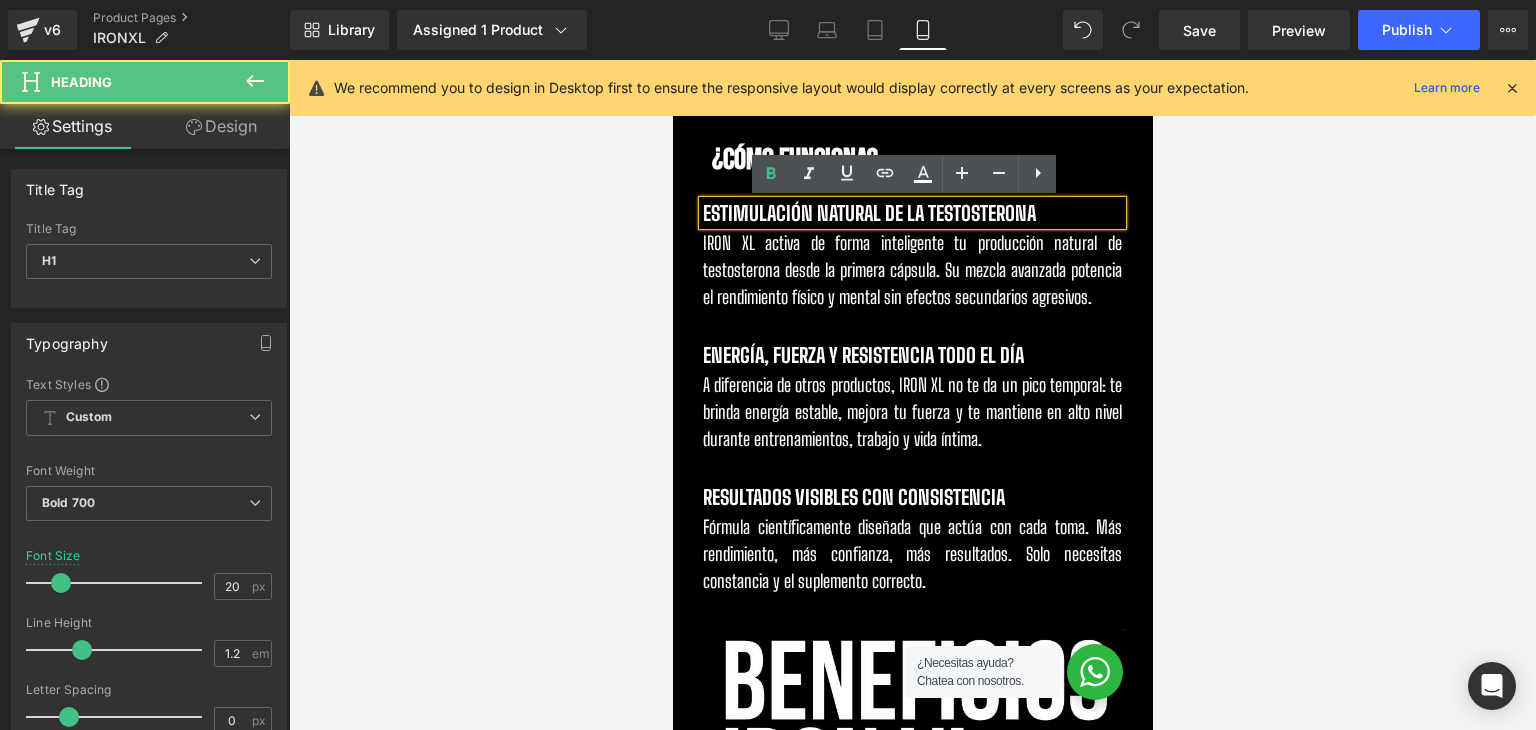 type 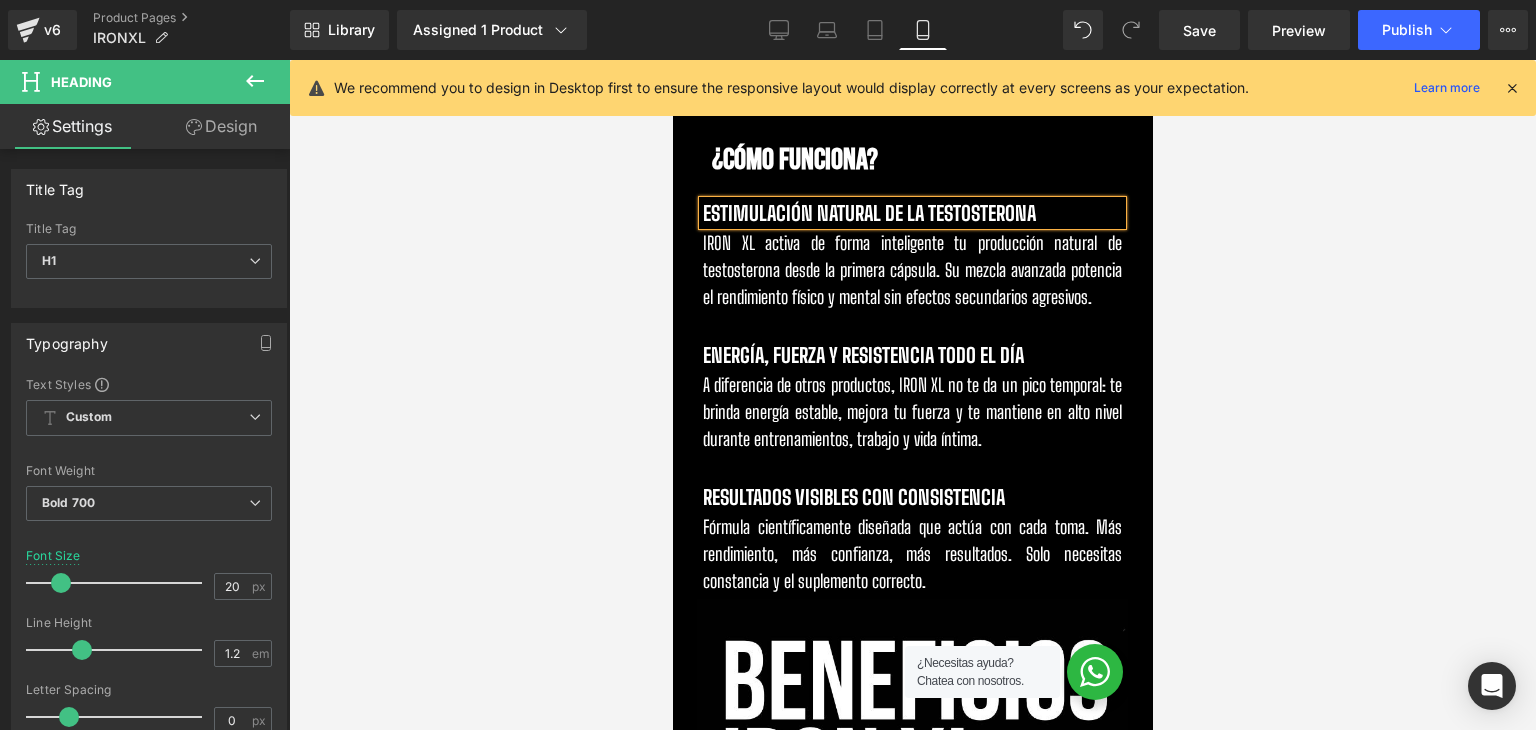 click on "ESTIMULACIÓN NATURAL DE LA T3STOSTERONA" at bounding box center (868, 213) 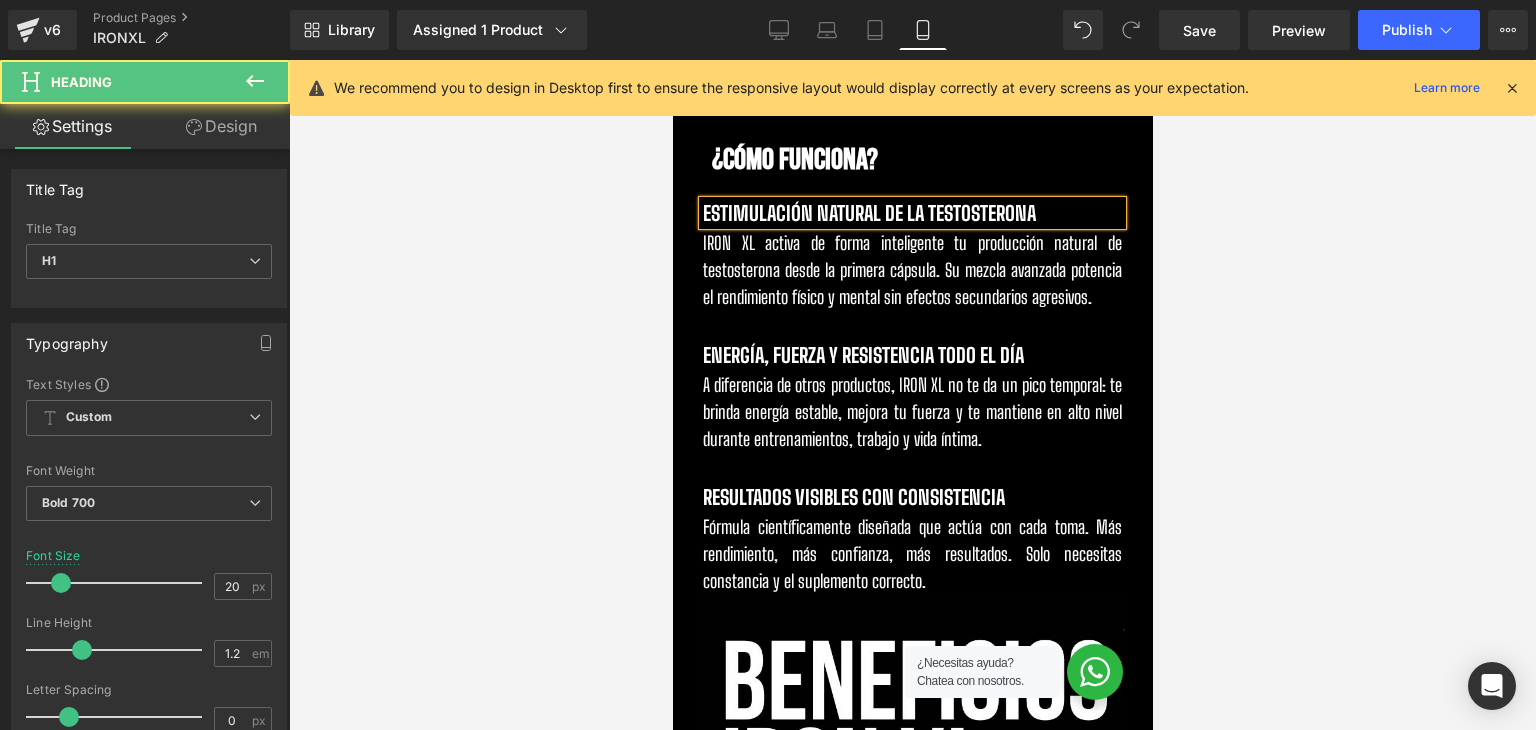 click on "ESTIMULACIÓN NATURAL DE LA T3STOST3RONA" at bounding box center [868, 213] 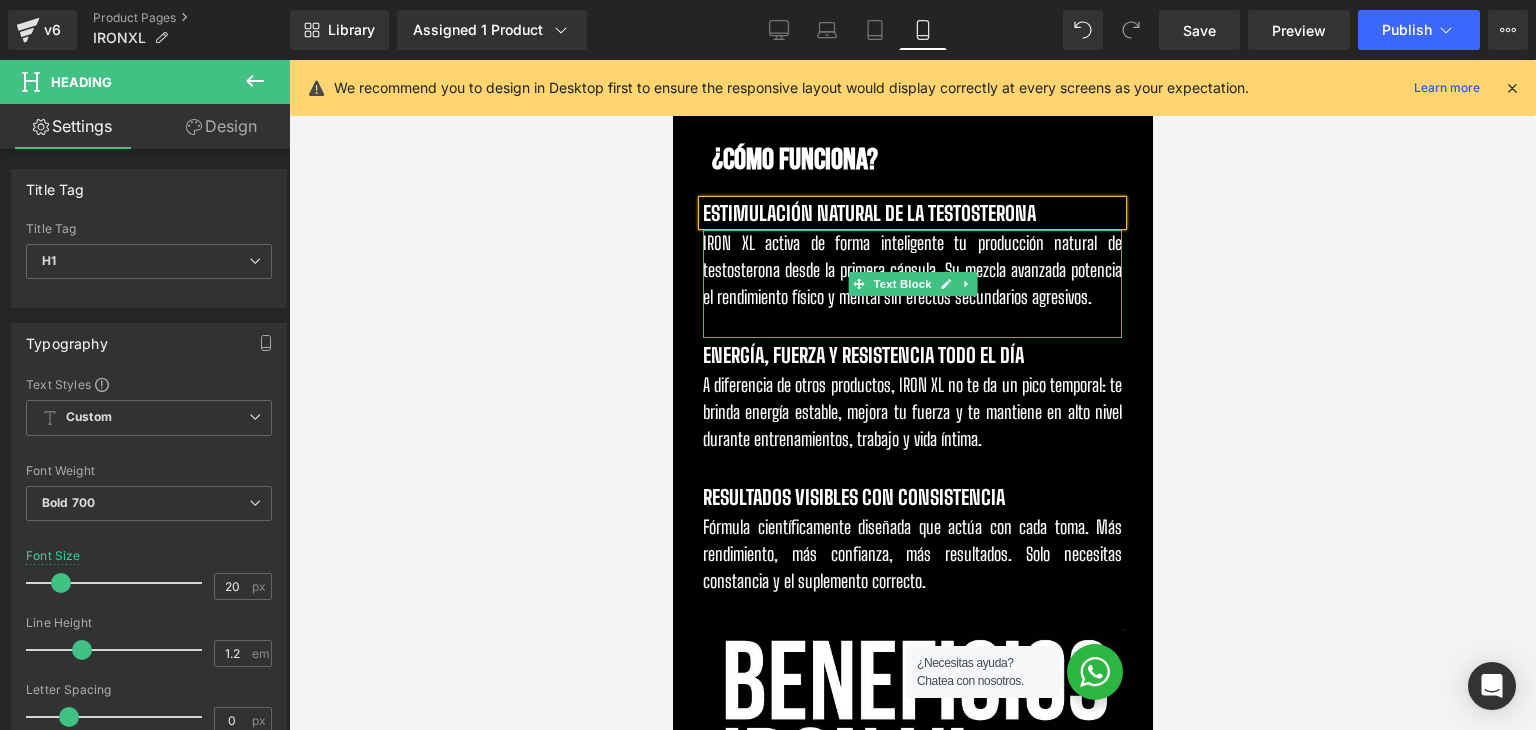 click on "IRON XL activa de forma inteligente tu producción natural de testosterona desde la primera cápsula. Su mezcla avanzada potencia el rendimiento físico y mental sin efectos secundarios agresivos." at bounding box center (911, 270) 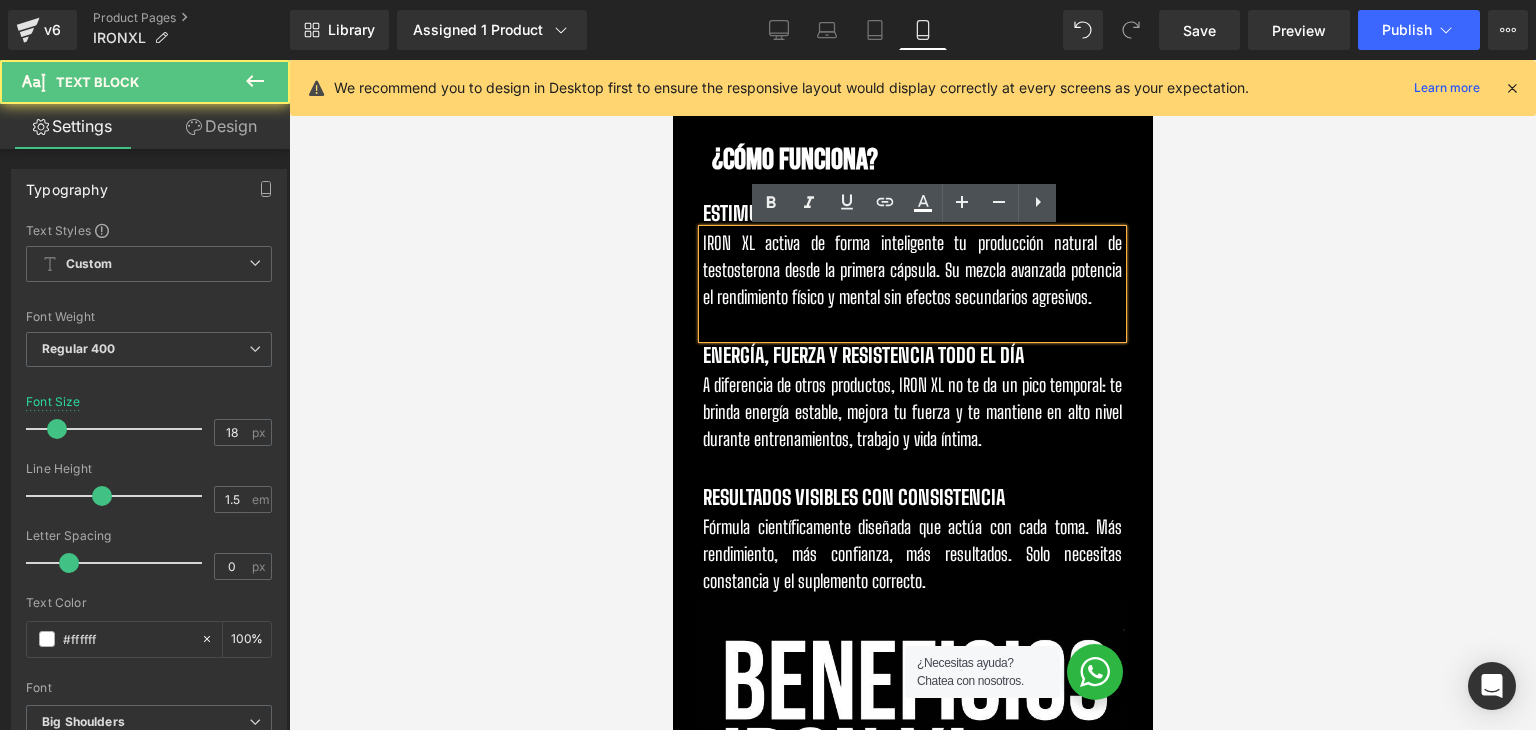 click on "IRON XL activa de forma inteligente tu producción natural de testosterona desde la primera cápsula. Su mezcla avanzada potencia el rendimiento físico y mental sin efectos secundarios agresivos." at bounding box center [911, 270] 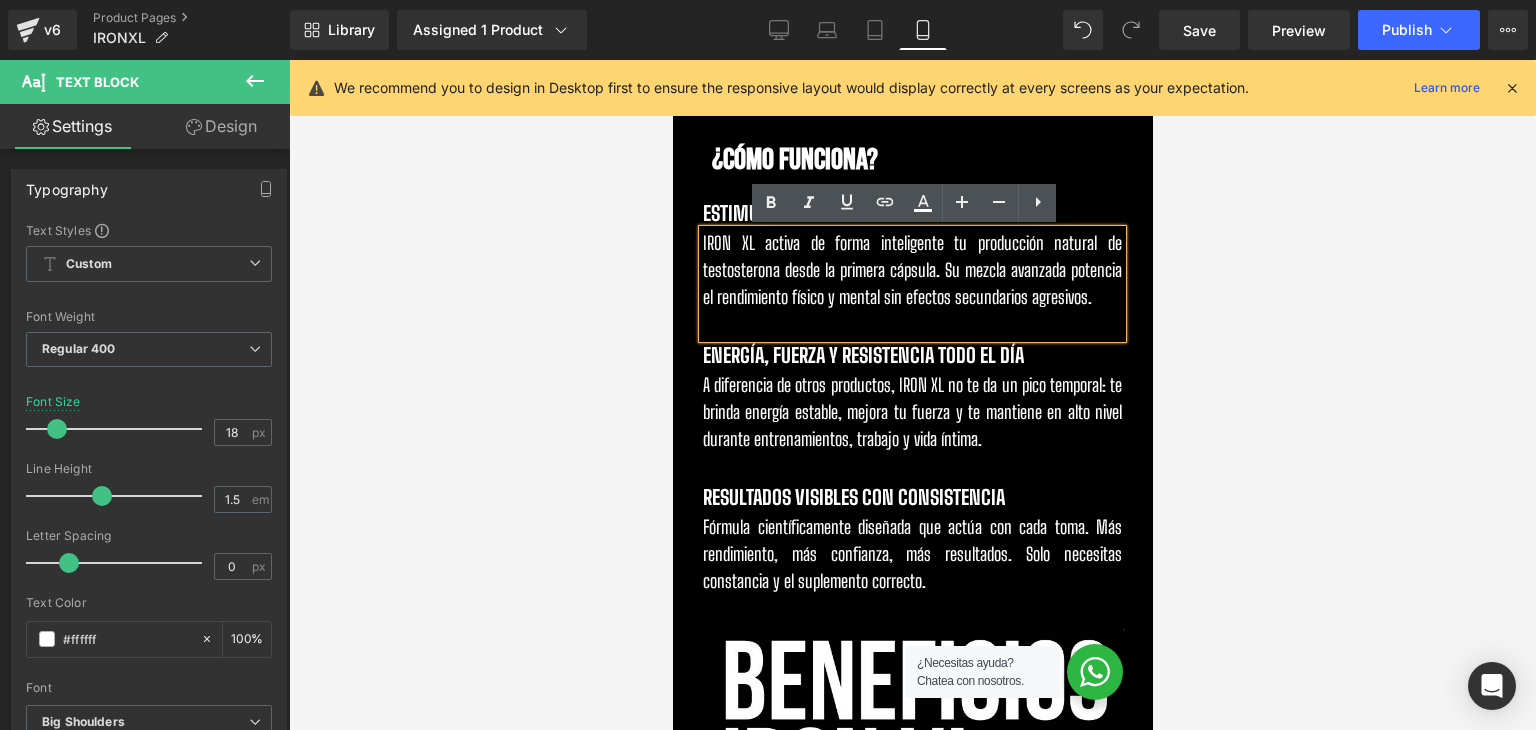 click at bounding box center (912, 395) 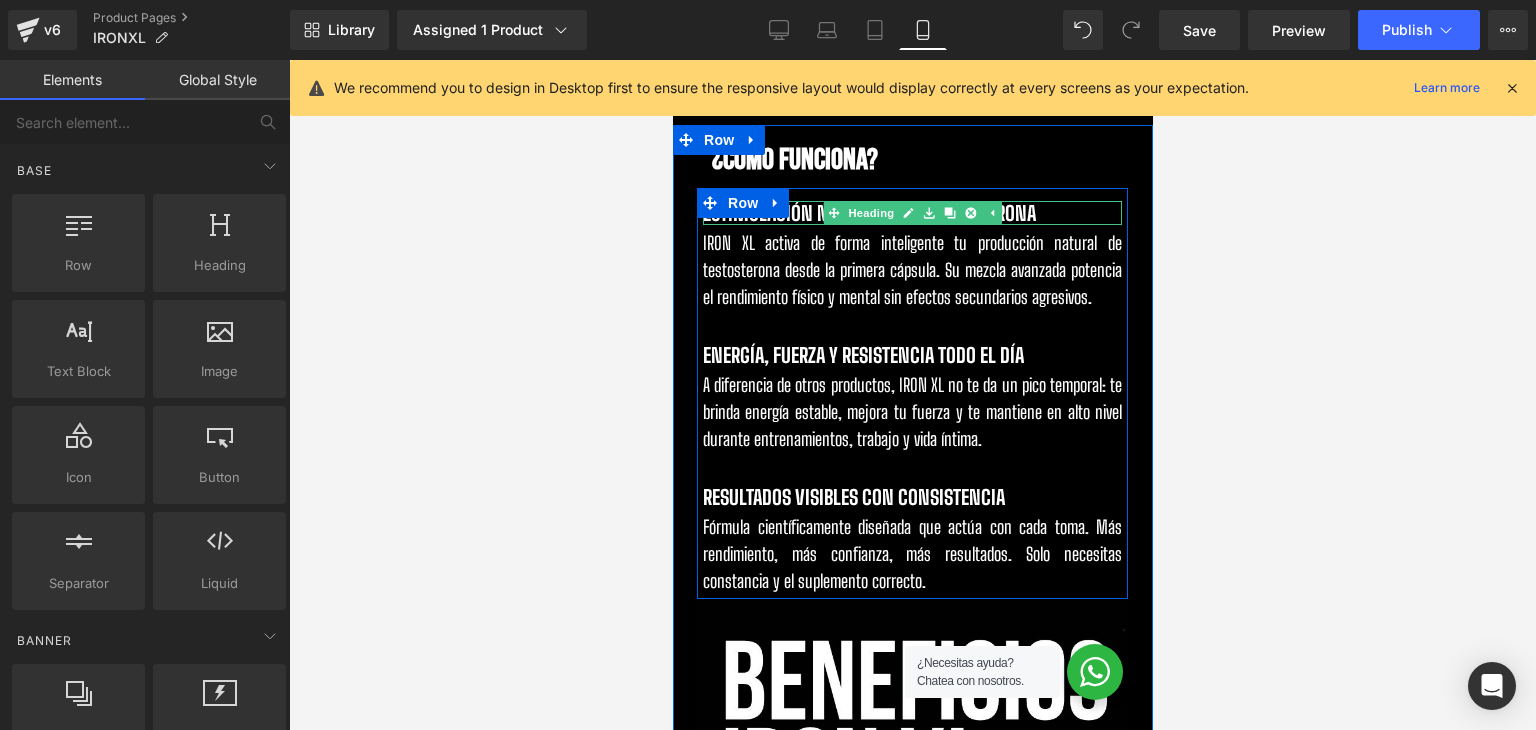 click on "ESTIMULACIÓN NATURAL DE LA T3ST0ST3RONA" at bounding box center (911, 213) 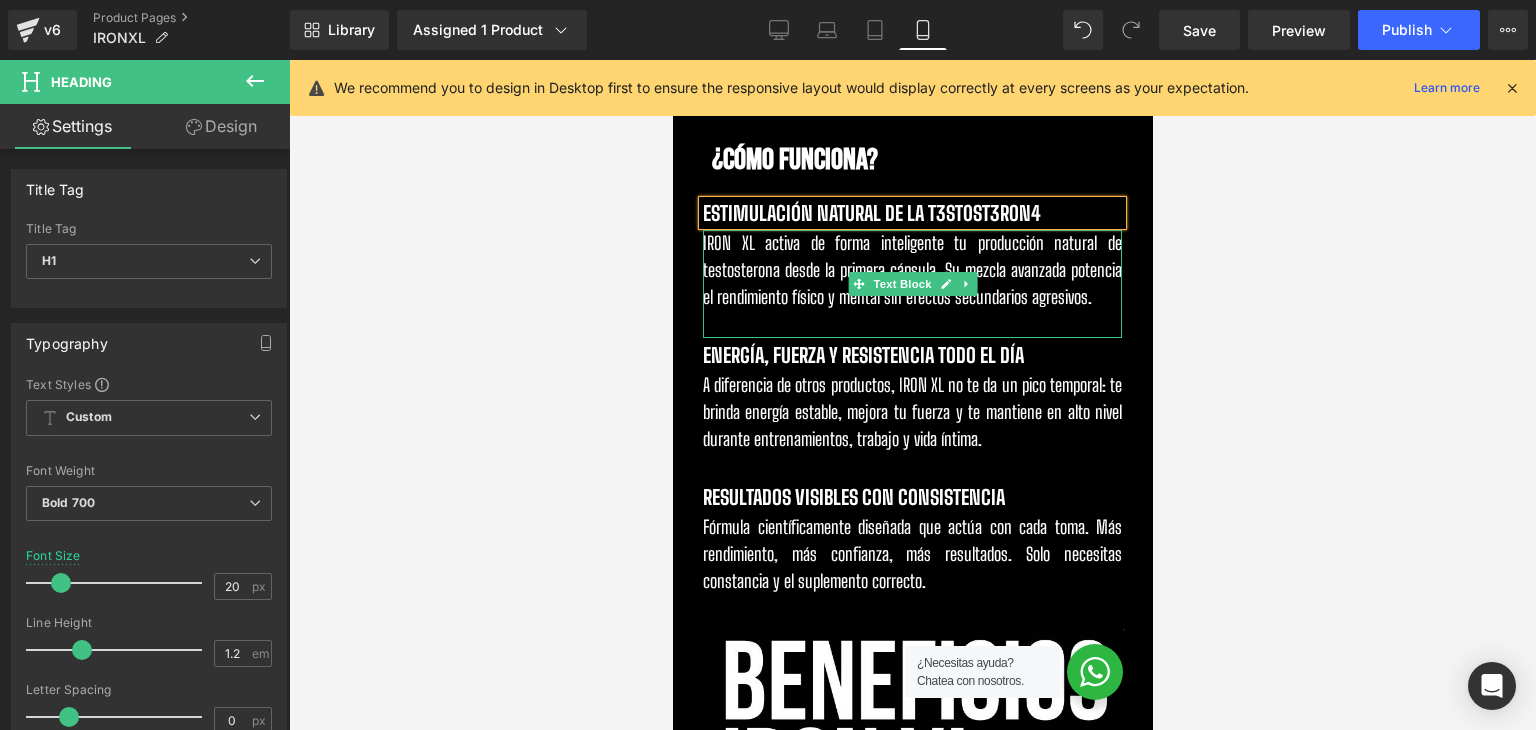 click at bounding box center [911, 324] 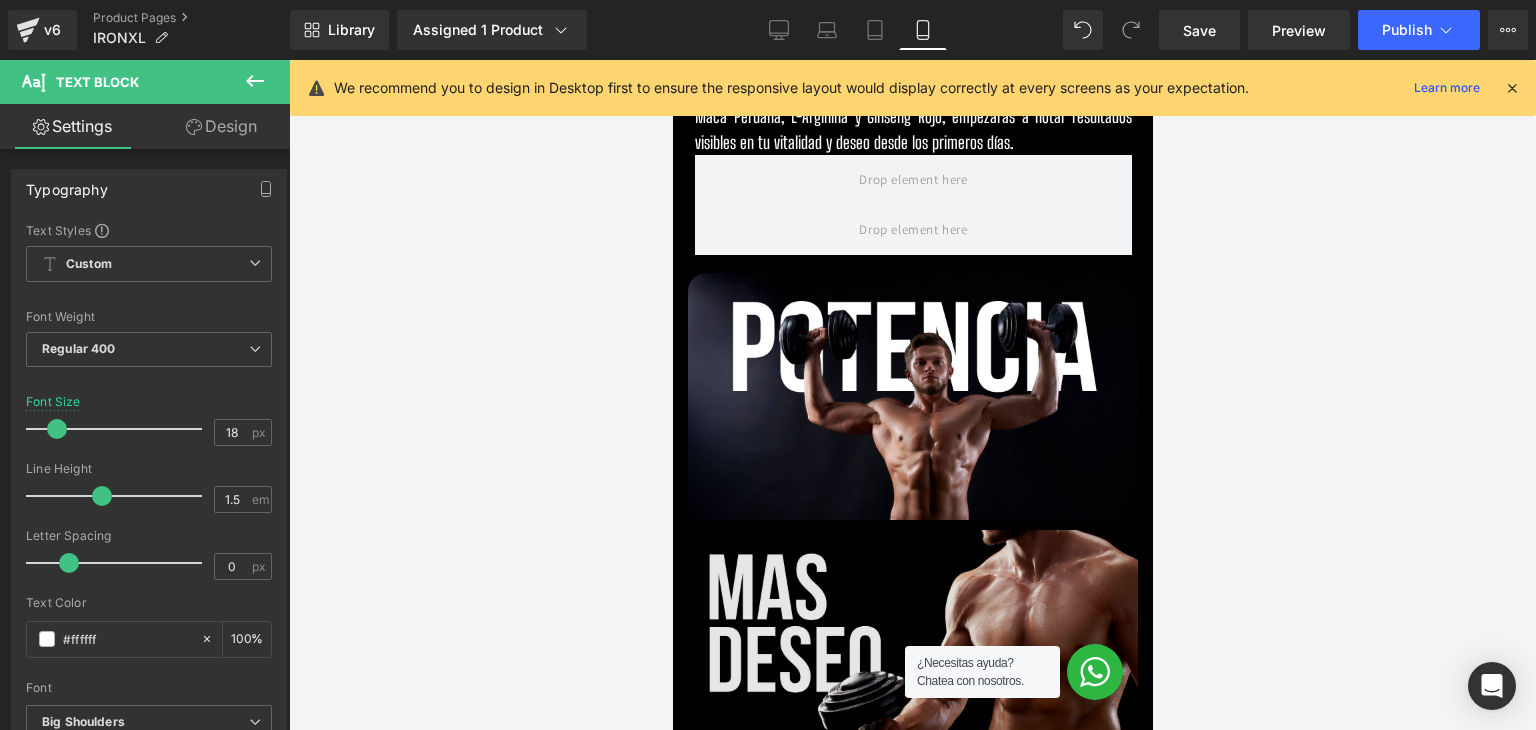 scroll, scrollTop: 1500, scrollLeft: 0, axis: vertical 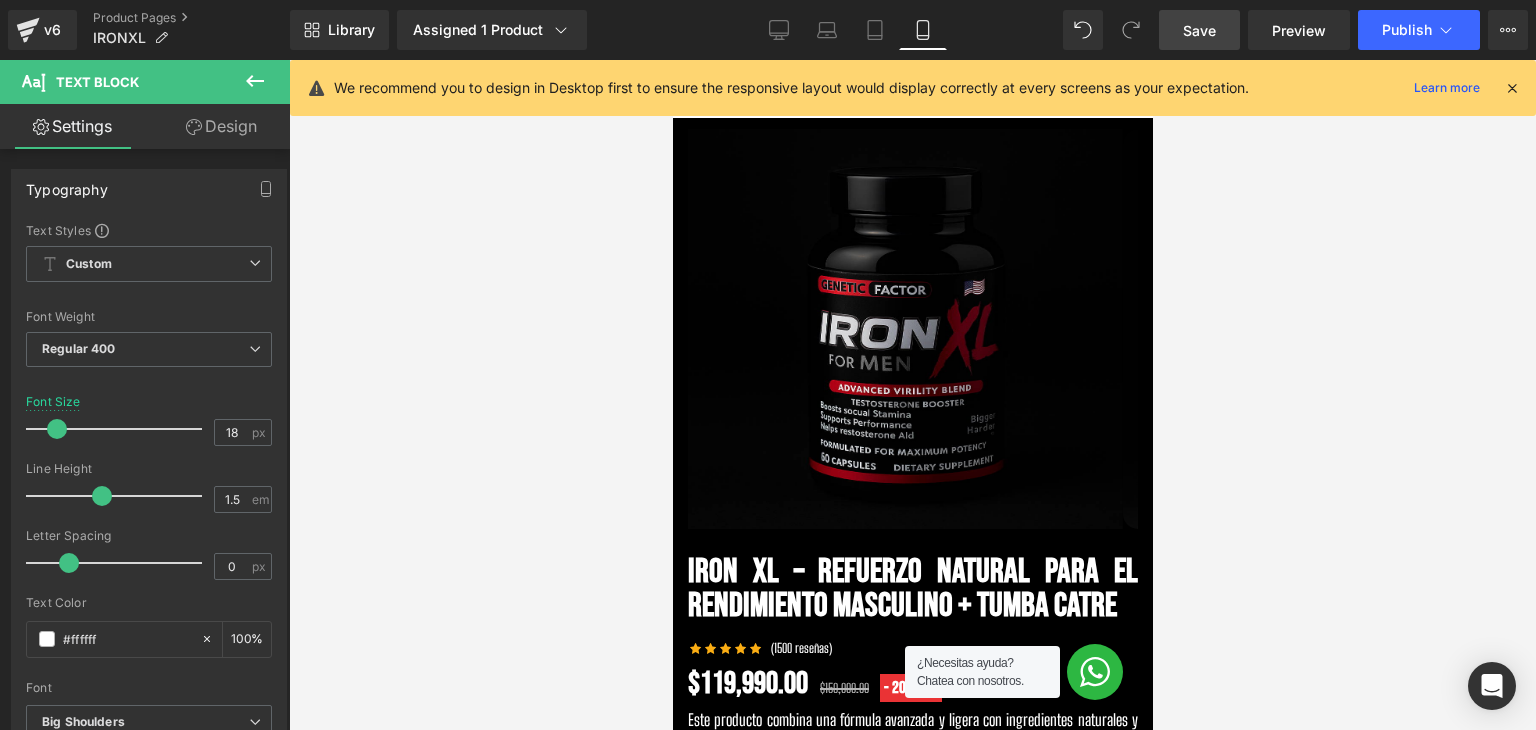 click on "Save" at bounding box center [1199, 30] 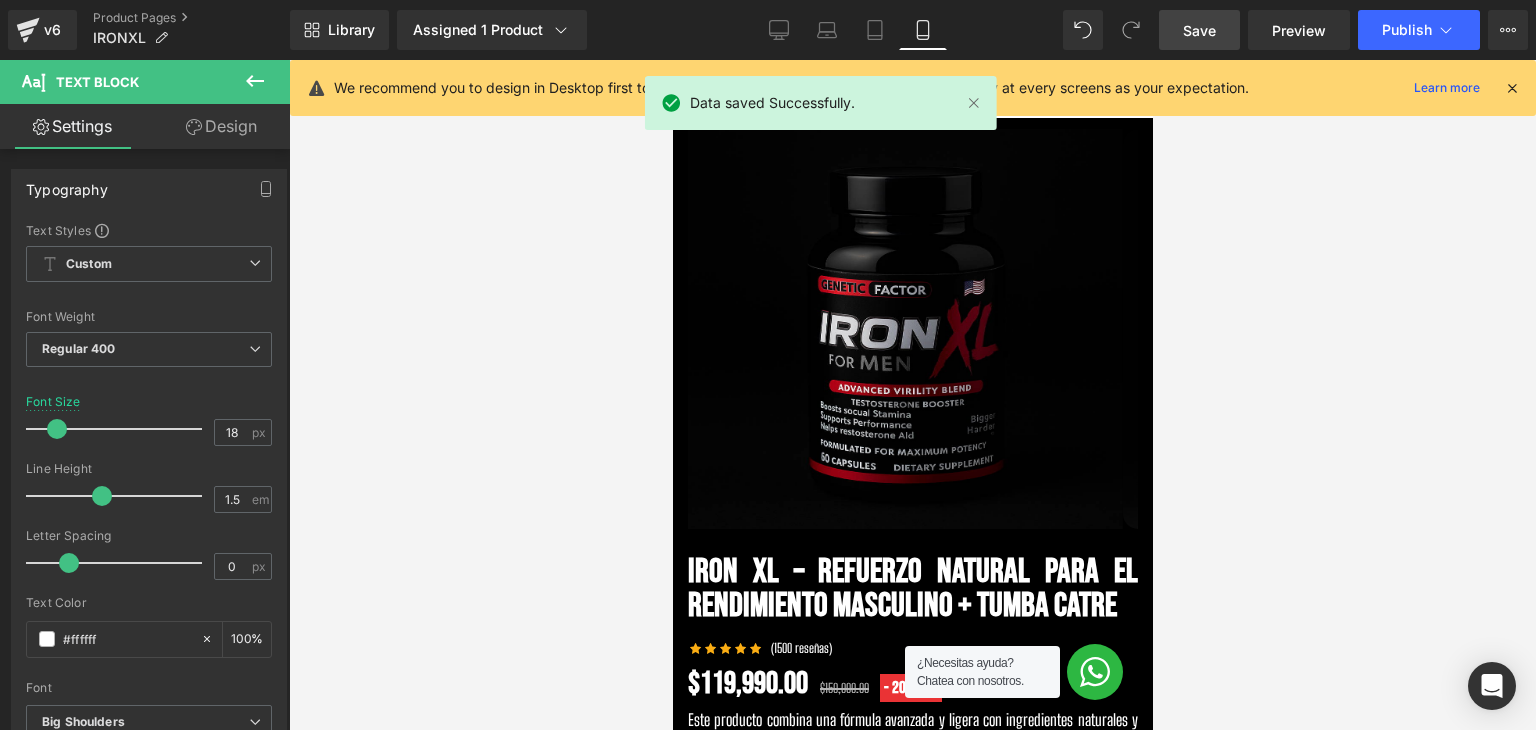 click at bounding box center (1512, 88) 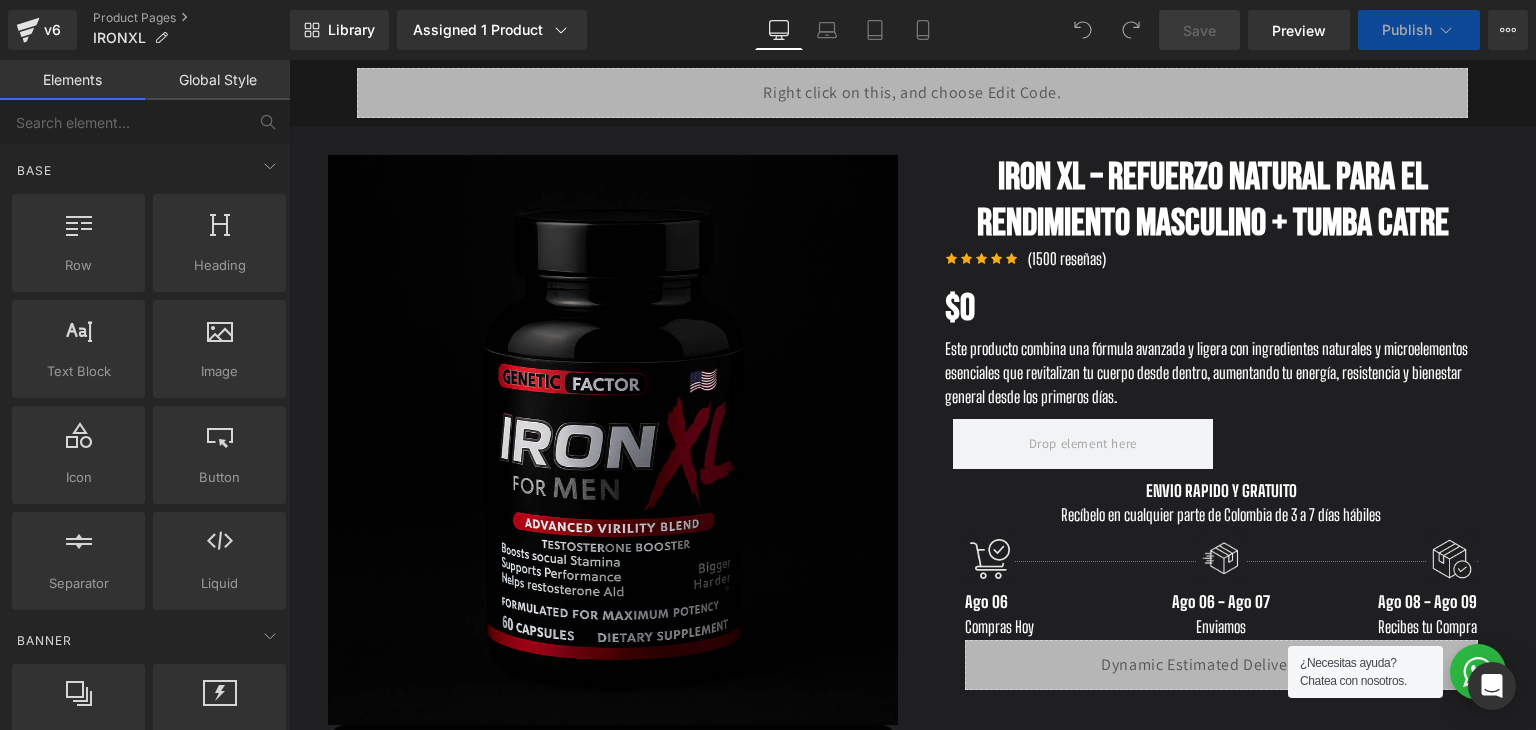 scroll, scrollTop: 0, scrollLeft: 0, axis: both 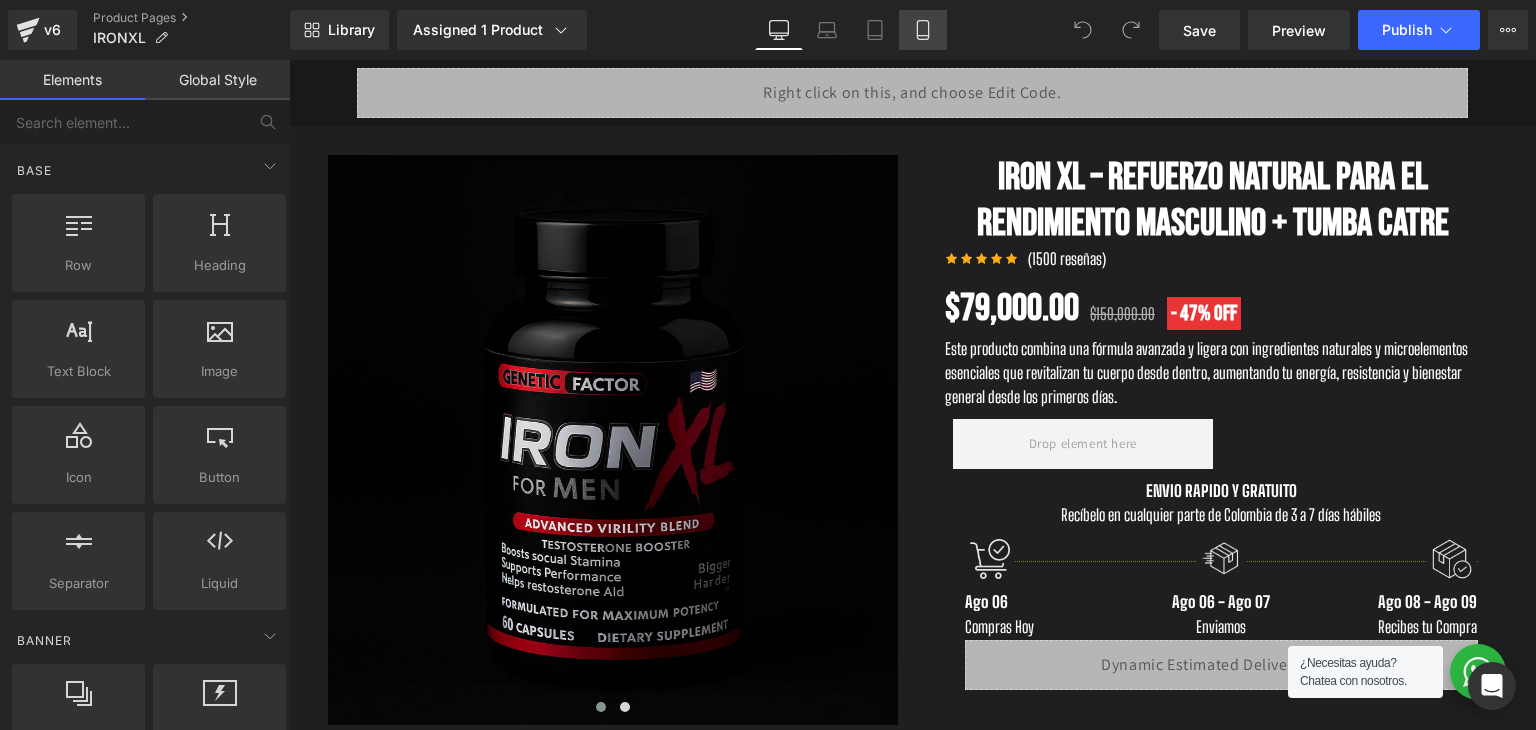 click on "Mobile" at bounding box center (923, 30) 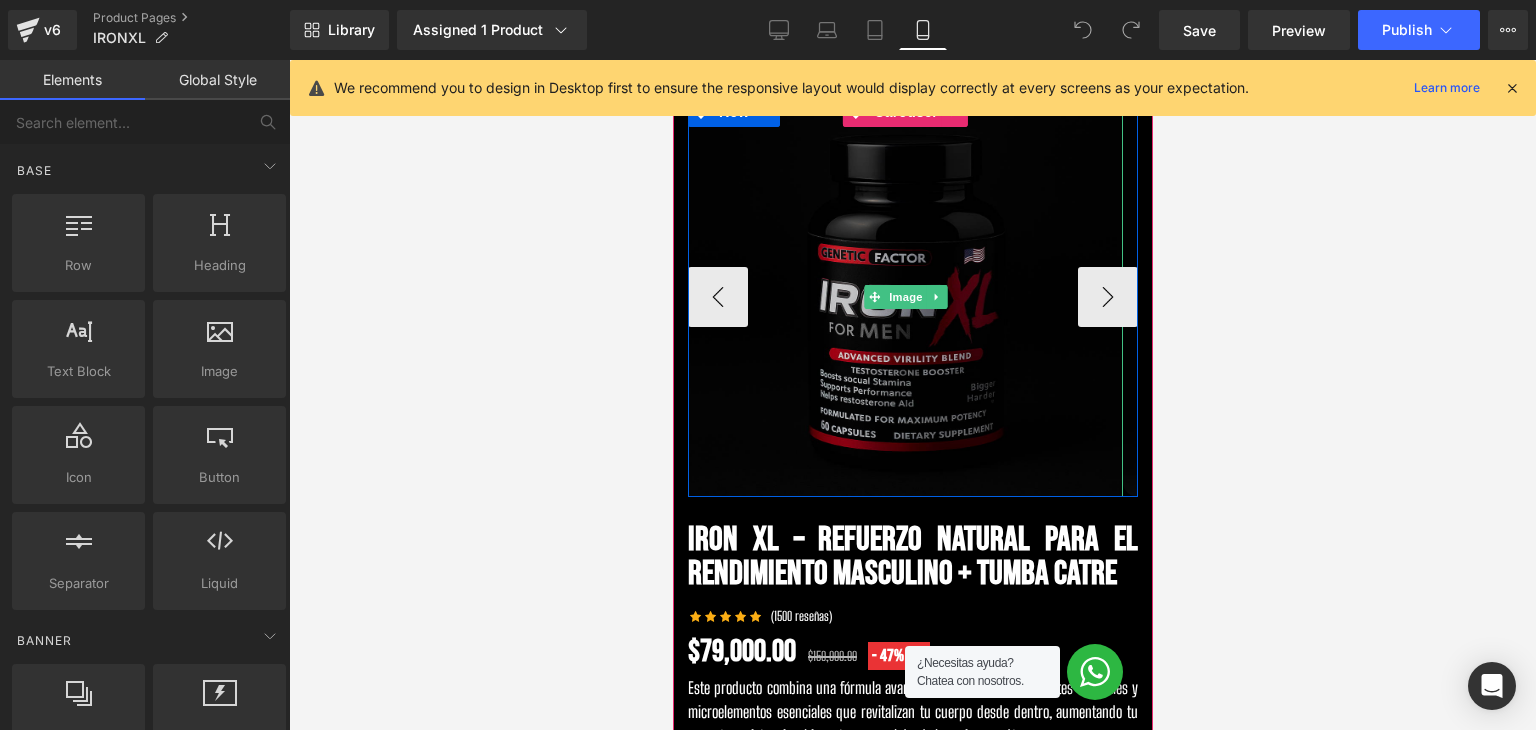scroll, scrollTop: 100, scrollLeft: 0, axis: vertical 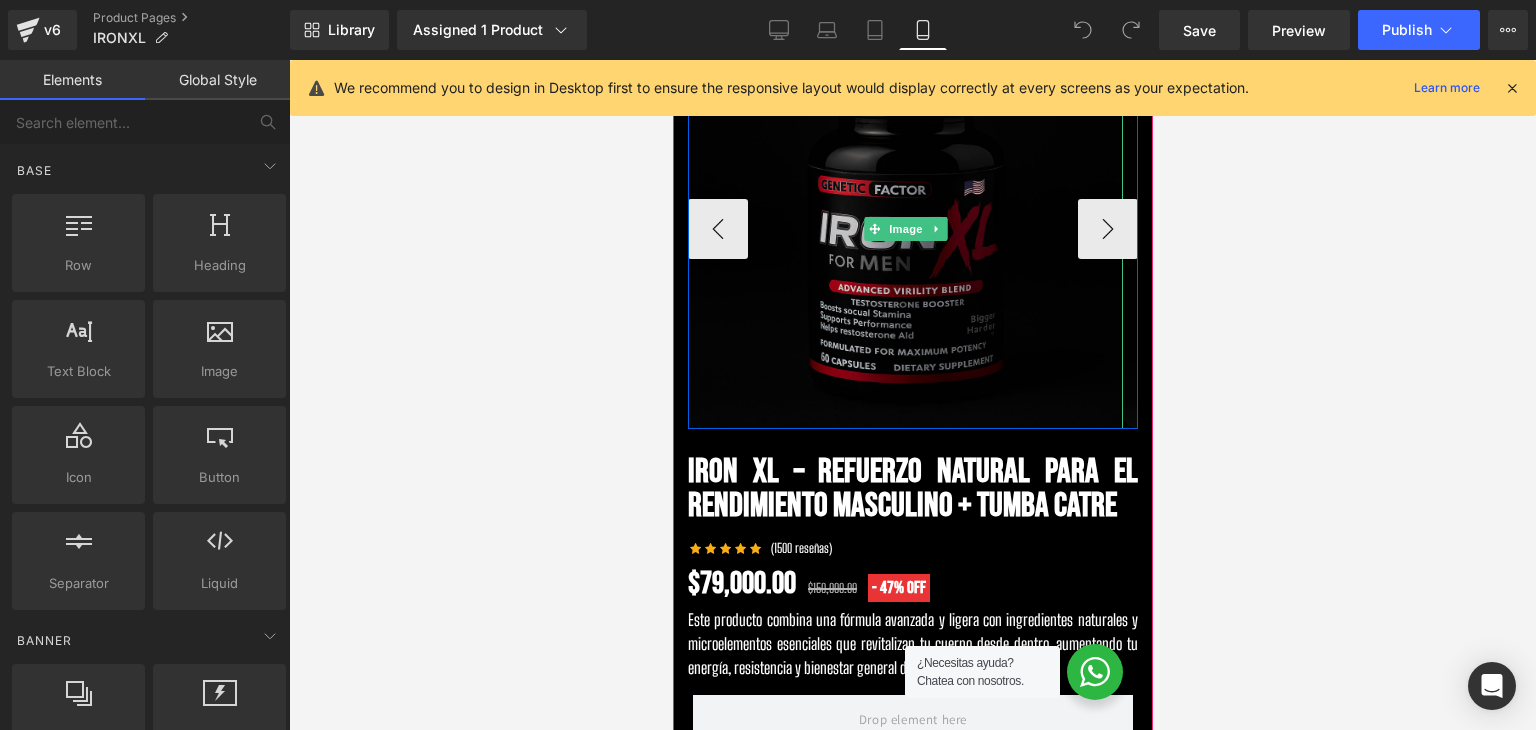 click at bounding box center [904, 229] 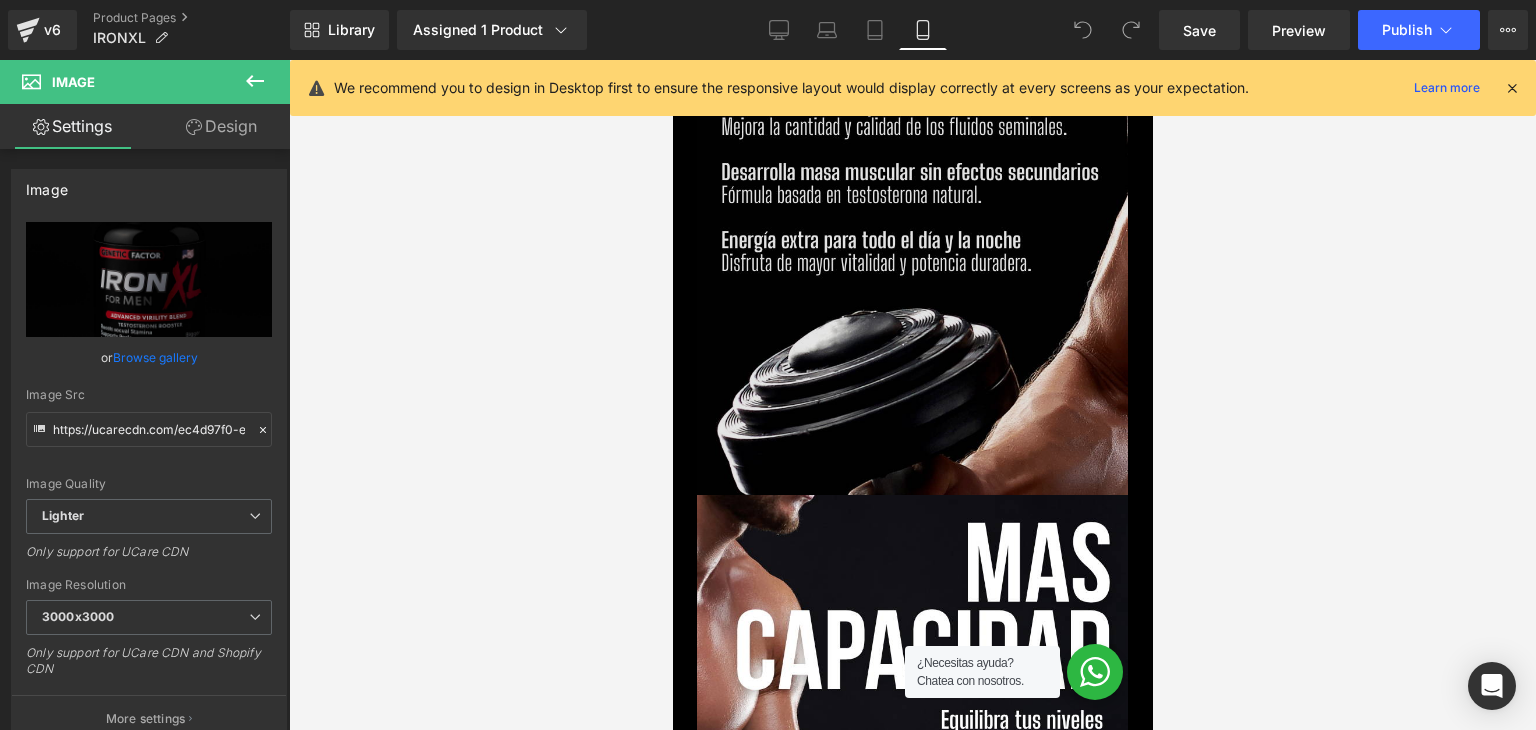 scroll, scrollTop: 2700, scrollLeft: 0, axis: vertical 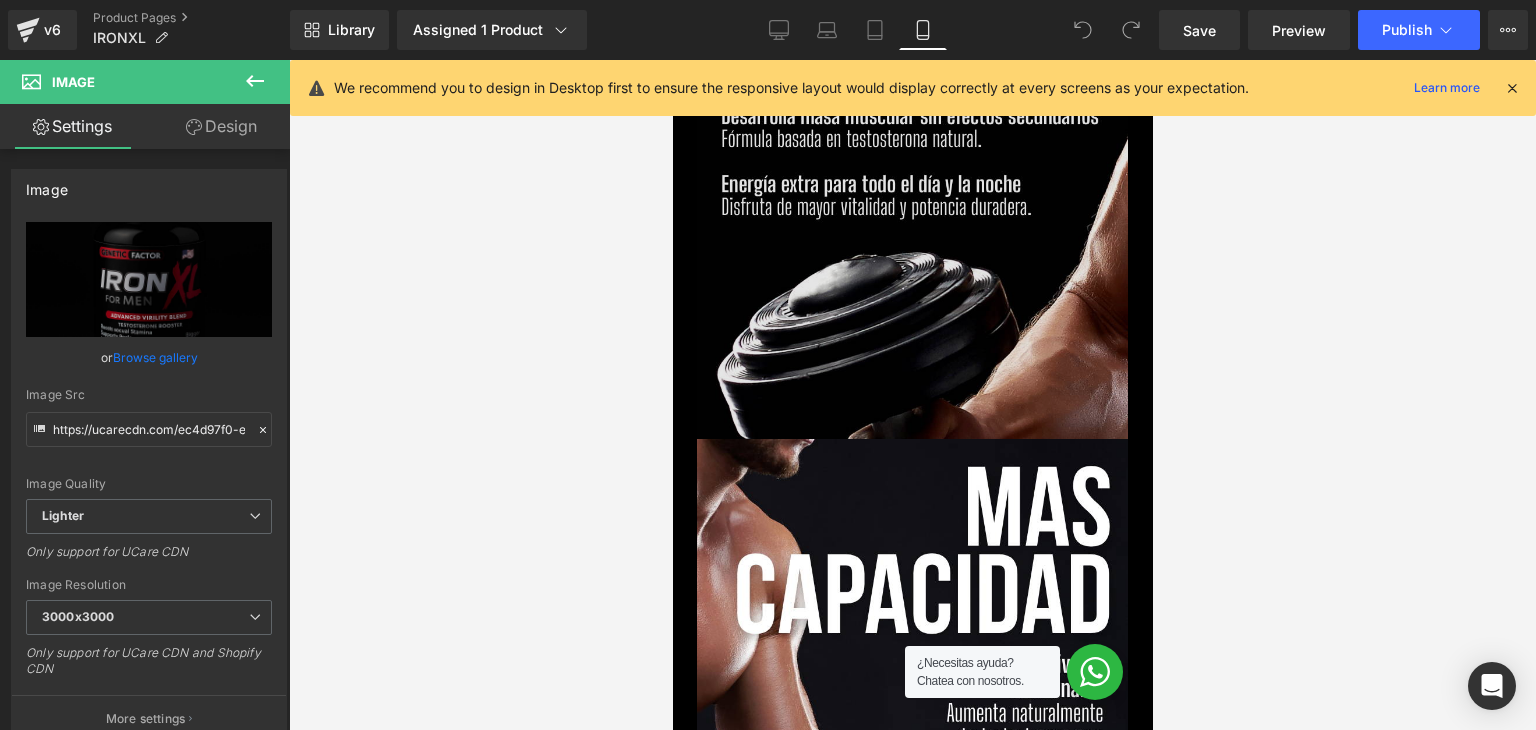 click at bounding box center (911, 119) 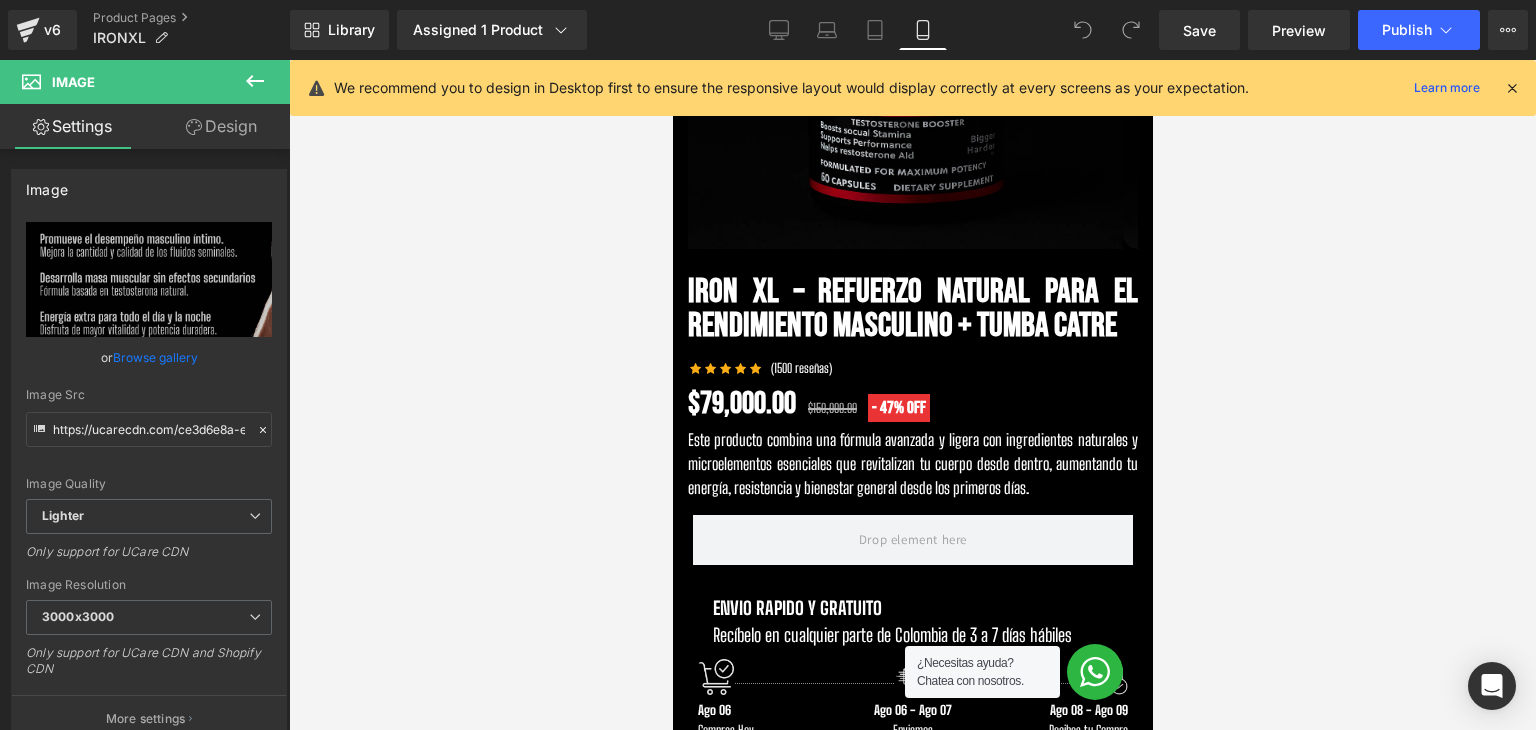 scroll, scrollTop: 200, scrollLeft: 0, axis: vertical 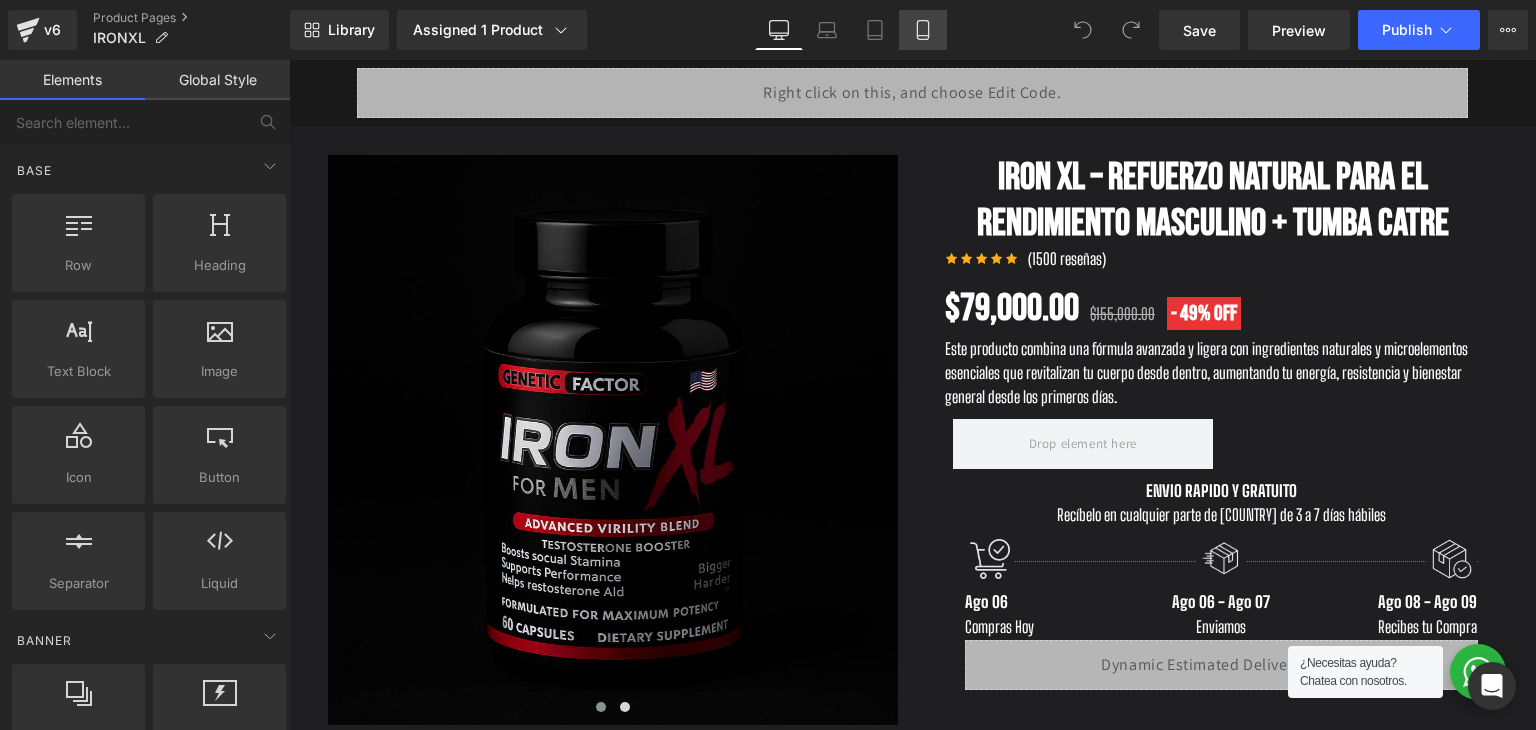 click 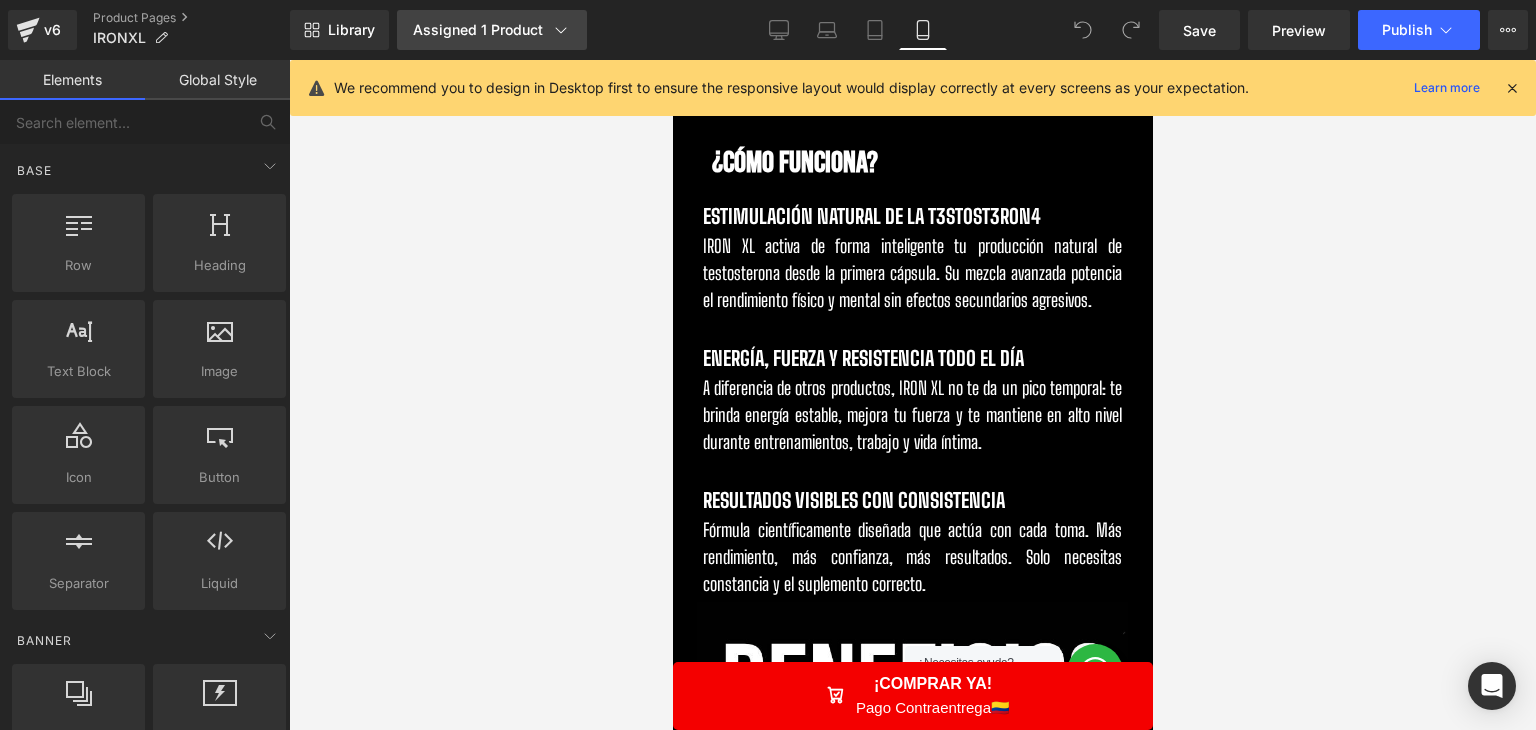 scroll, scrollTop: 1900, scrollLeft: 0, axis: vertical 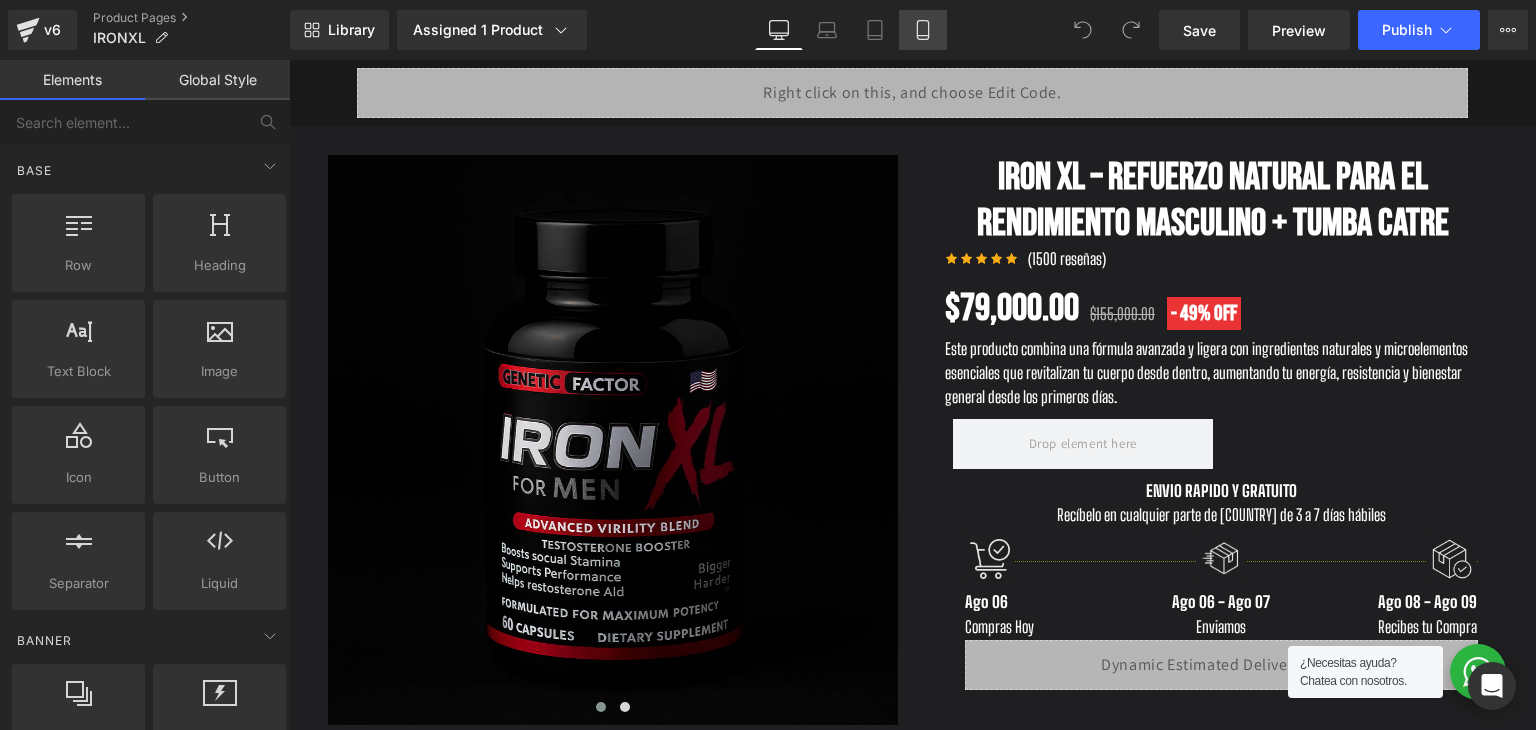 click 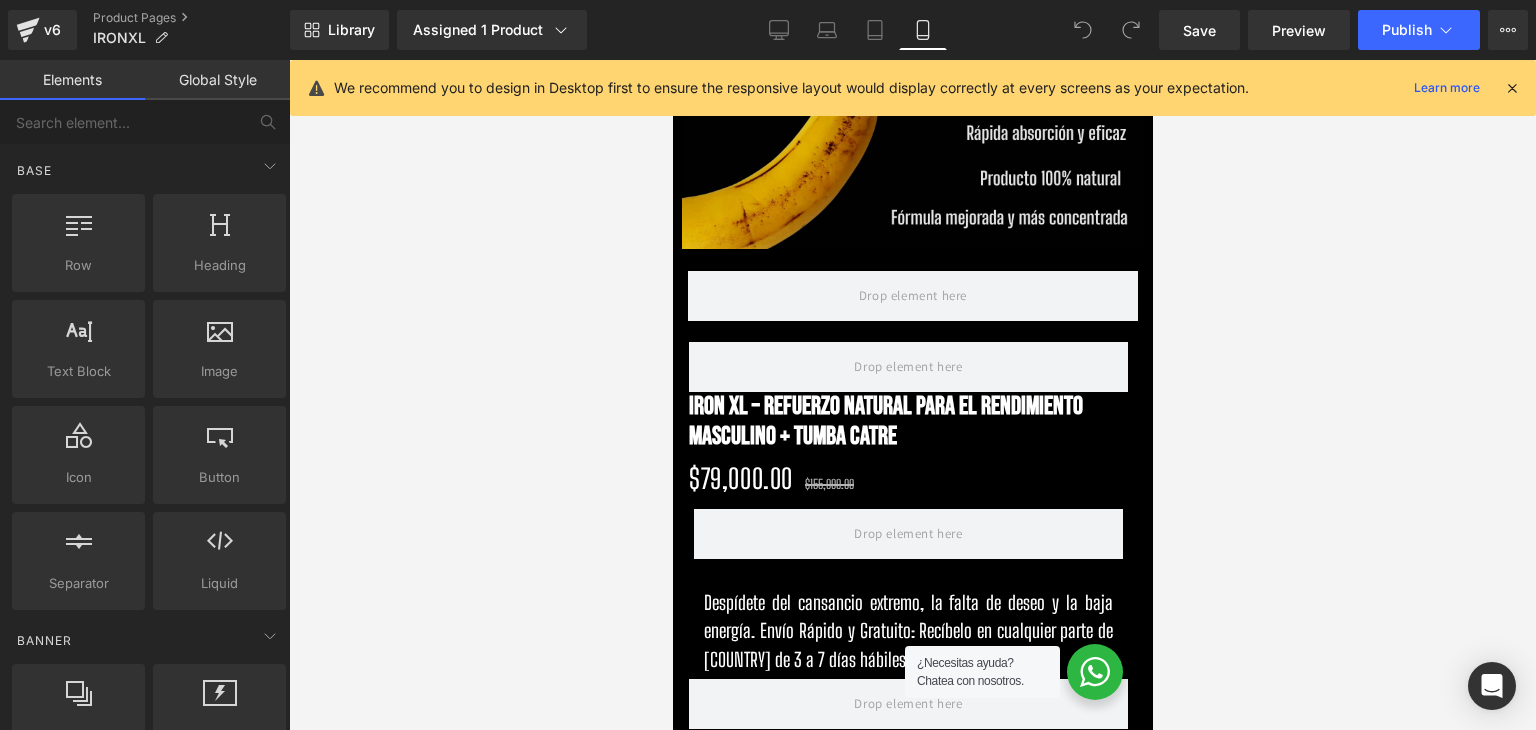 scroll, scrollTop: 3900, scrollLeft: 0, axis: vertical 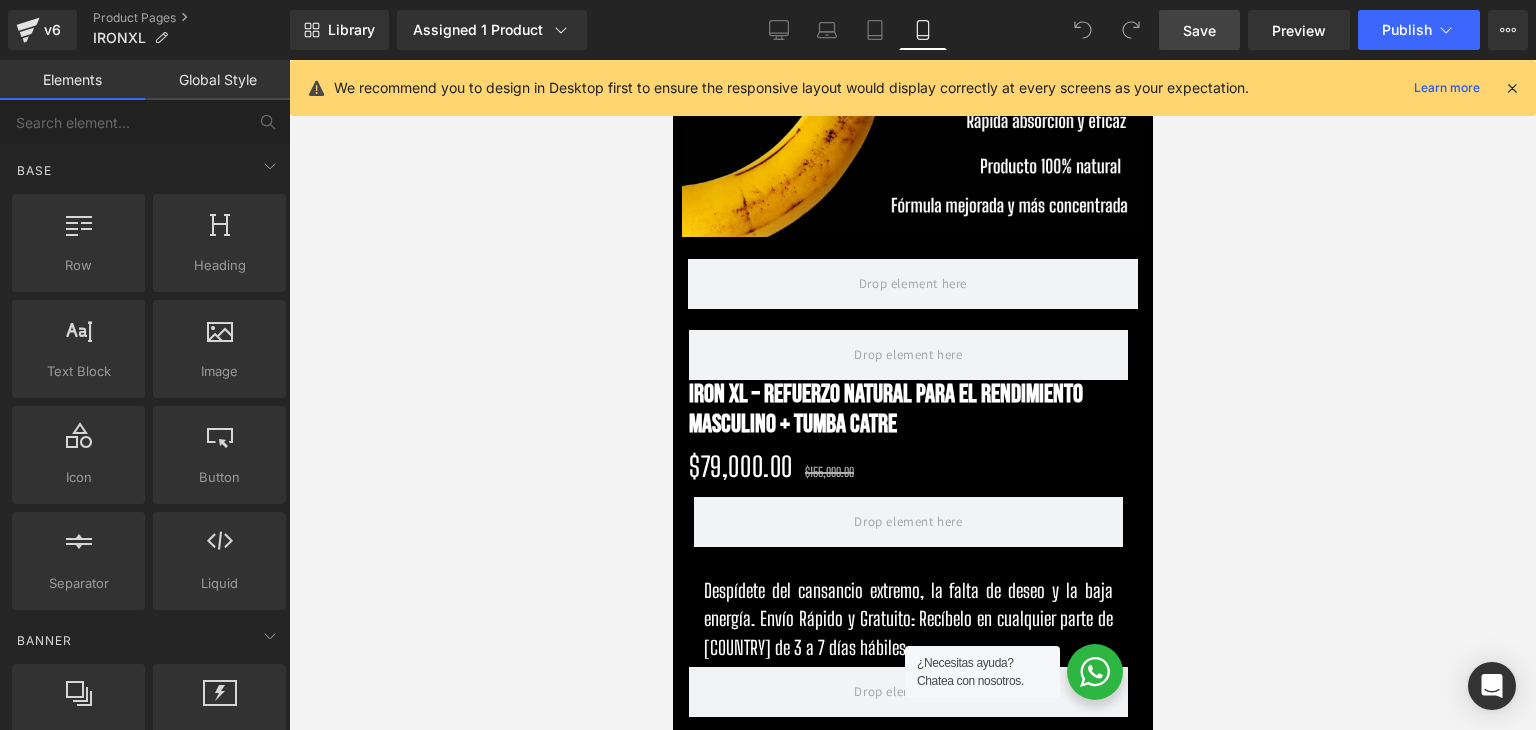 click on "Save" at bounding box center (1199, 30) 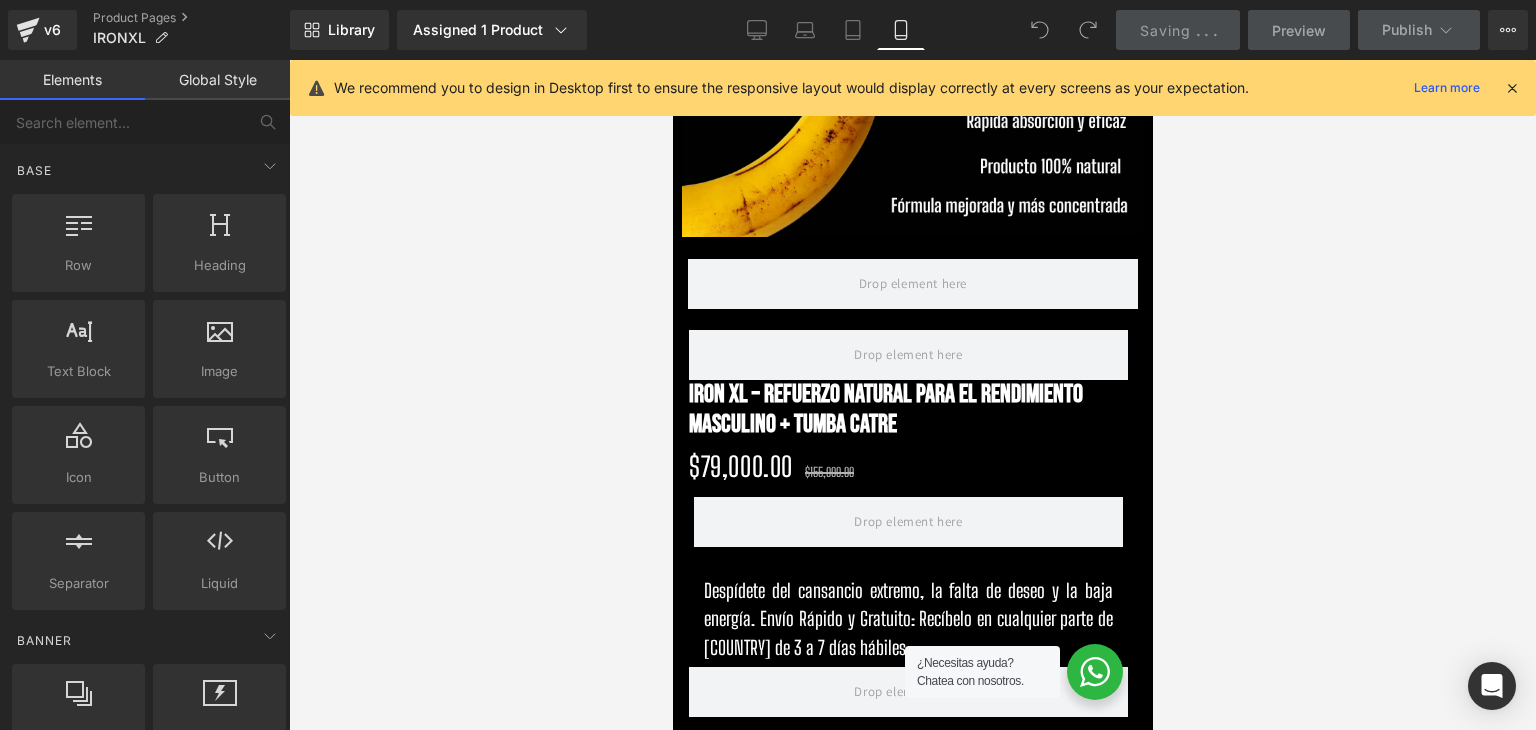 click on "Preview" at bounding box center [1299, 30] 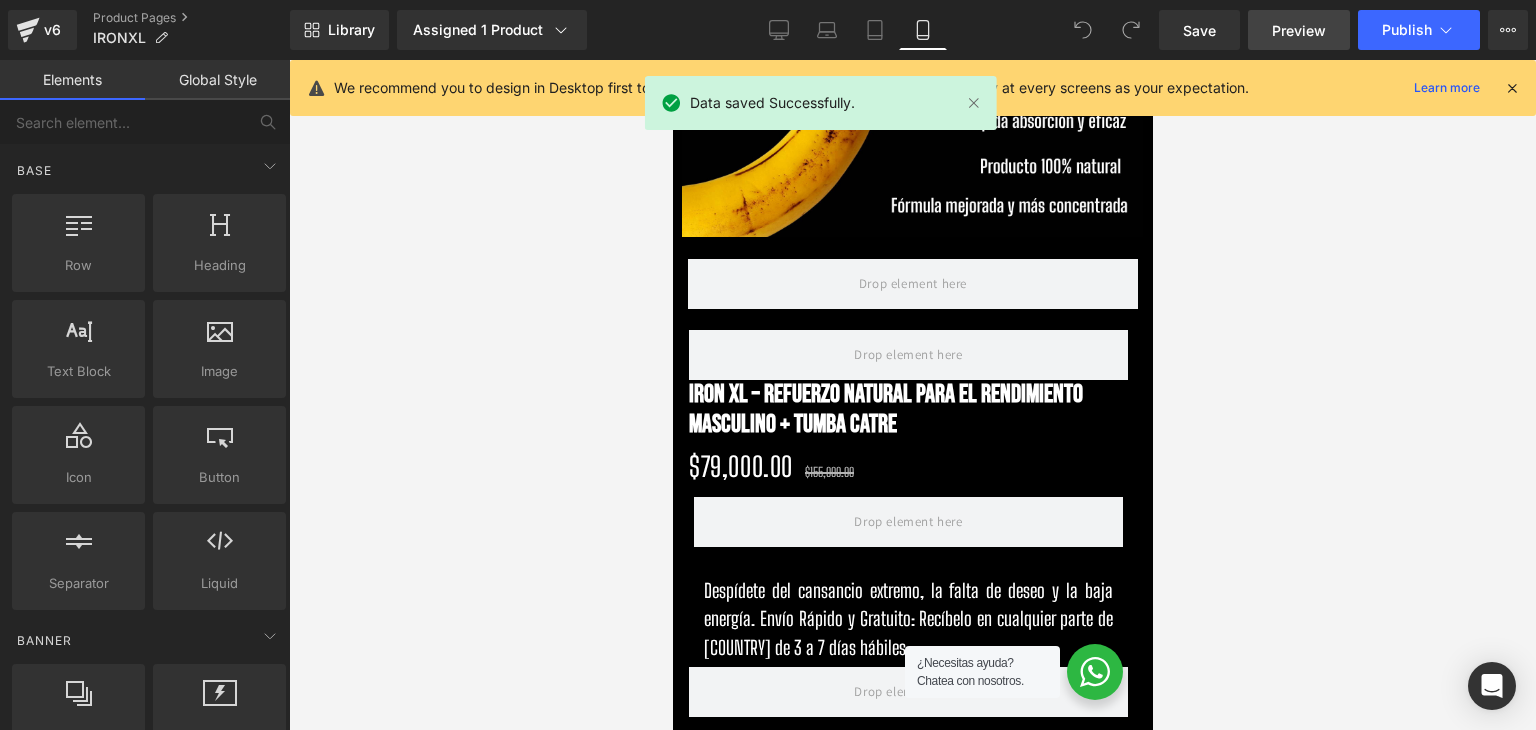 click on "Preview" at bounding box center (1299, 30) 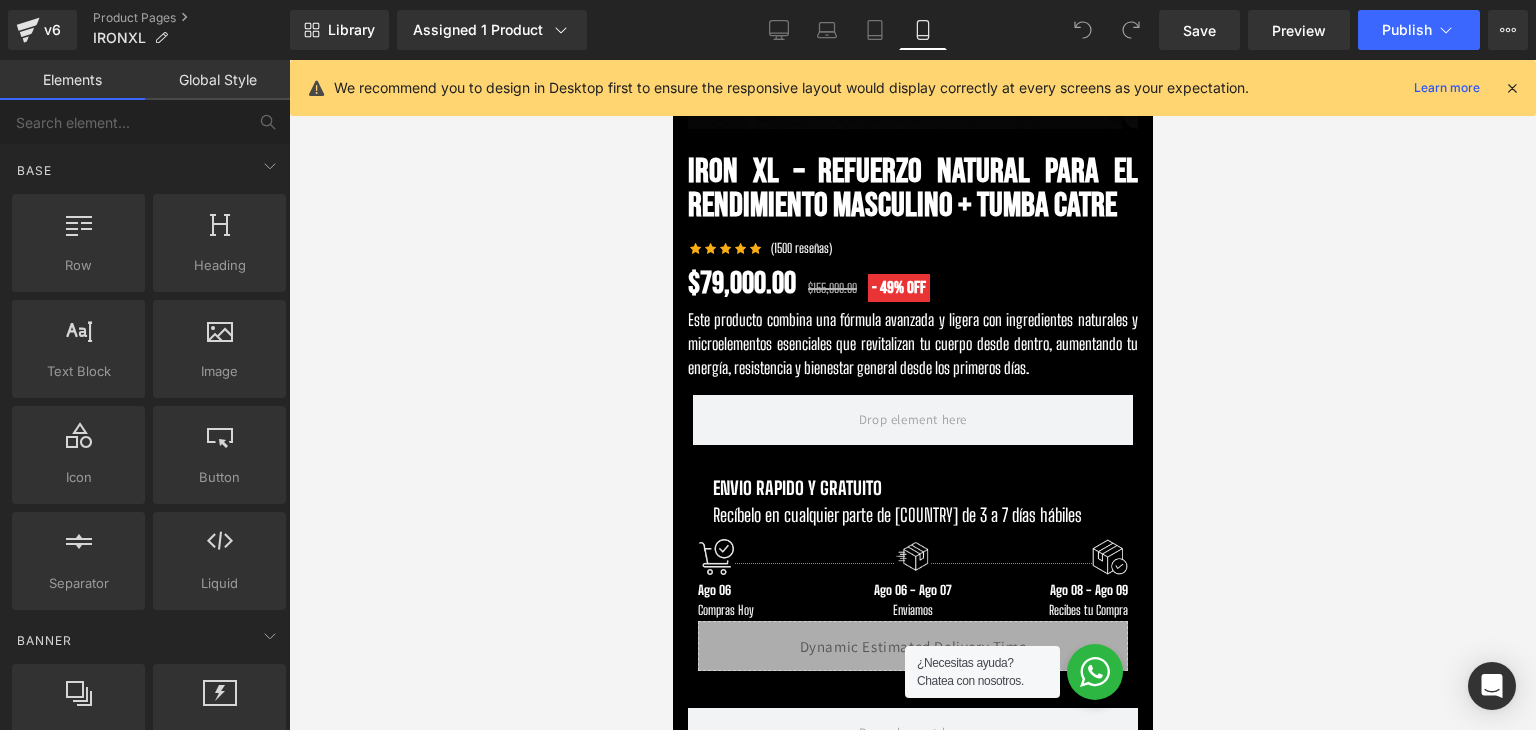 scroll, scrollTop: 0, scrollLeft: 0, axis: both 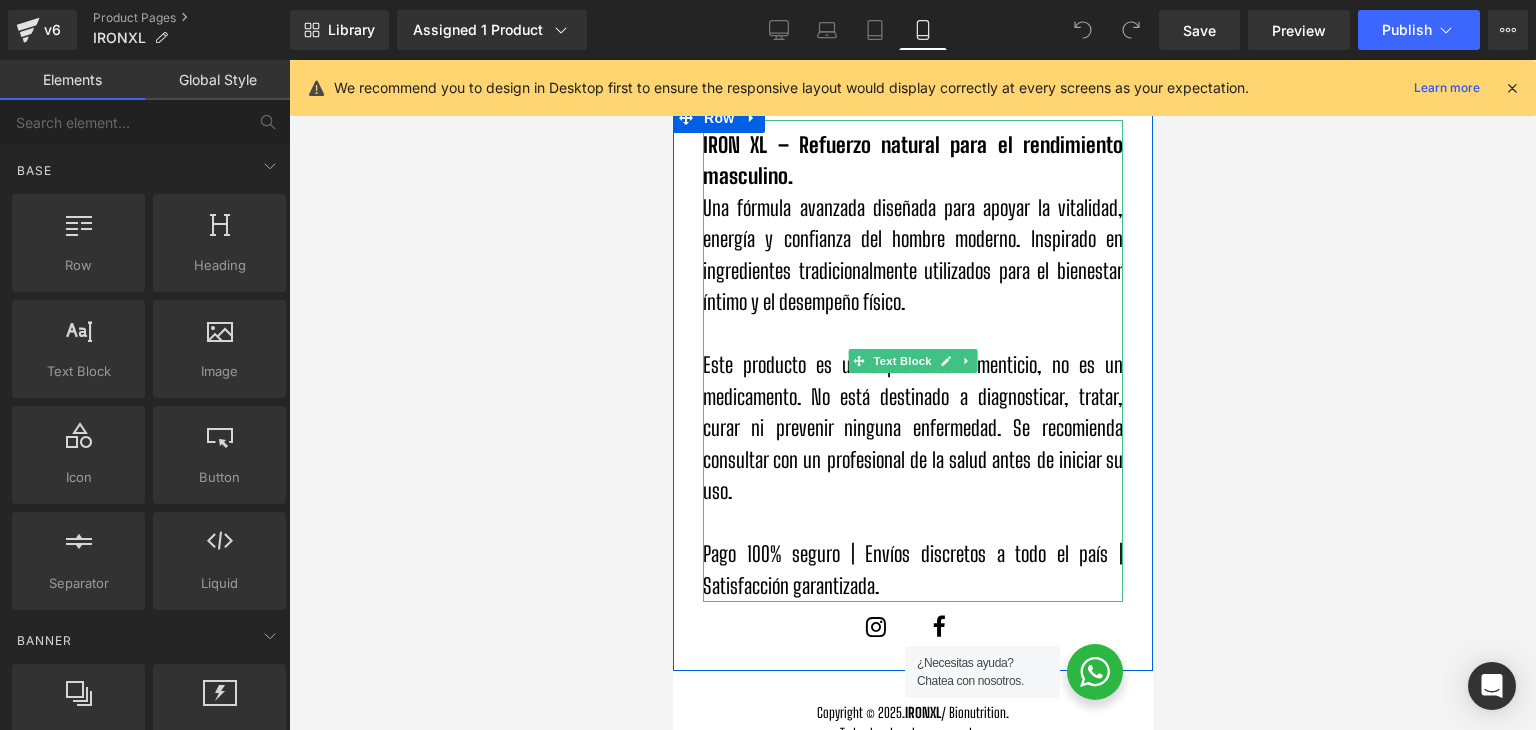 click on "Este producto es un suplemento alimenticio, no es un medicamento. No está destinado a diagnosticar, tratar, curar ni prevenir ninguna enfermedad. Se recomienda consultar con un profesional de la salud antes de iniciar su uso." at bounding box center [912, 429] 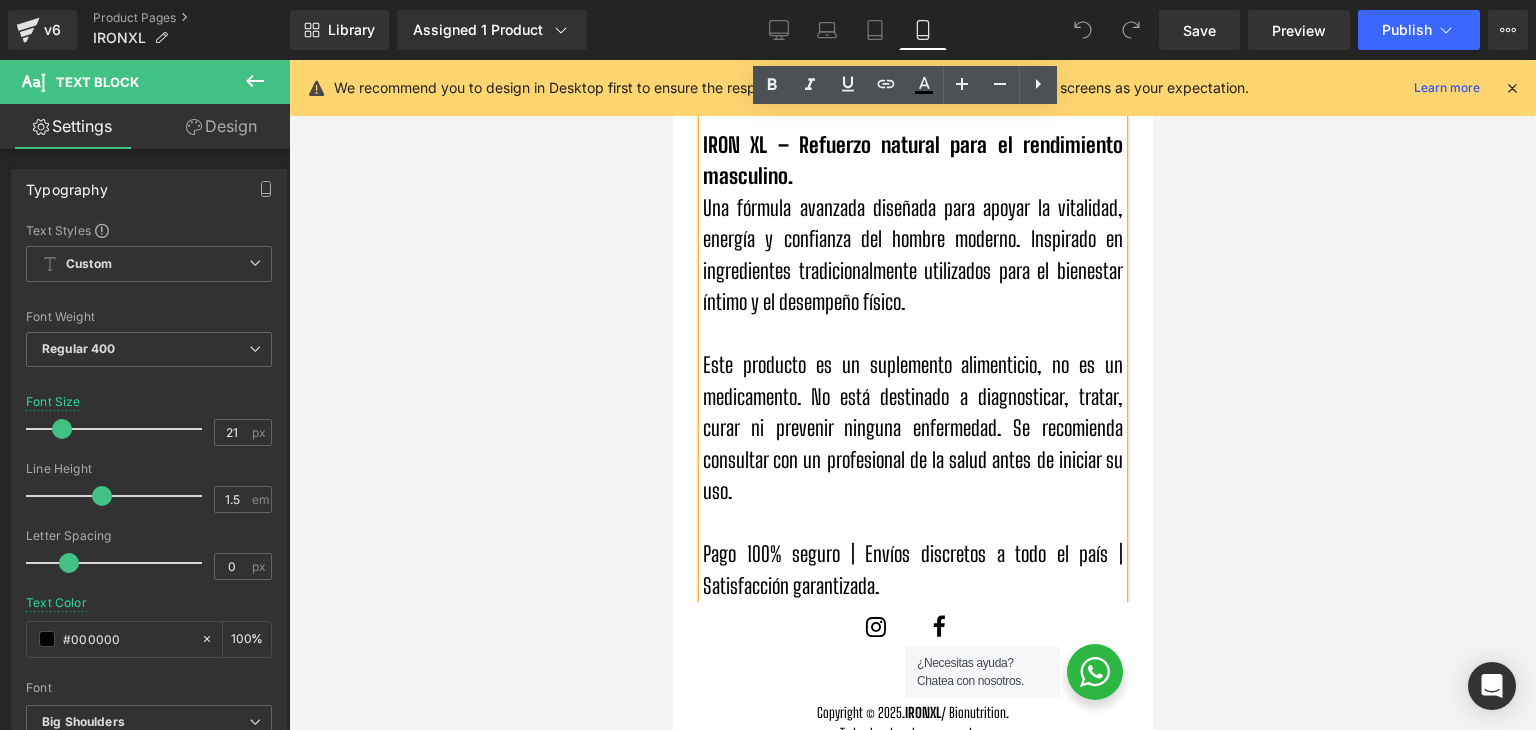 click at bounding box center [912, 395] 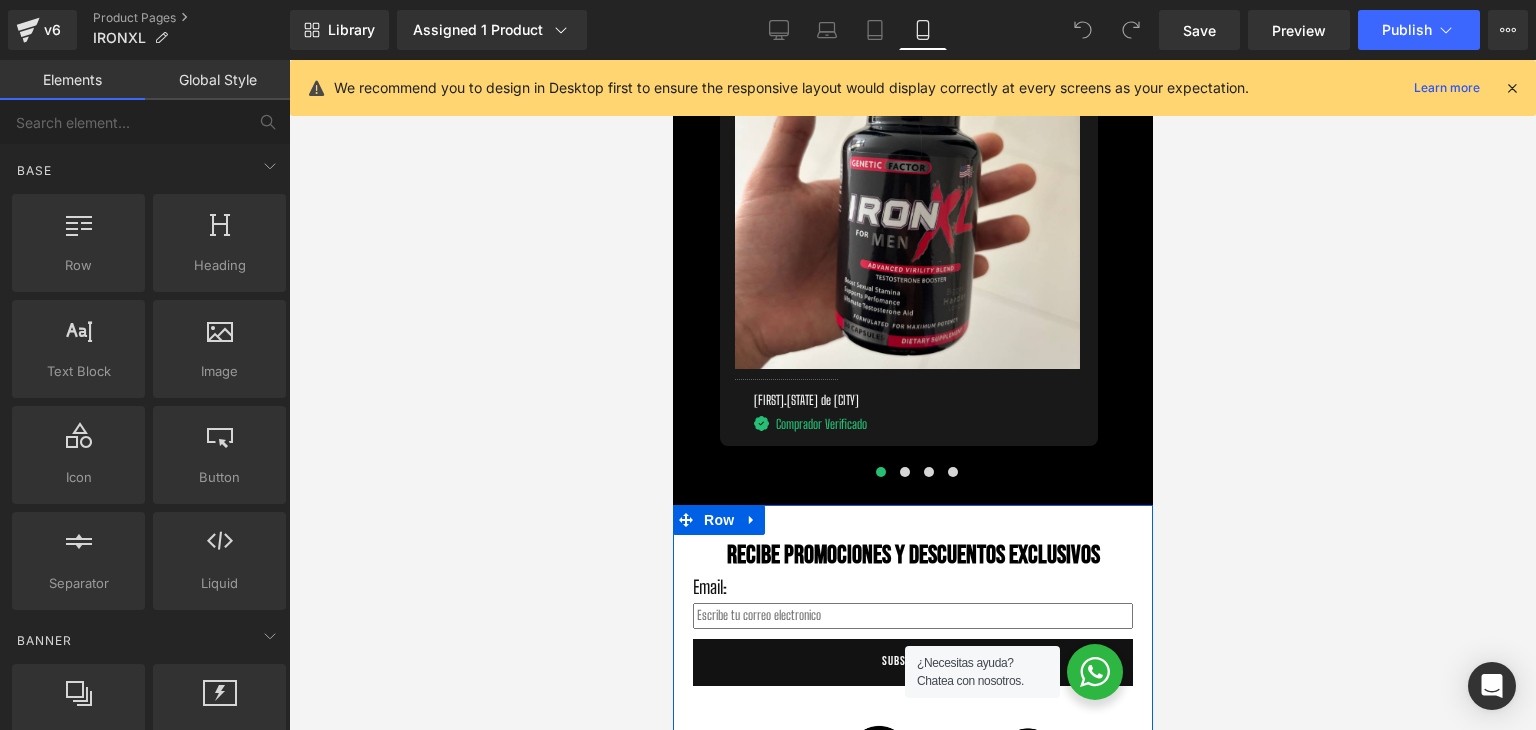 scroll, scrollTop: 5900, scrollLeft: 0, axis: vertical 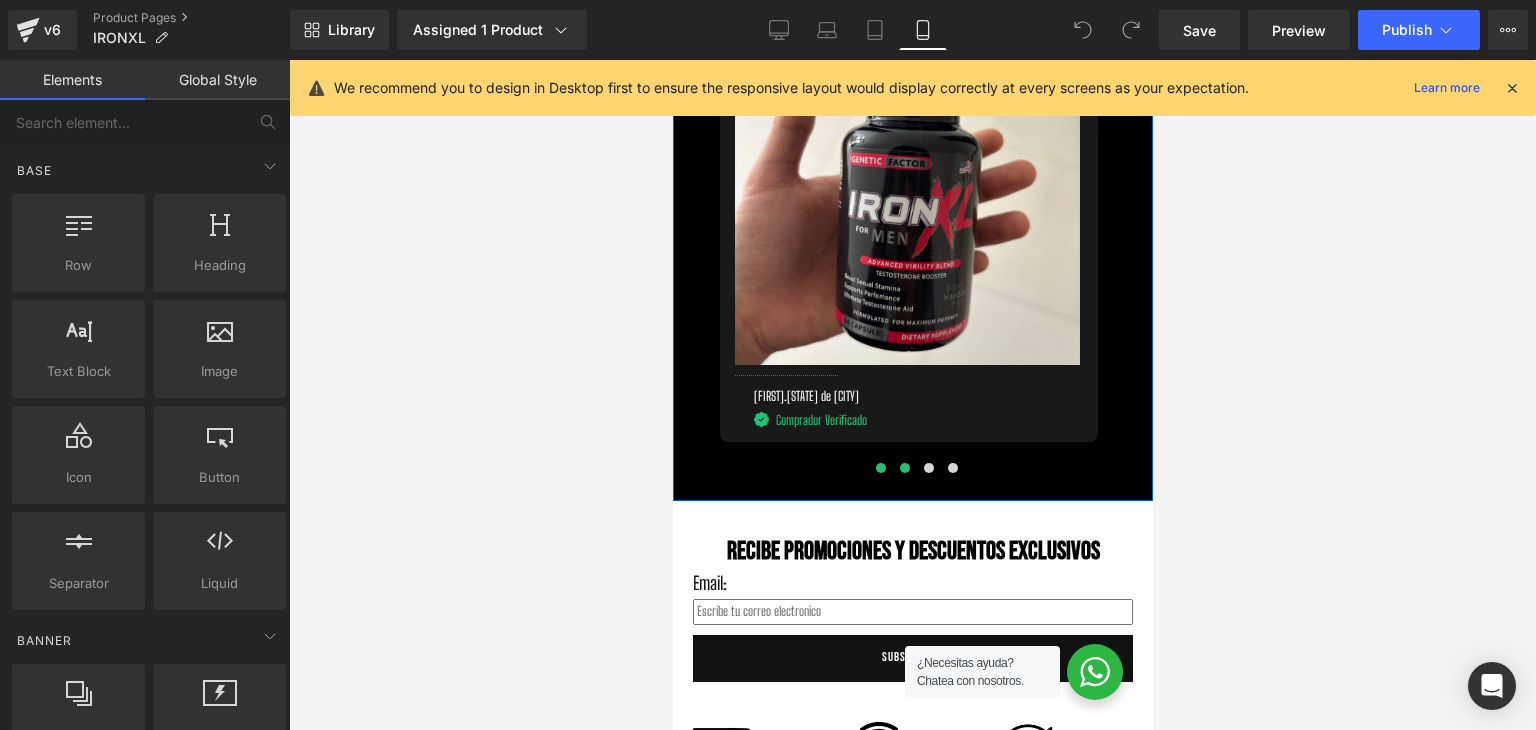 click at bounding box center (904, 468) 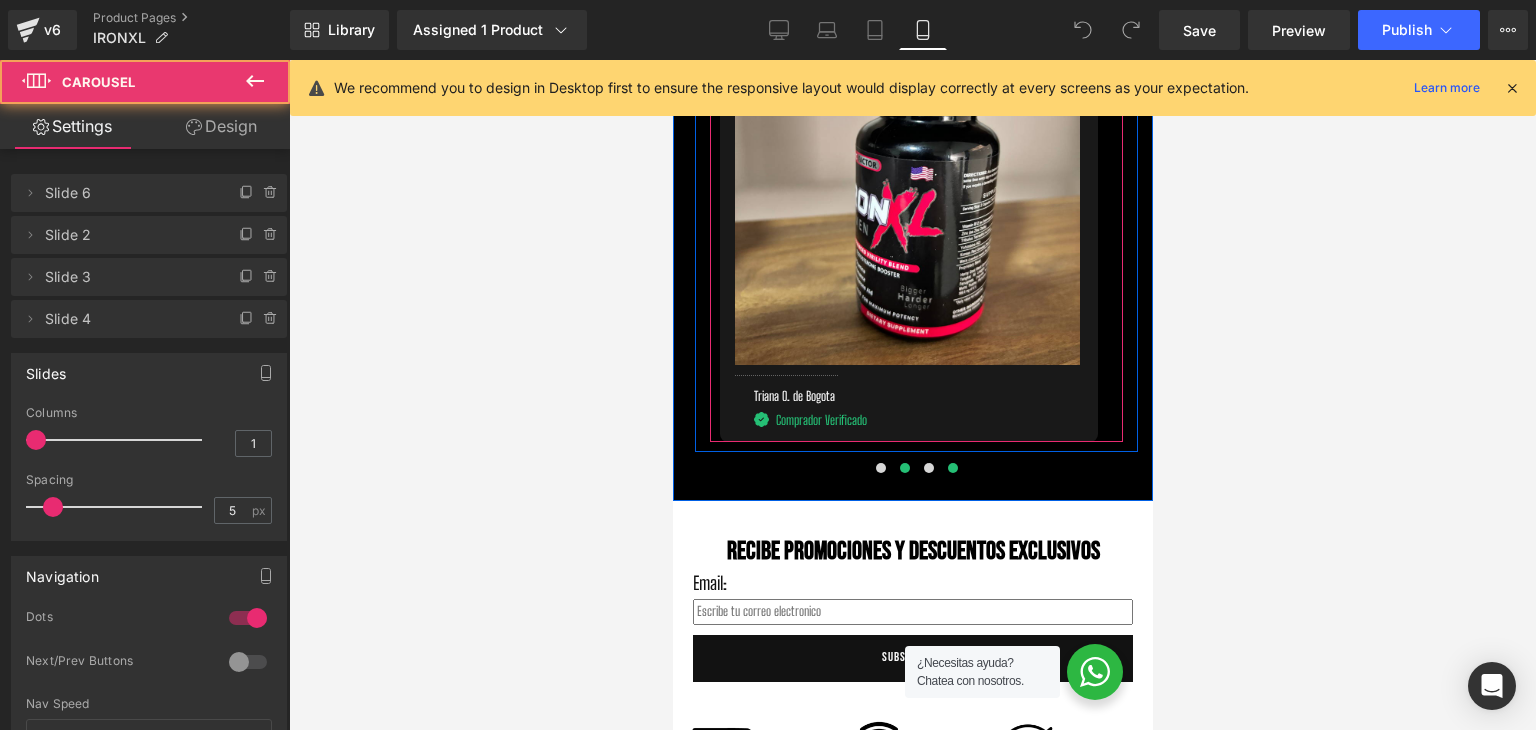 click at bounding box center (952, 468) 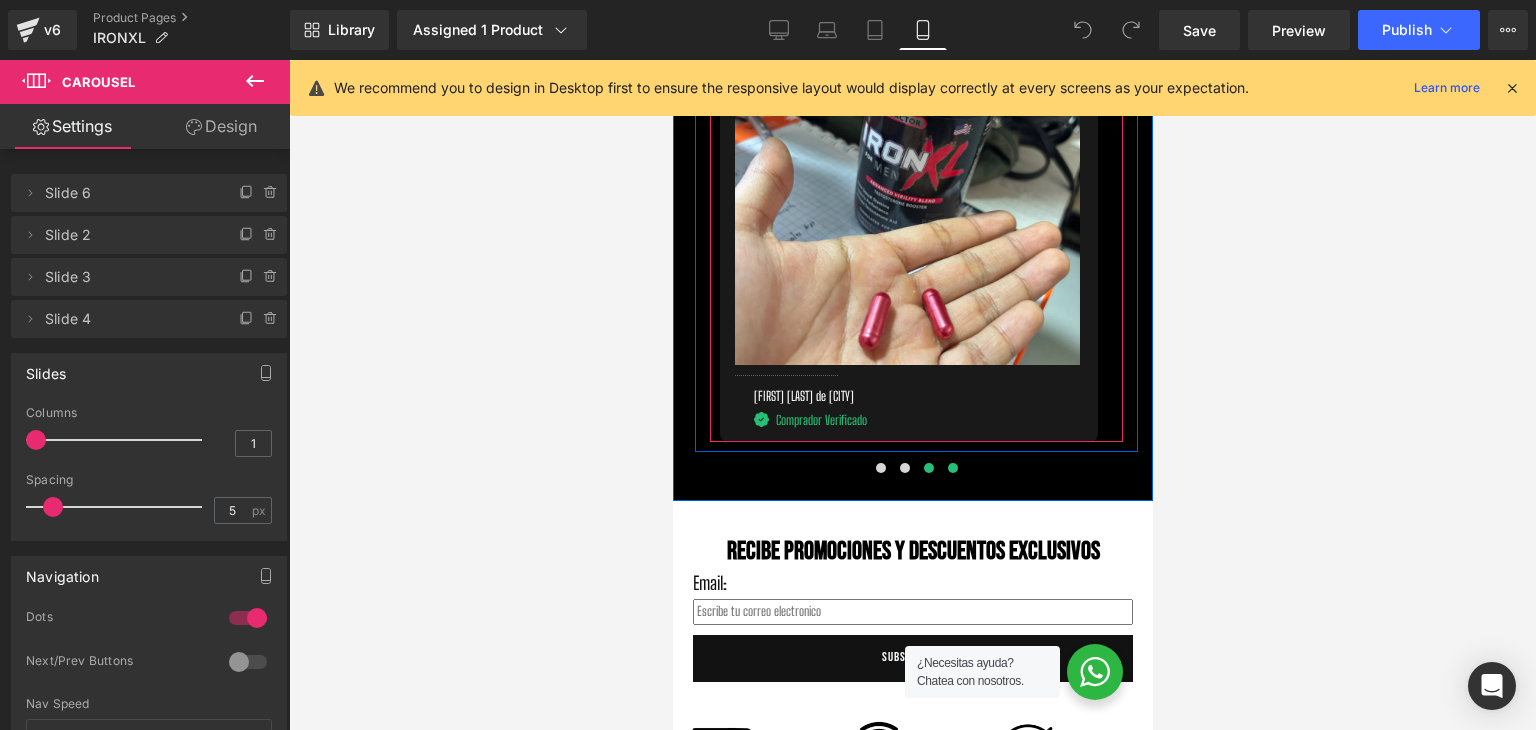 click at bounding box center [928, 468] 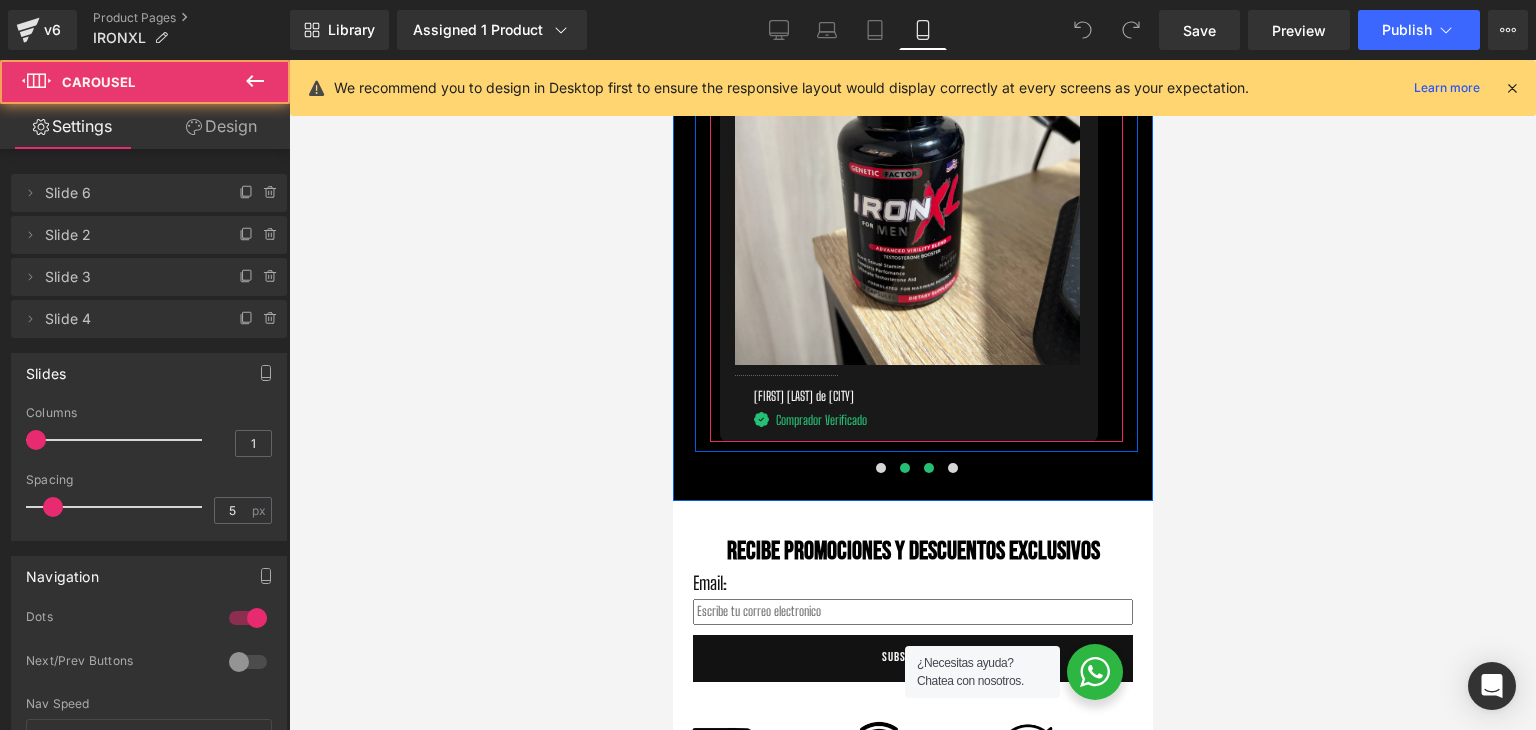 click at bounding box center [904, 468] 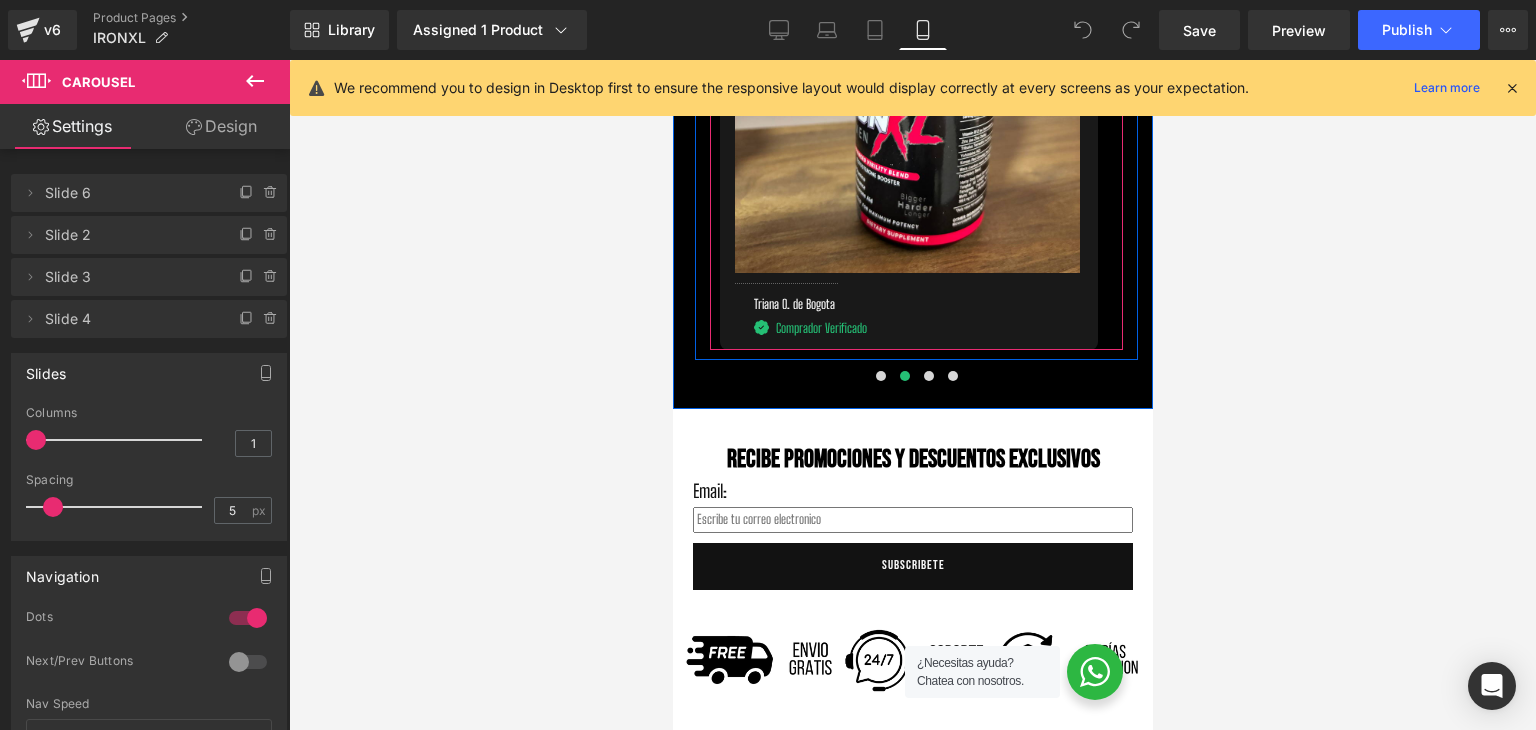 scroll, scrollTop: 6000, scrollLeft: 0, axis: vertical 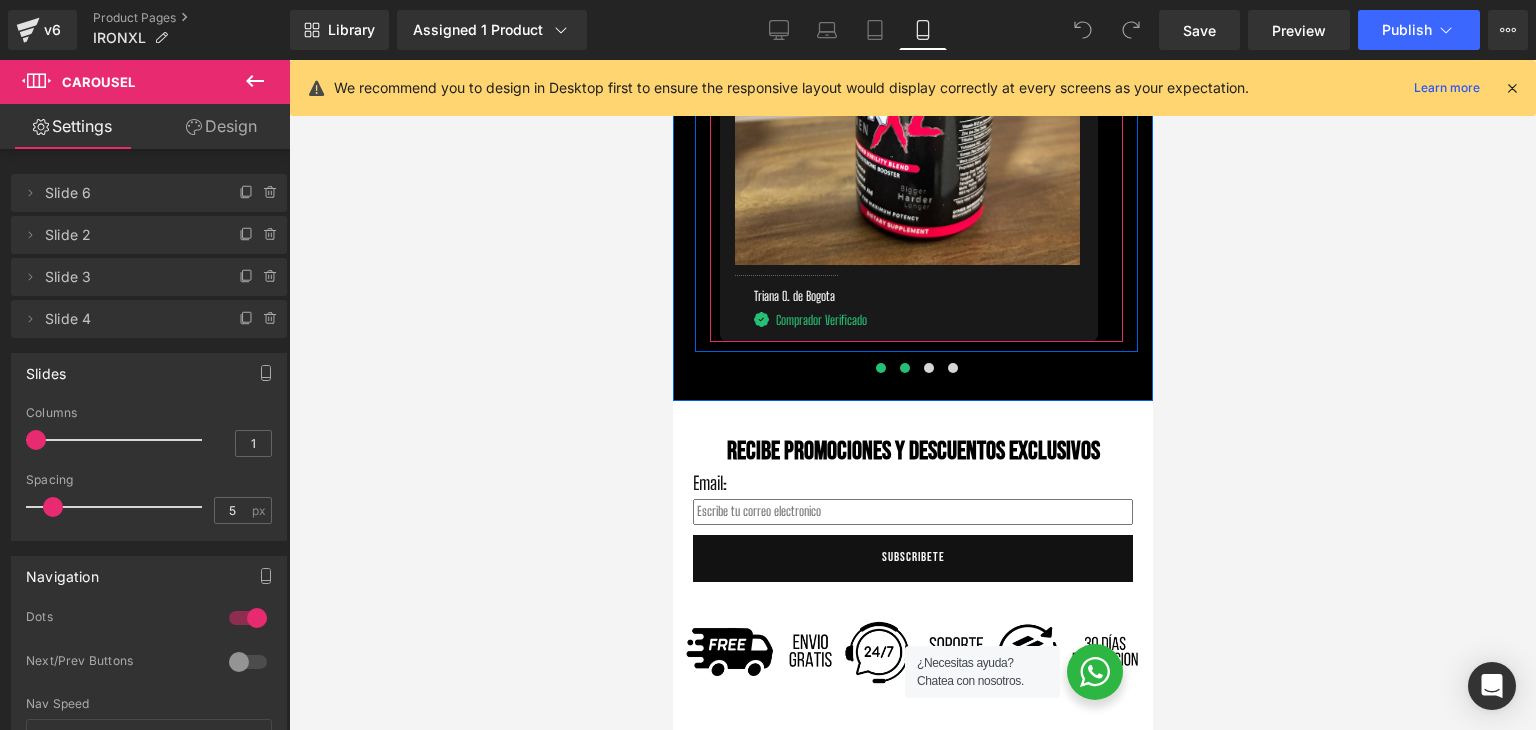 click at bounding box center [880, 368] 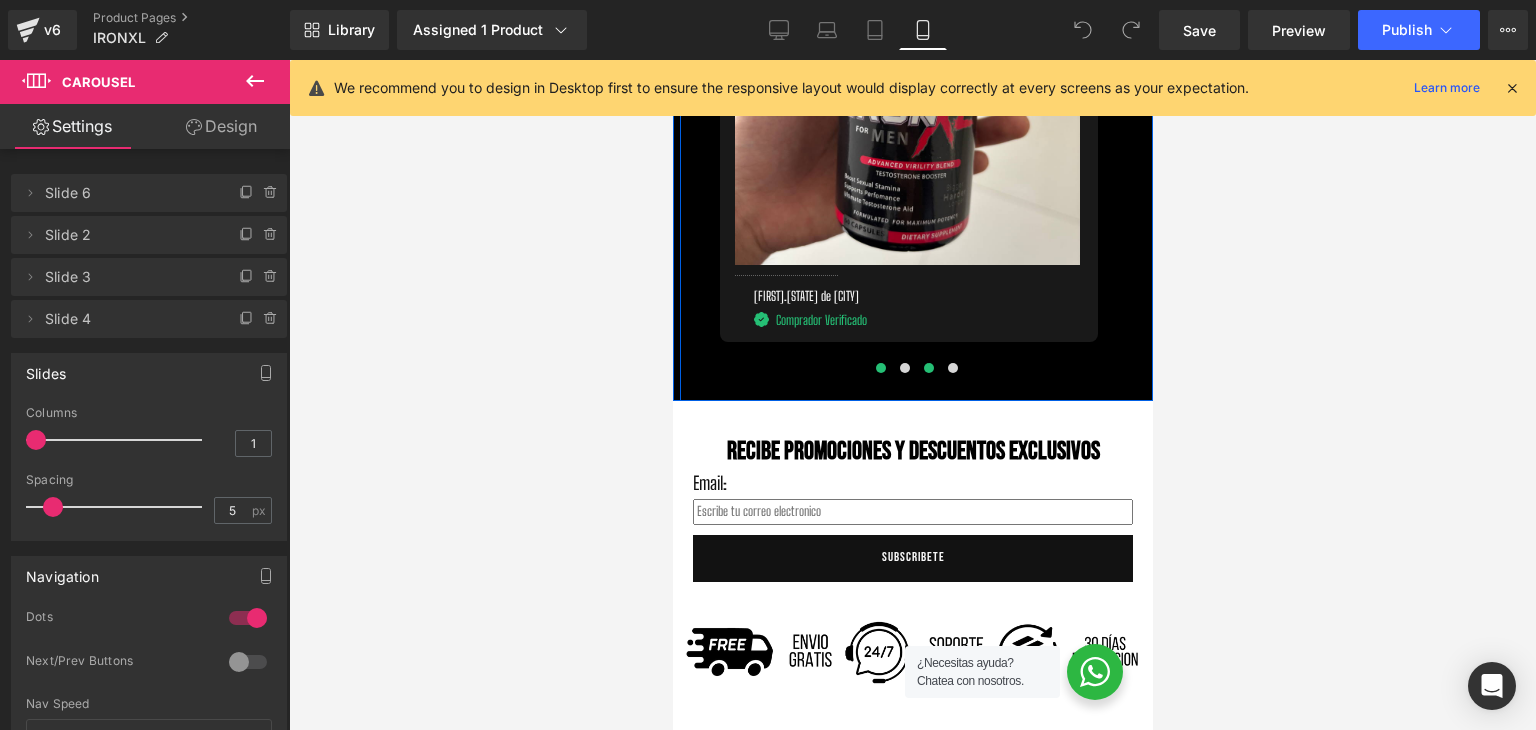 click at bounding box center (928, 368) 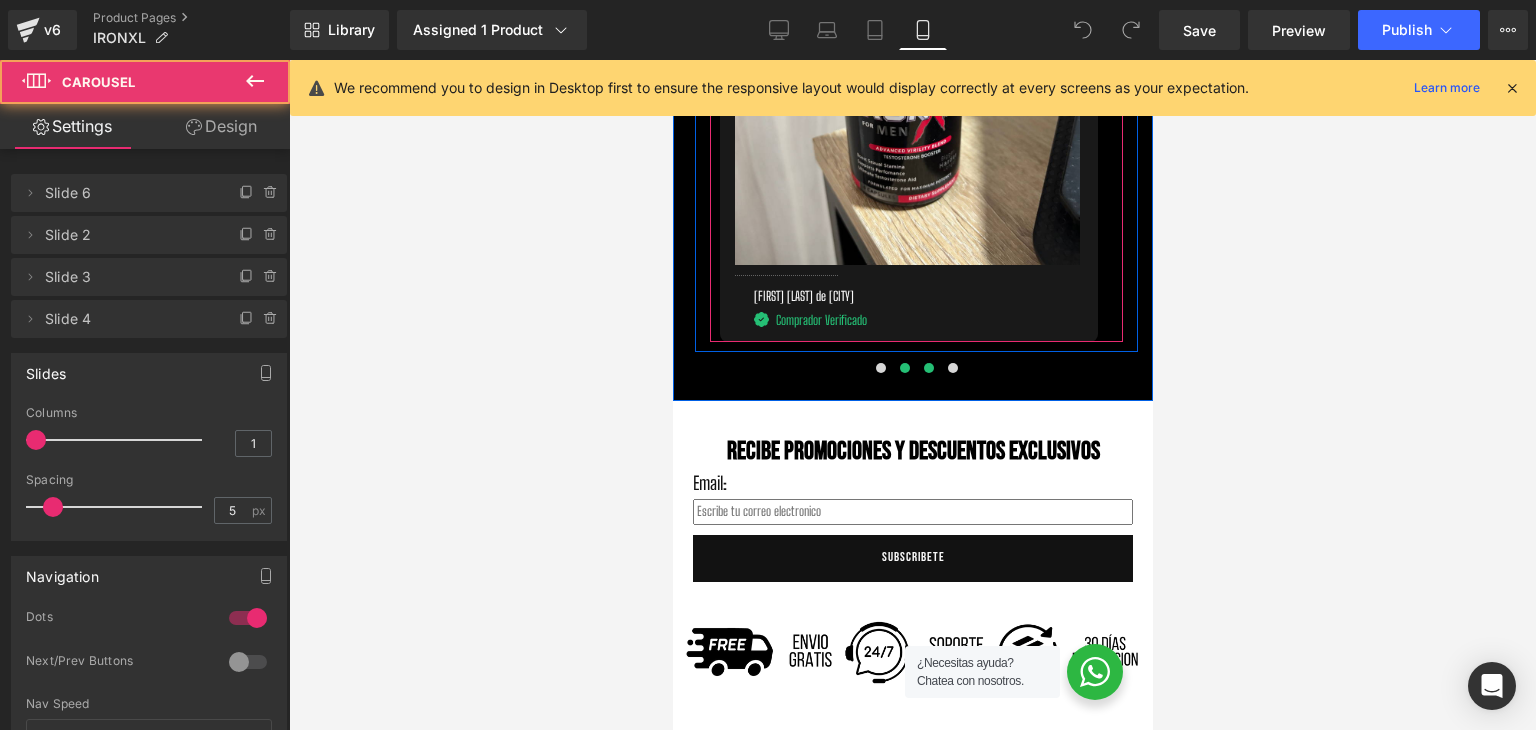 click at bounding box center (904, 368) 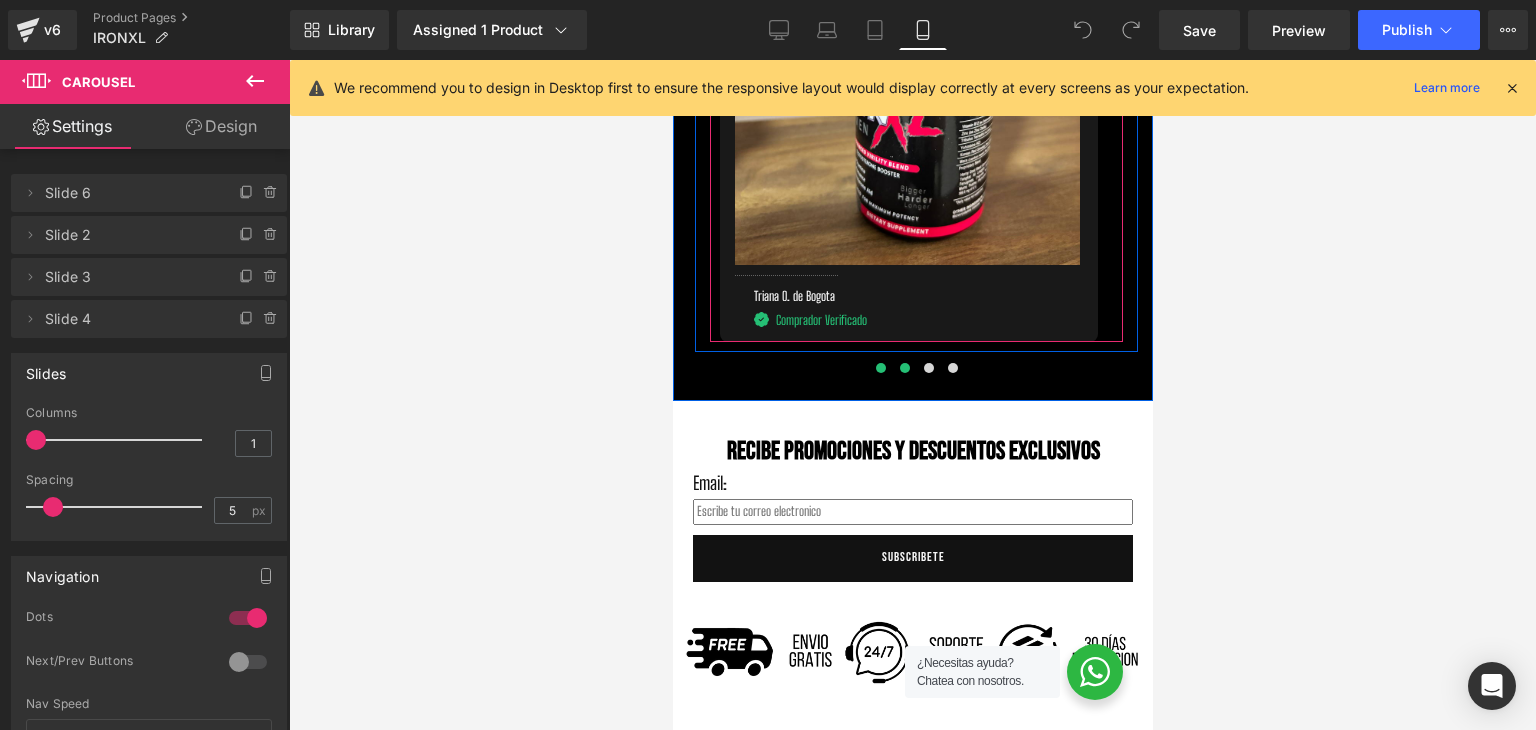 click at bounding box center [880, 368] 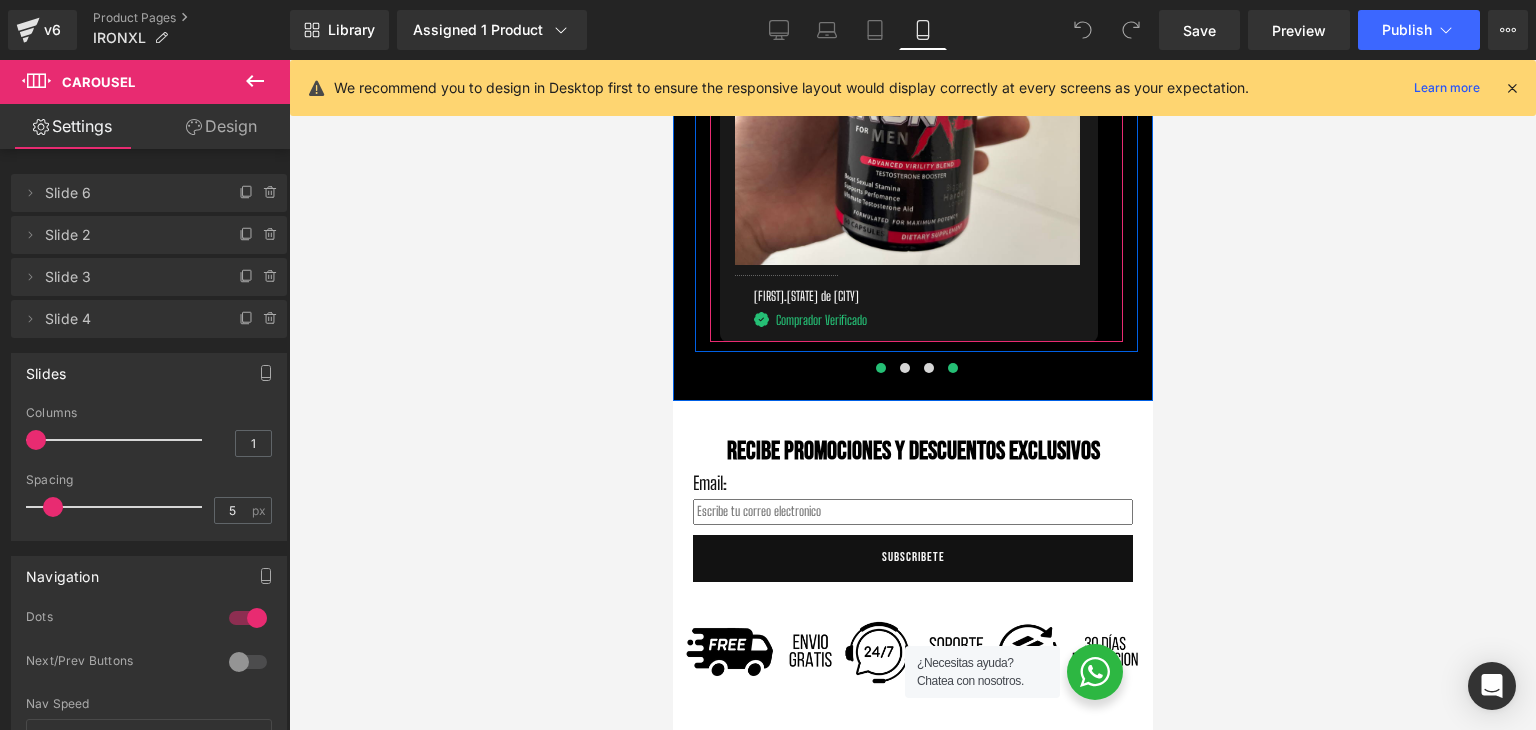 click at bounding box center (952, 368) 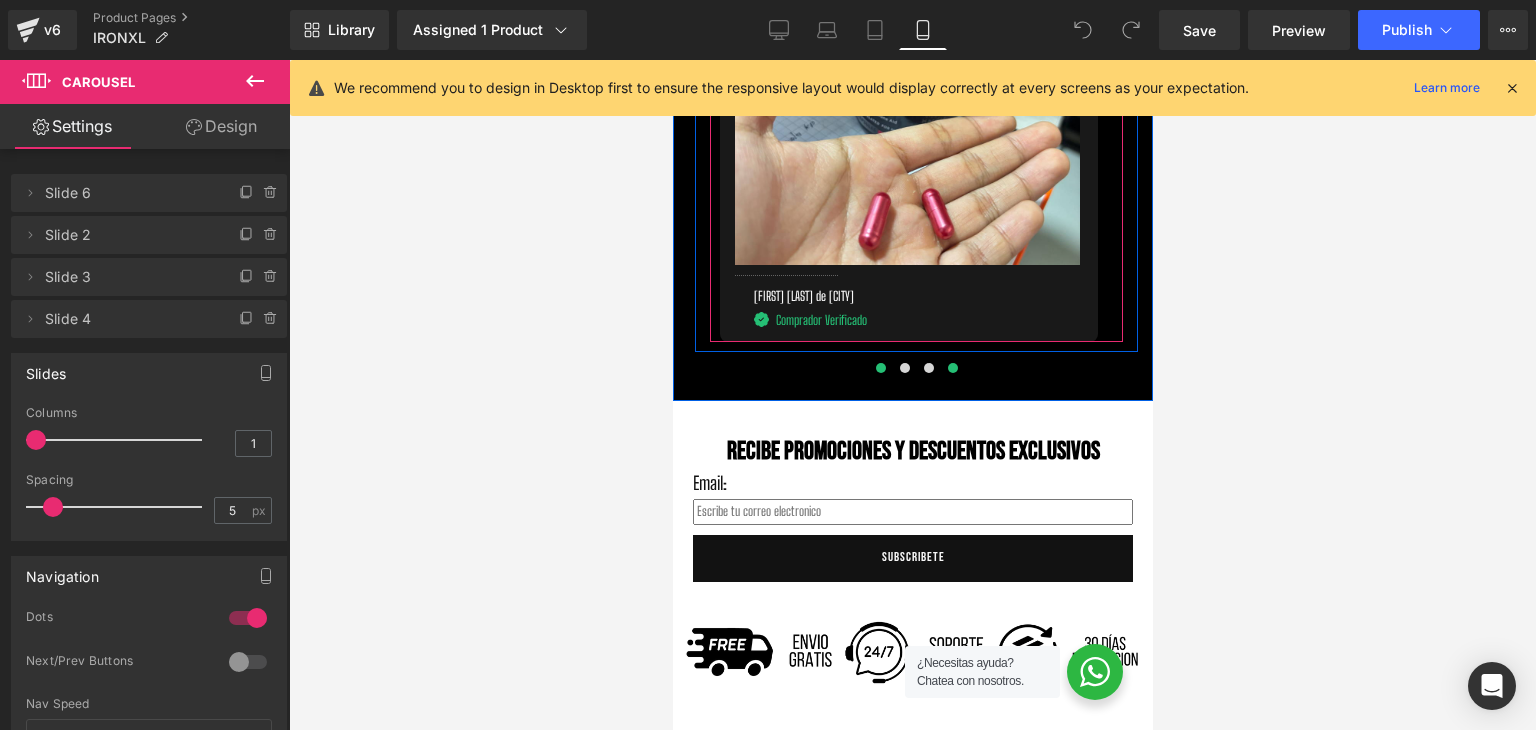 click at bounding box center (880, 368) 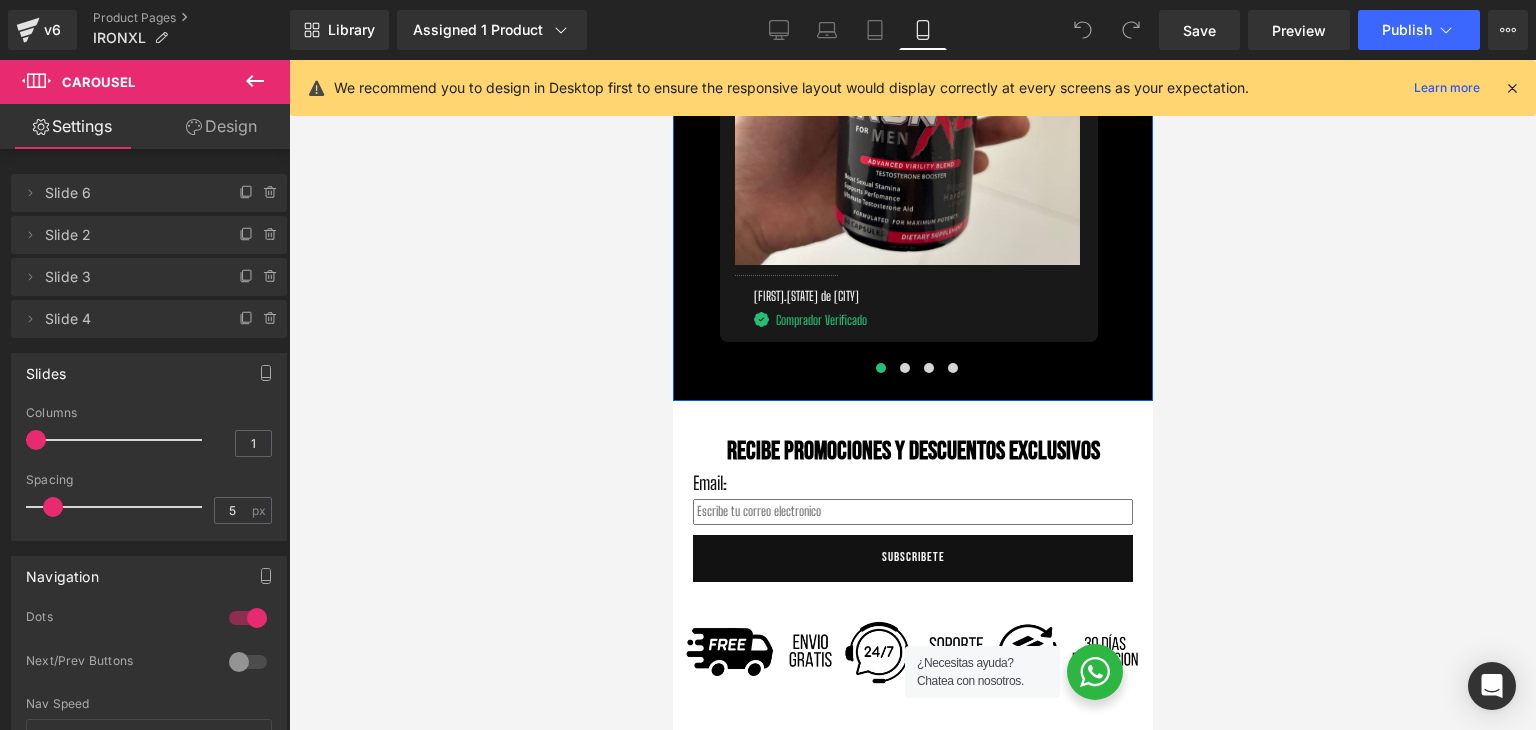click at bounding box center [912, 395] 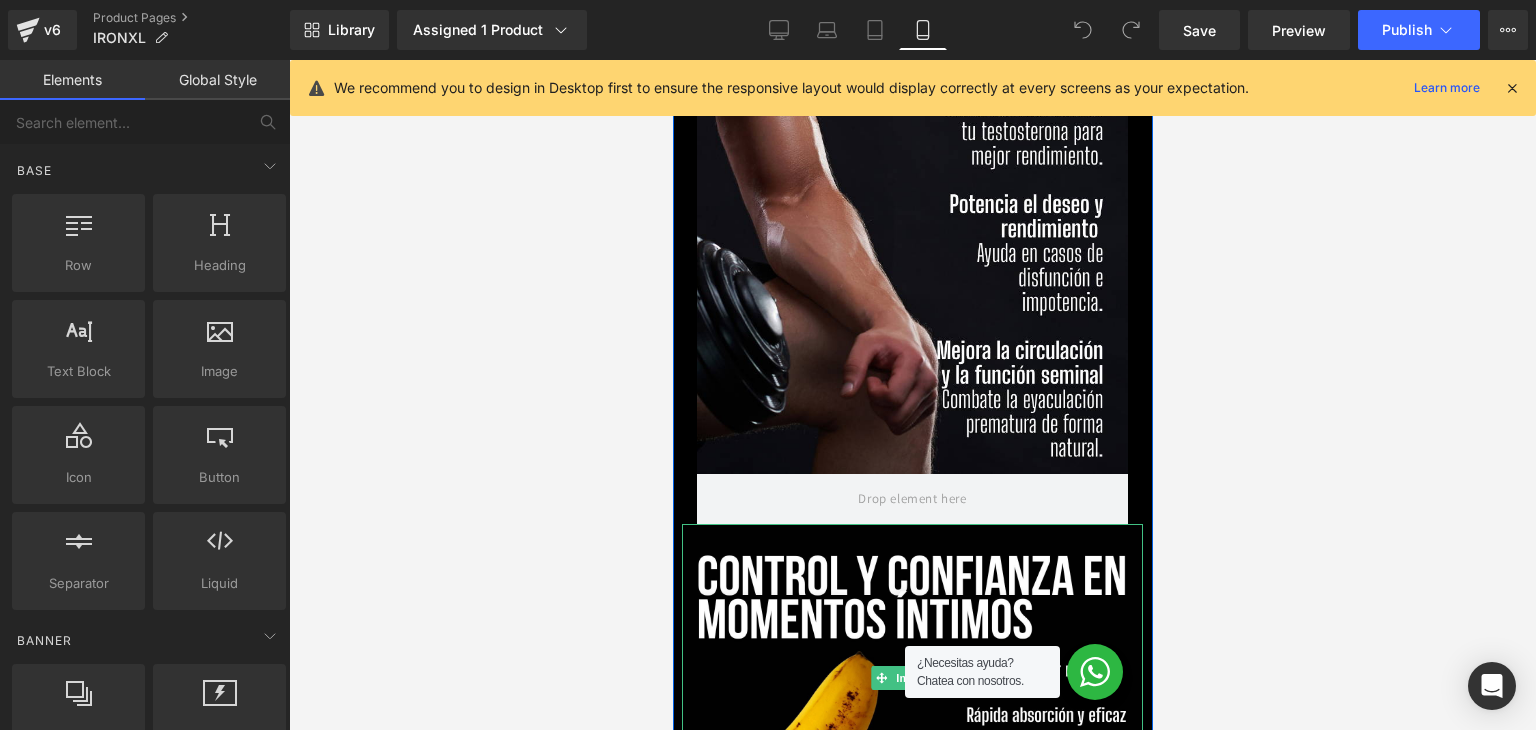 scroll, scrollTop: 3200, scrollLeft: 0, axis: vertical 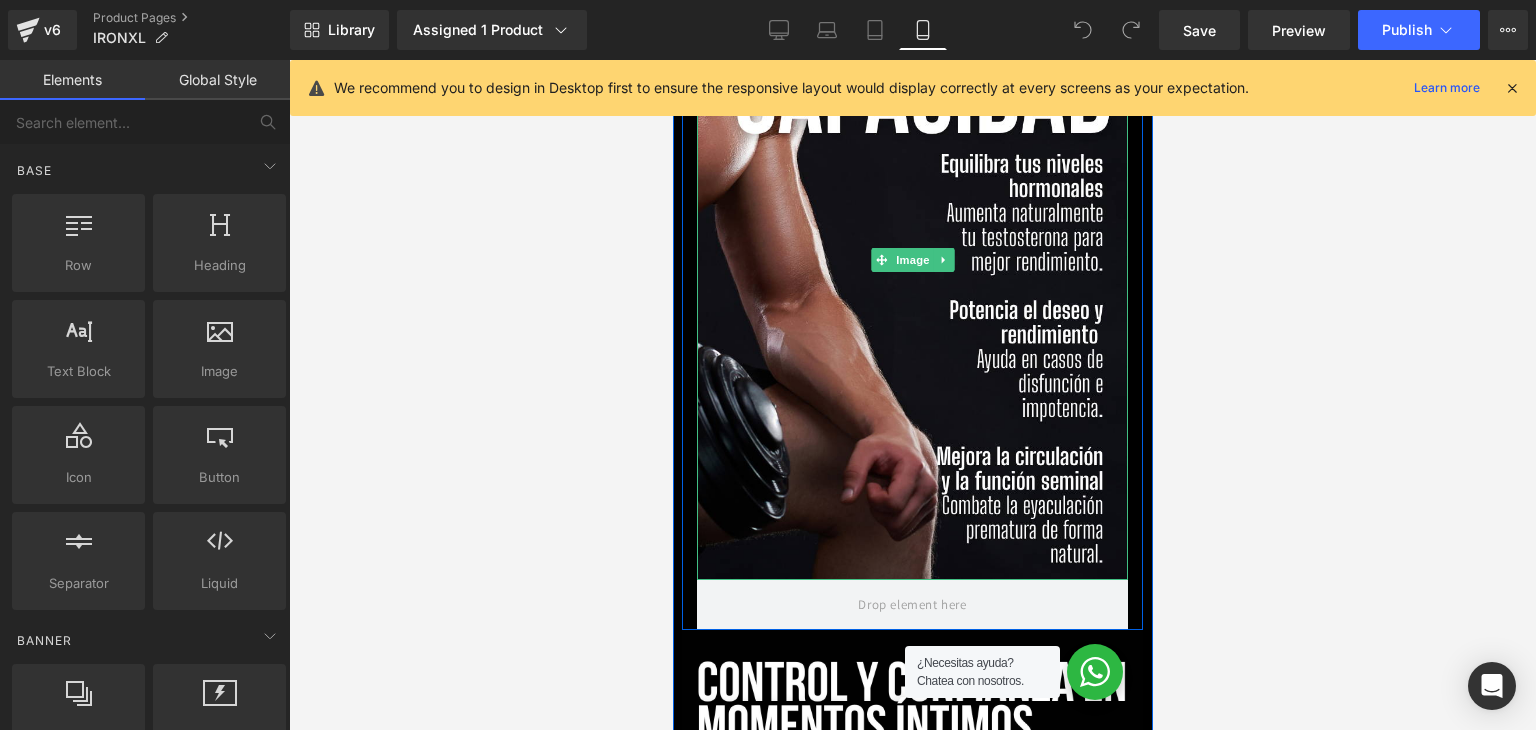 click at bounding box center [911, 259] 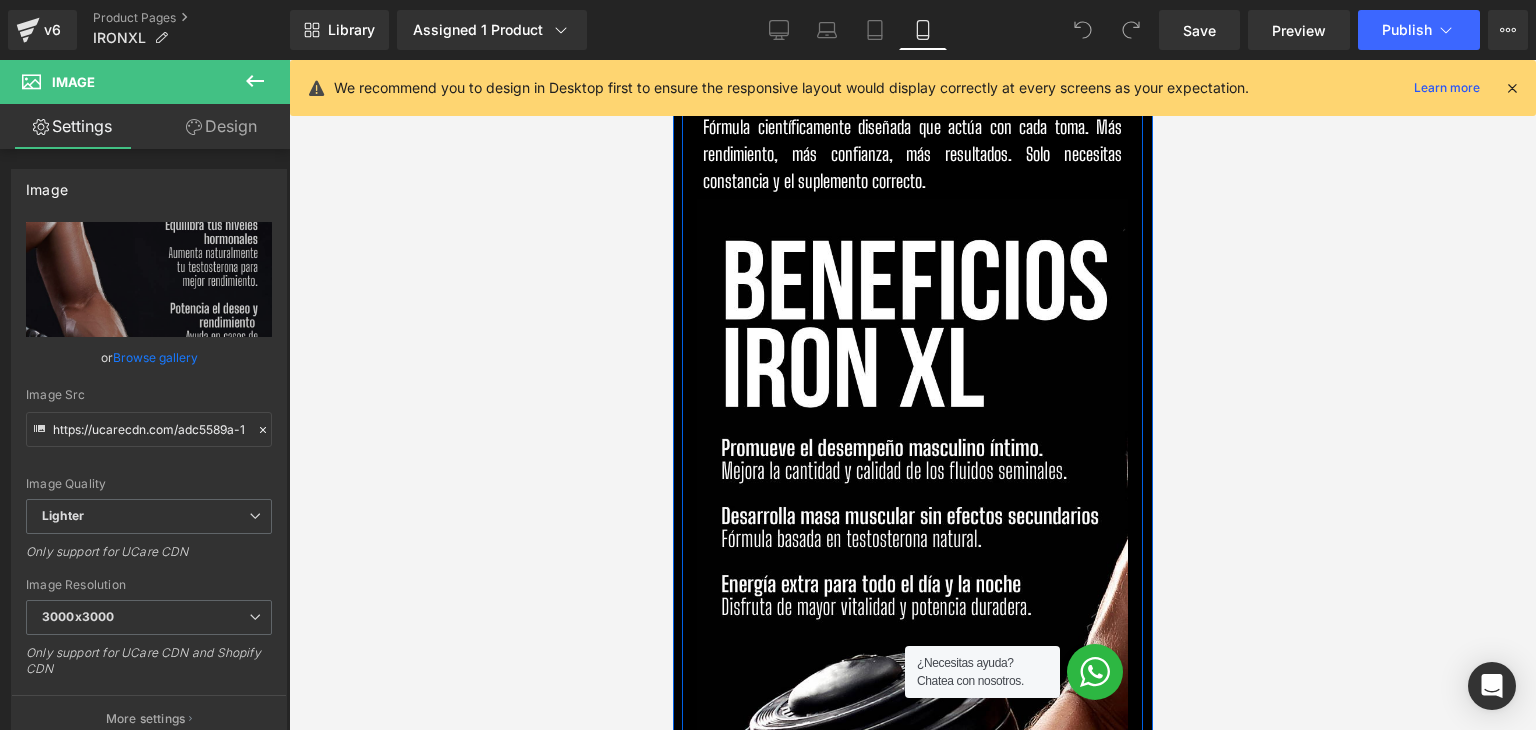 click at bounding box center (911, 519) 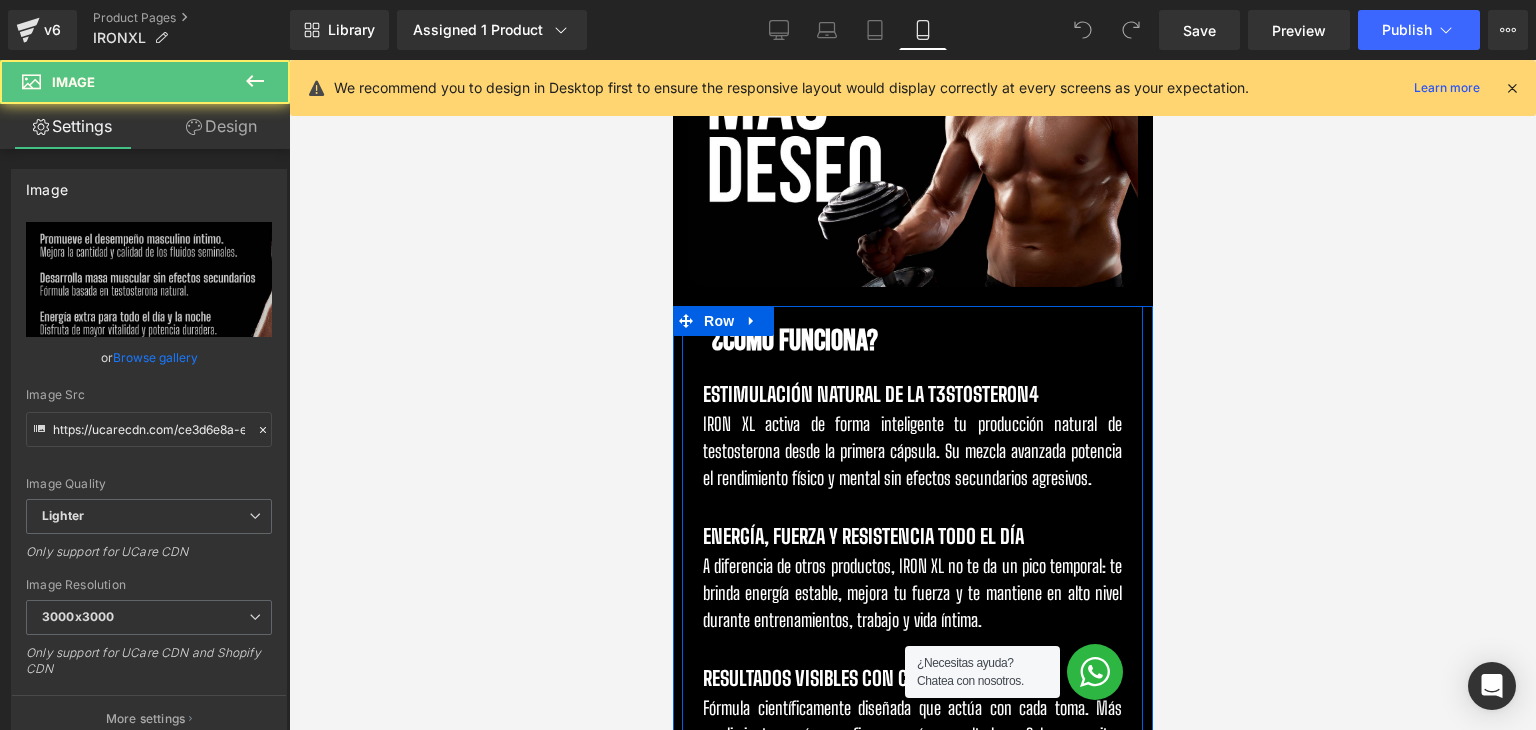 scroll, scrollTop: 1700, scrollLeft: 0, axis: vertical 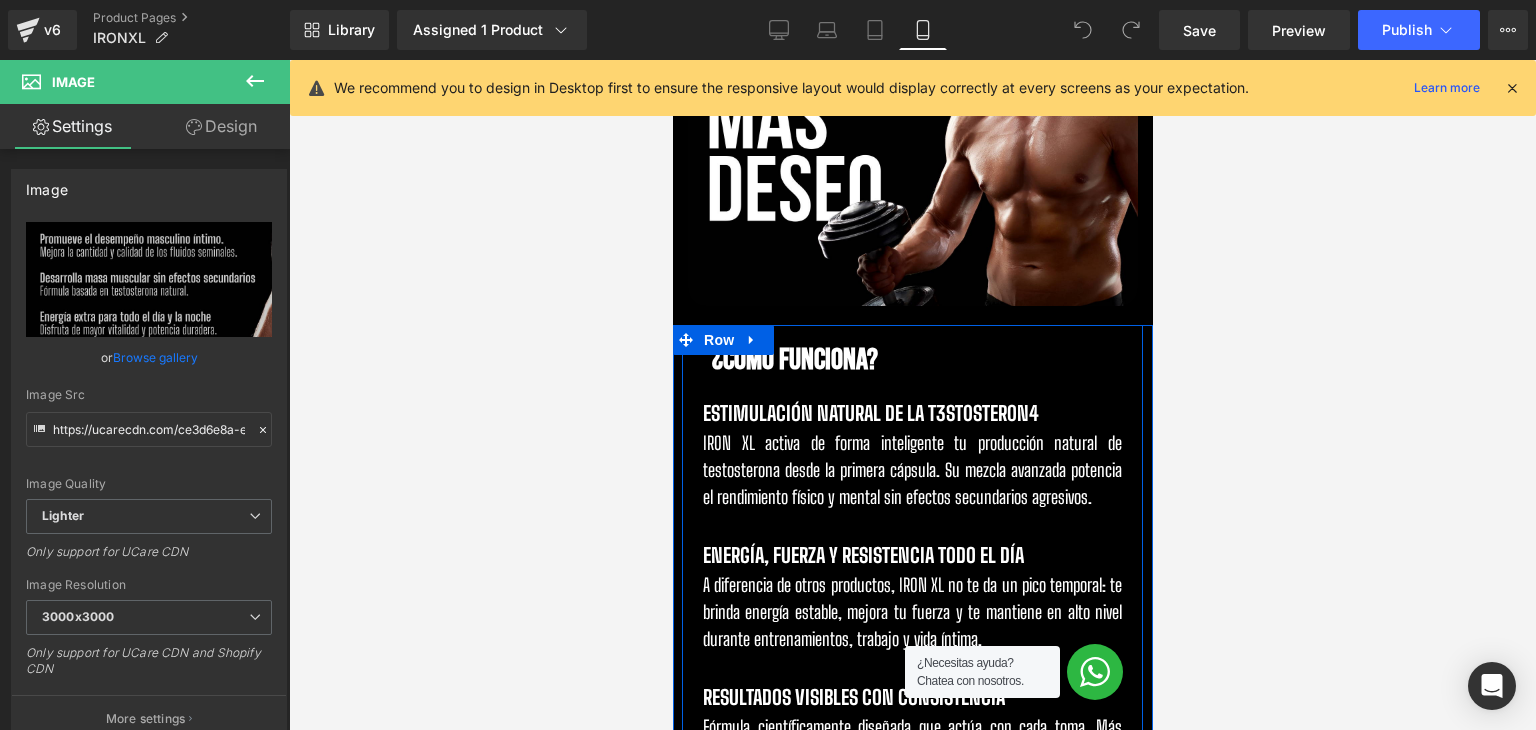 click on "IRON XL activa de forma inteligente tu producción natural de testosterona desde la primera cápsula. Su mezcla avanzada potencia el rendimiento físico y mental sin efectos secundarios agresivos." at bounding box center (911, 470) 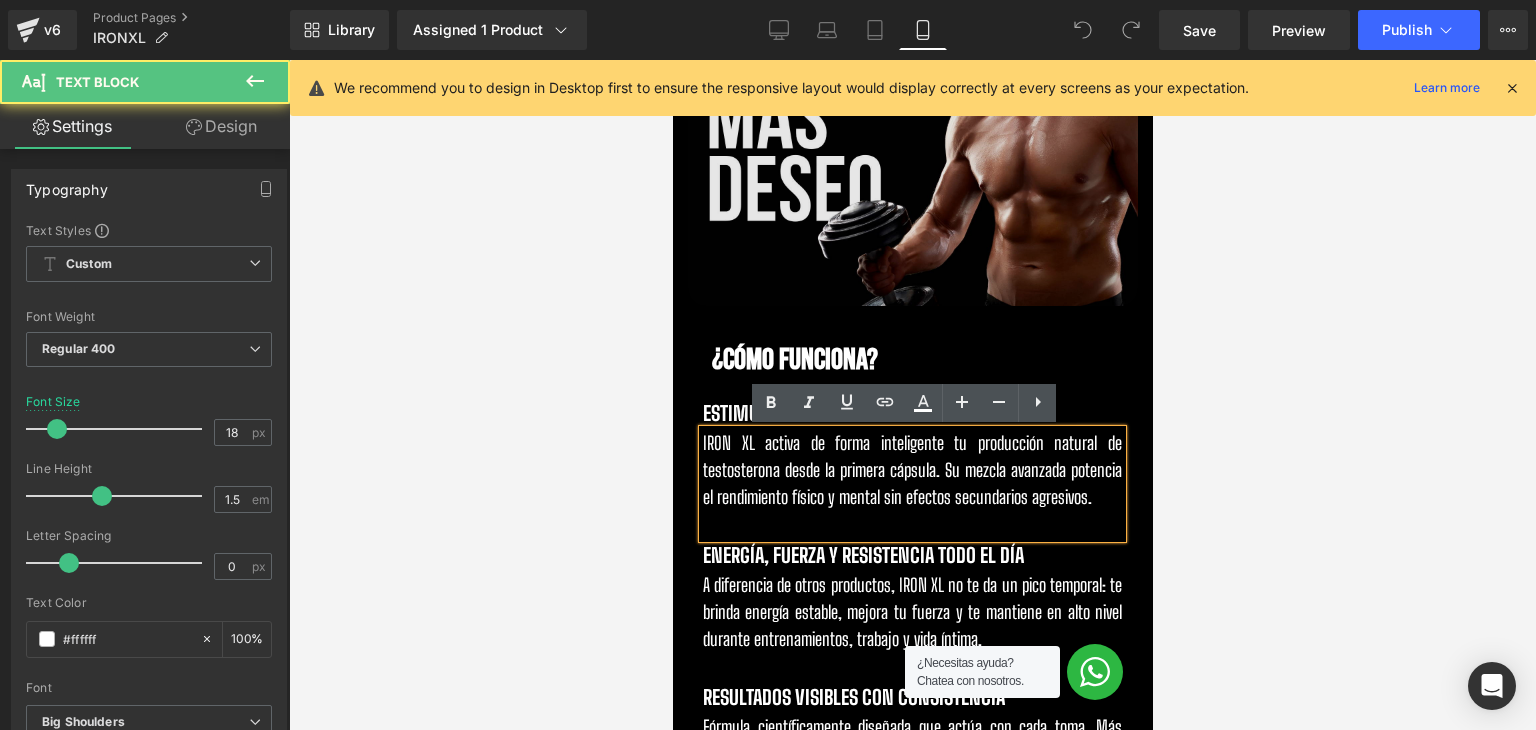 click at bounding box center (912, 182) 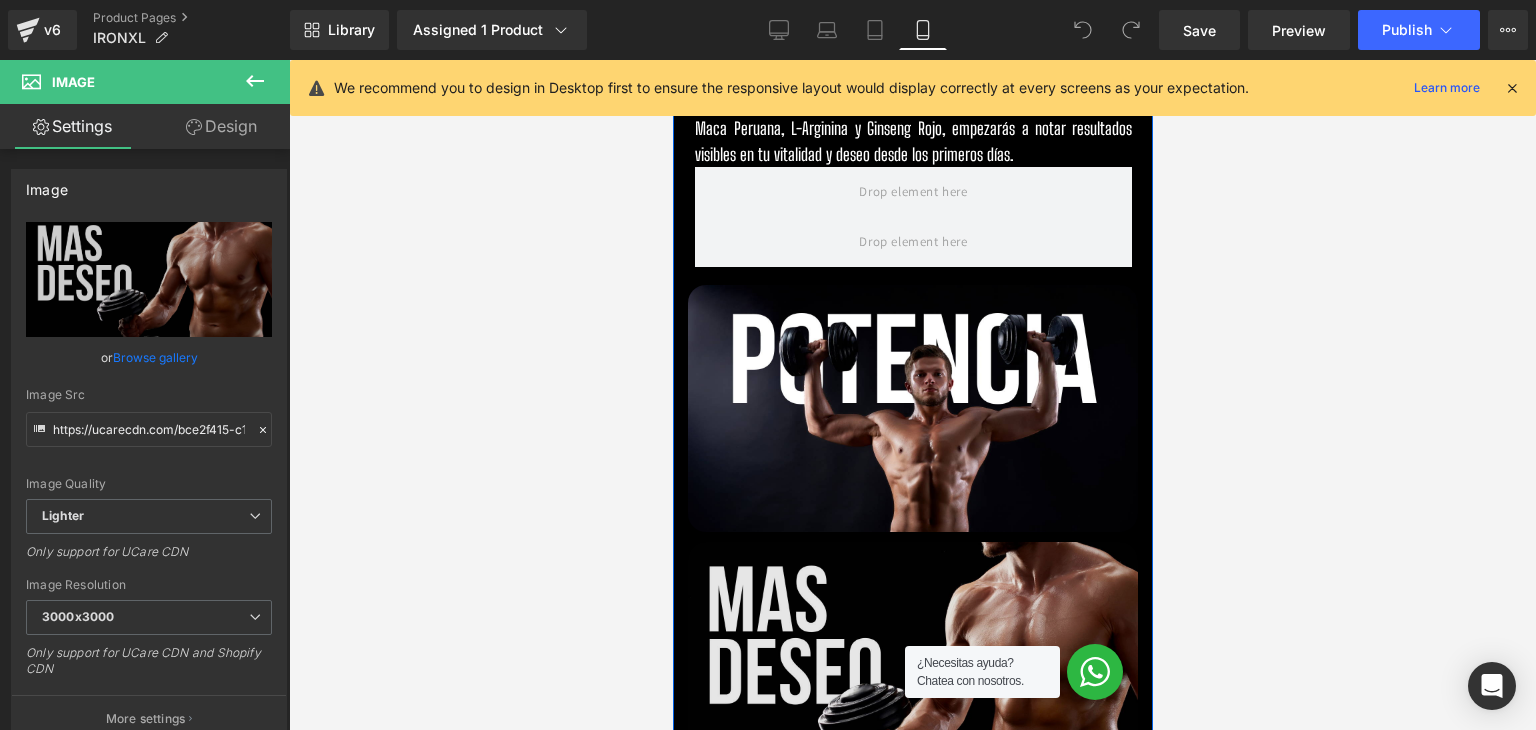 scroll, scrollTop: 1200, scrollLeft: 0, axis: vertical 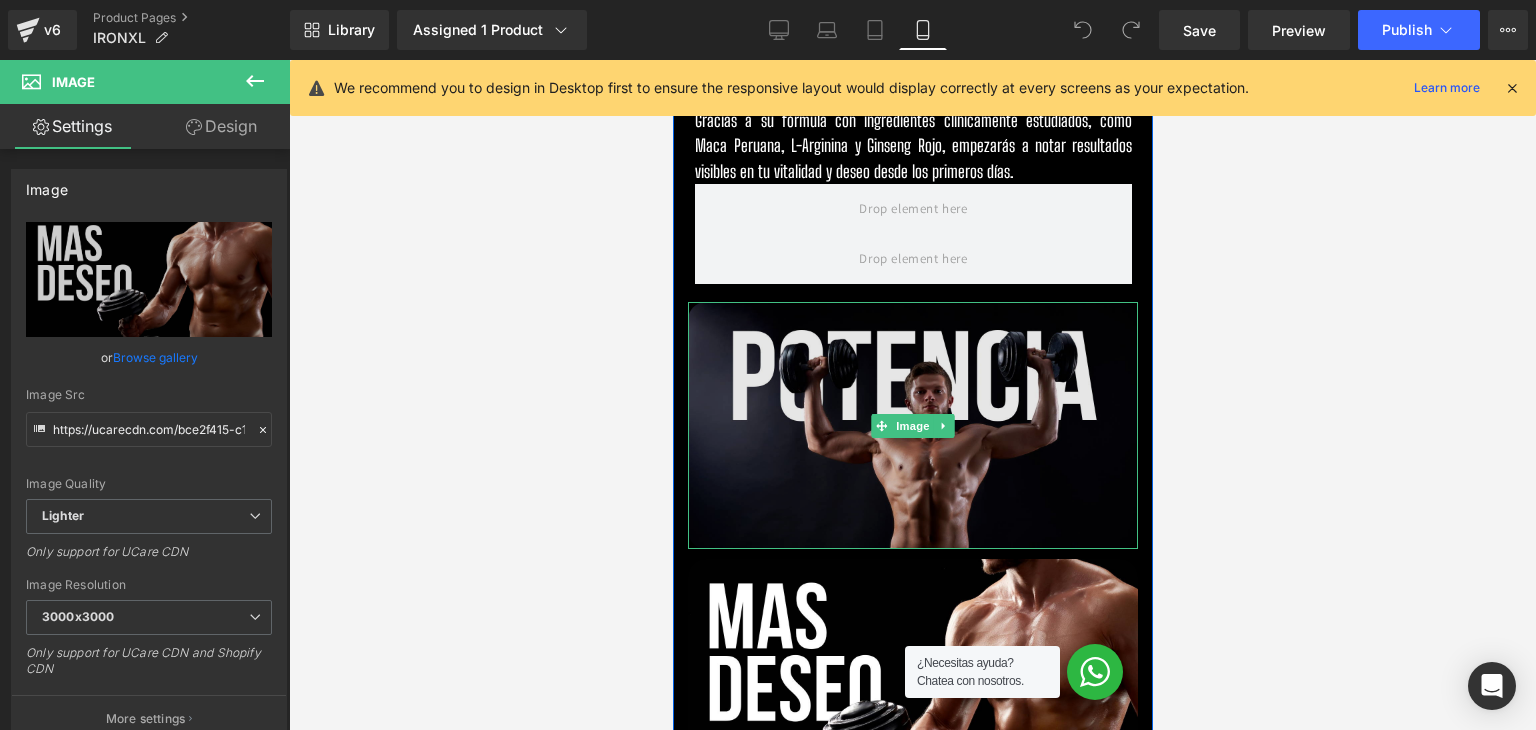 click at bounding box center [912, 425] 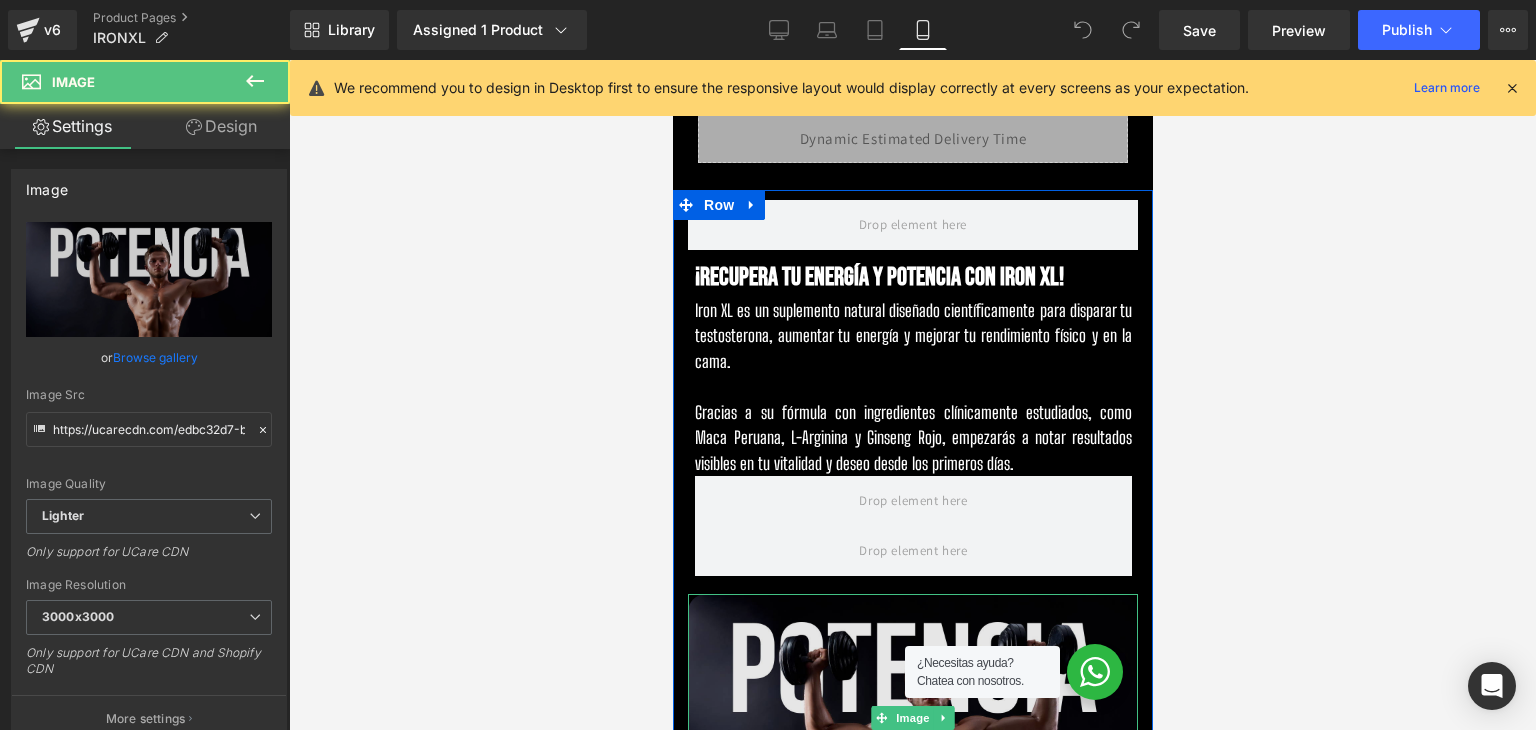 scroll, scrollTop: 900, scrollLeft: 0, axis: vertical 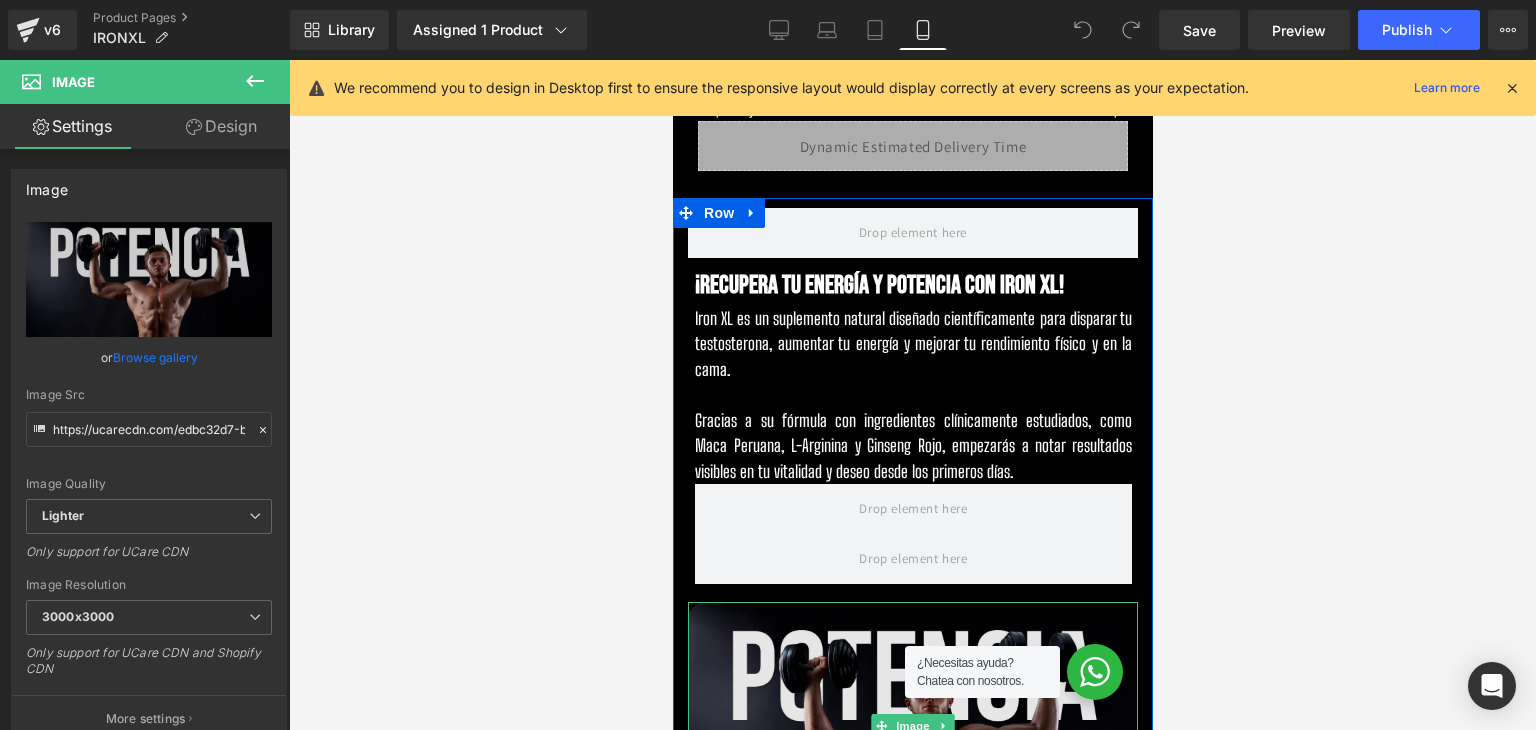 click on "Iron XL es un suplemento natural diseñado científicamente para disparar tu testosterona, aumentar tu energía y mejorar tu rendimiento físico y en la cama." at bounding box center (912, 344) 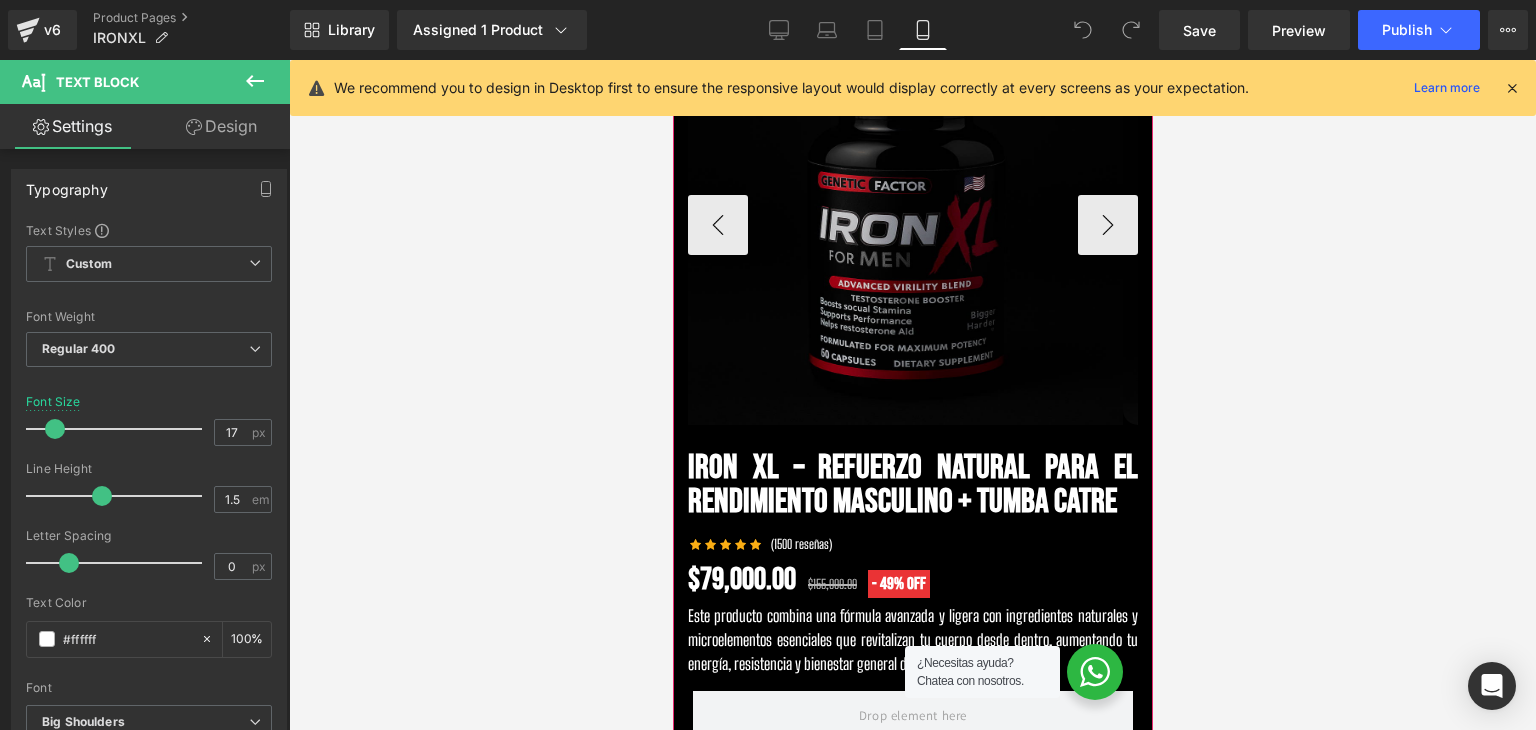 scroll, scrollTop: 100, scrollLeft: 0, axis: vertical 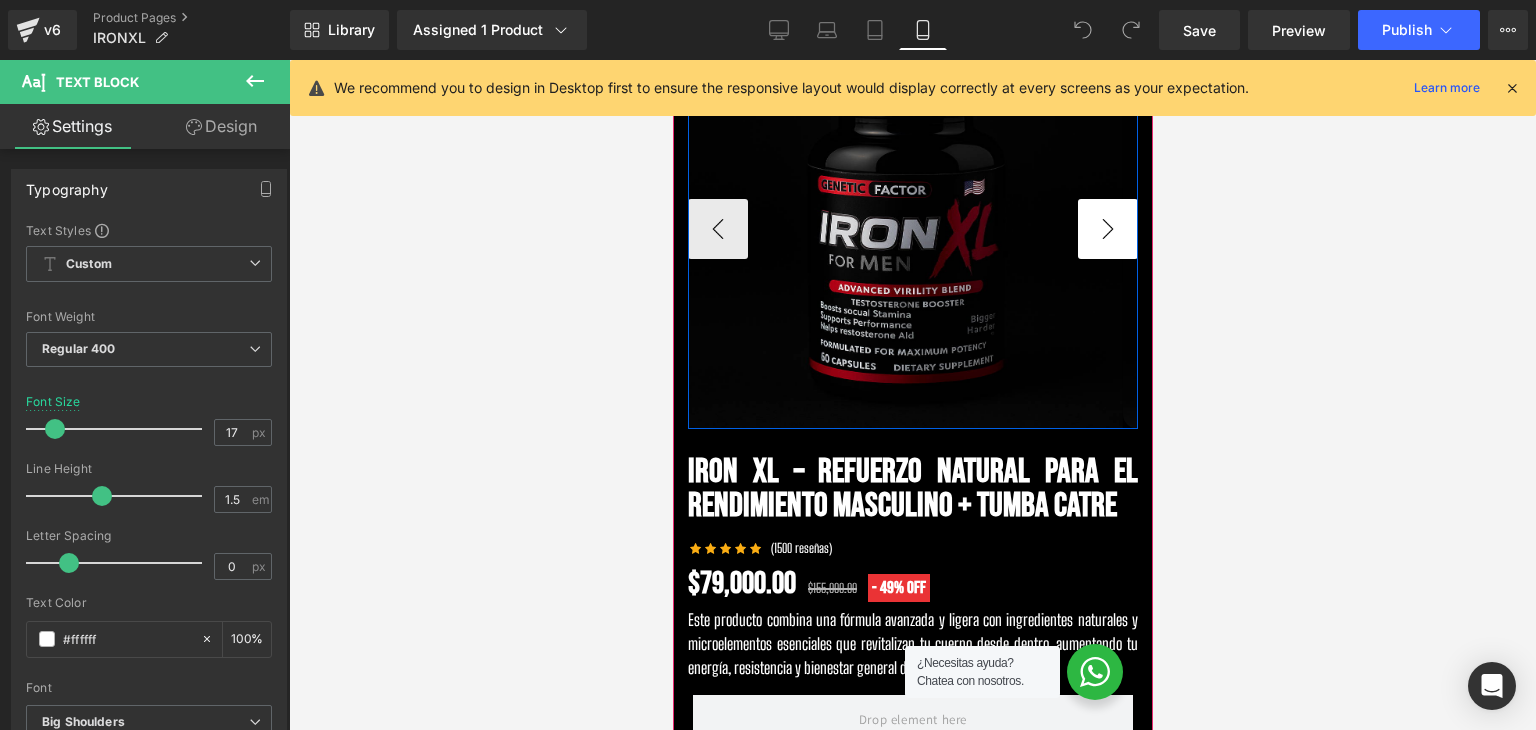 click on "›" at bounding box center (1107, 229) 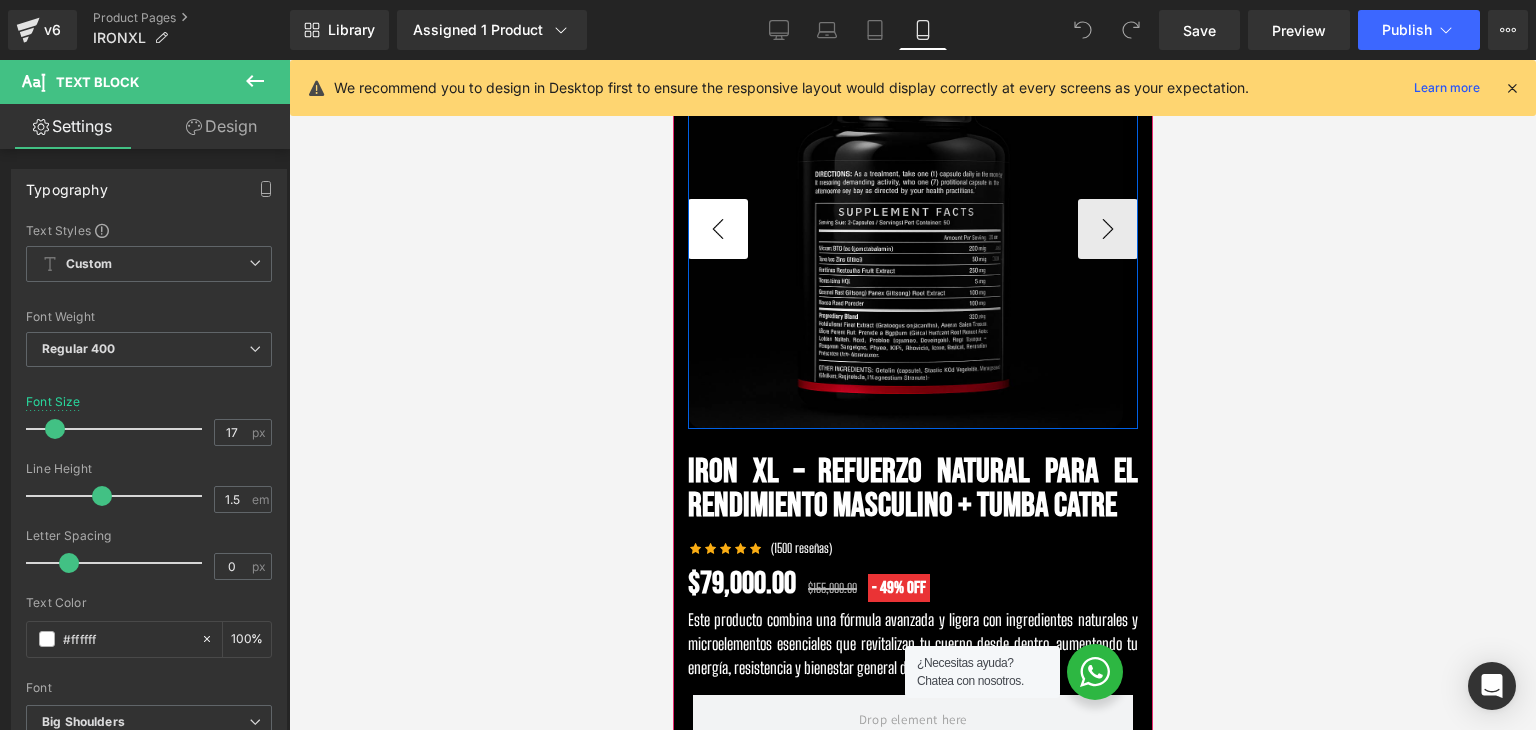 click on "‹" at bounding box center (717, 229) 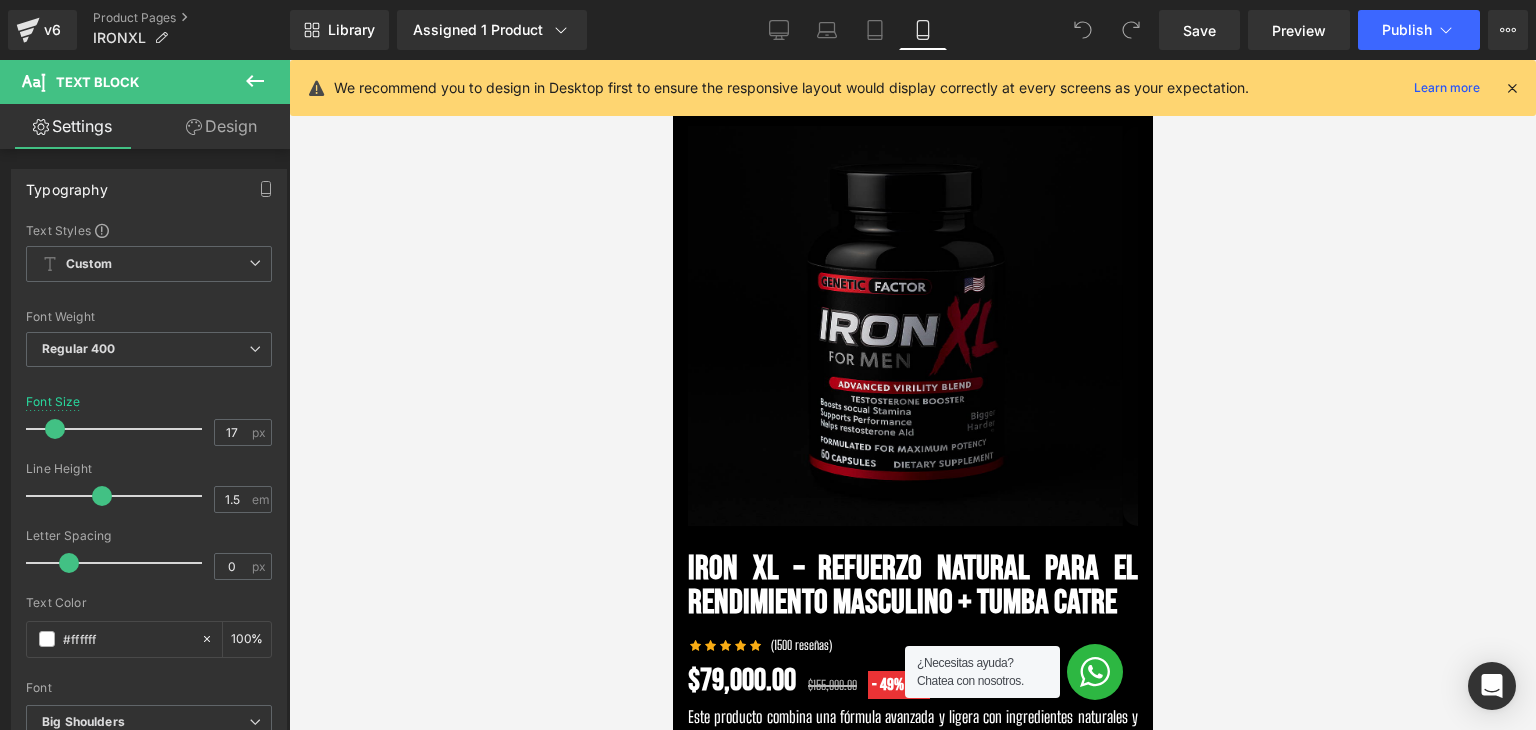 scroll, scrollTop: 0, scrollLeft: 0, axis: both 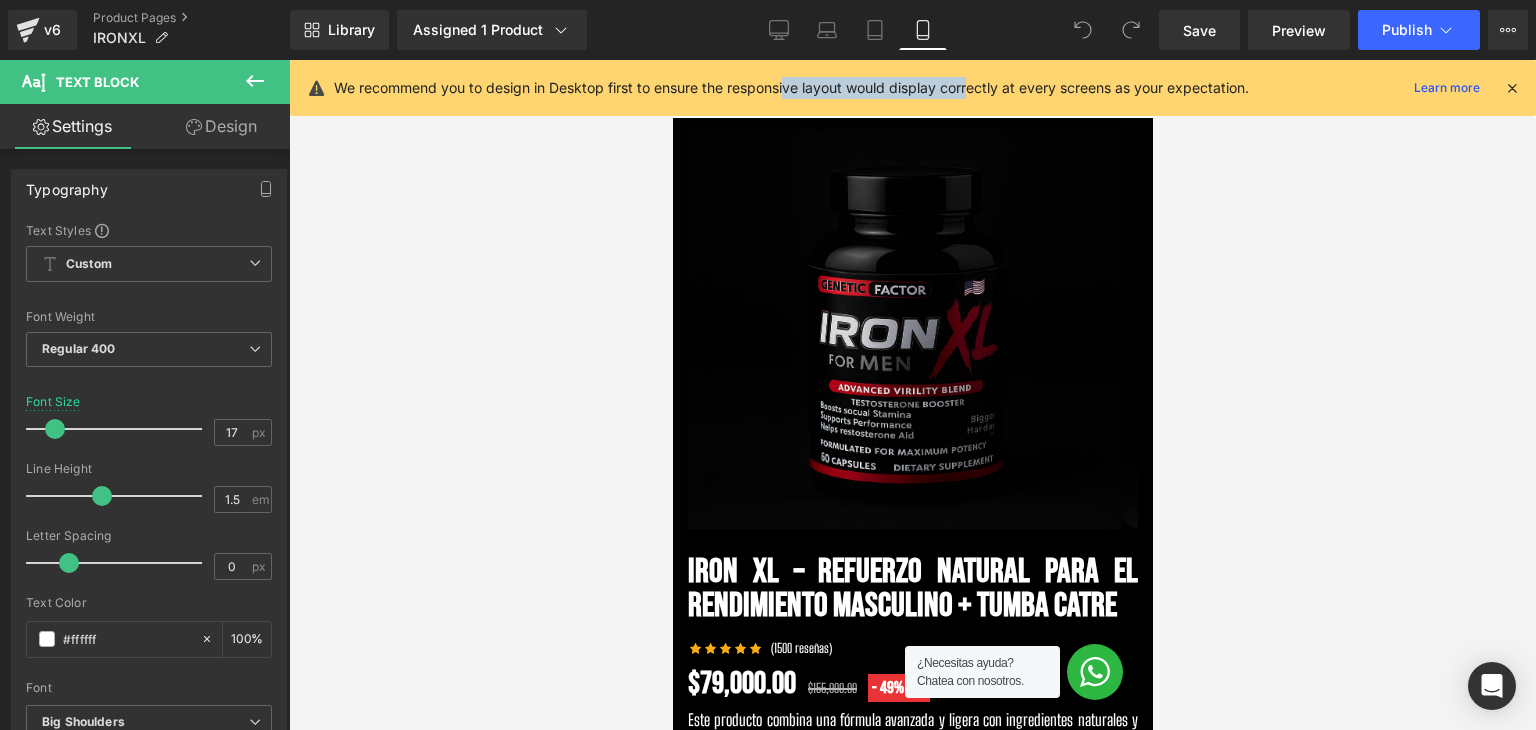 drag, startPoint x: 975, startPoint y: 84, endPoint x: 788, endPoint y: 97, distance: 187.45132 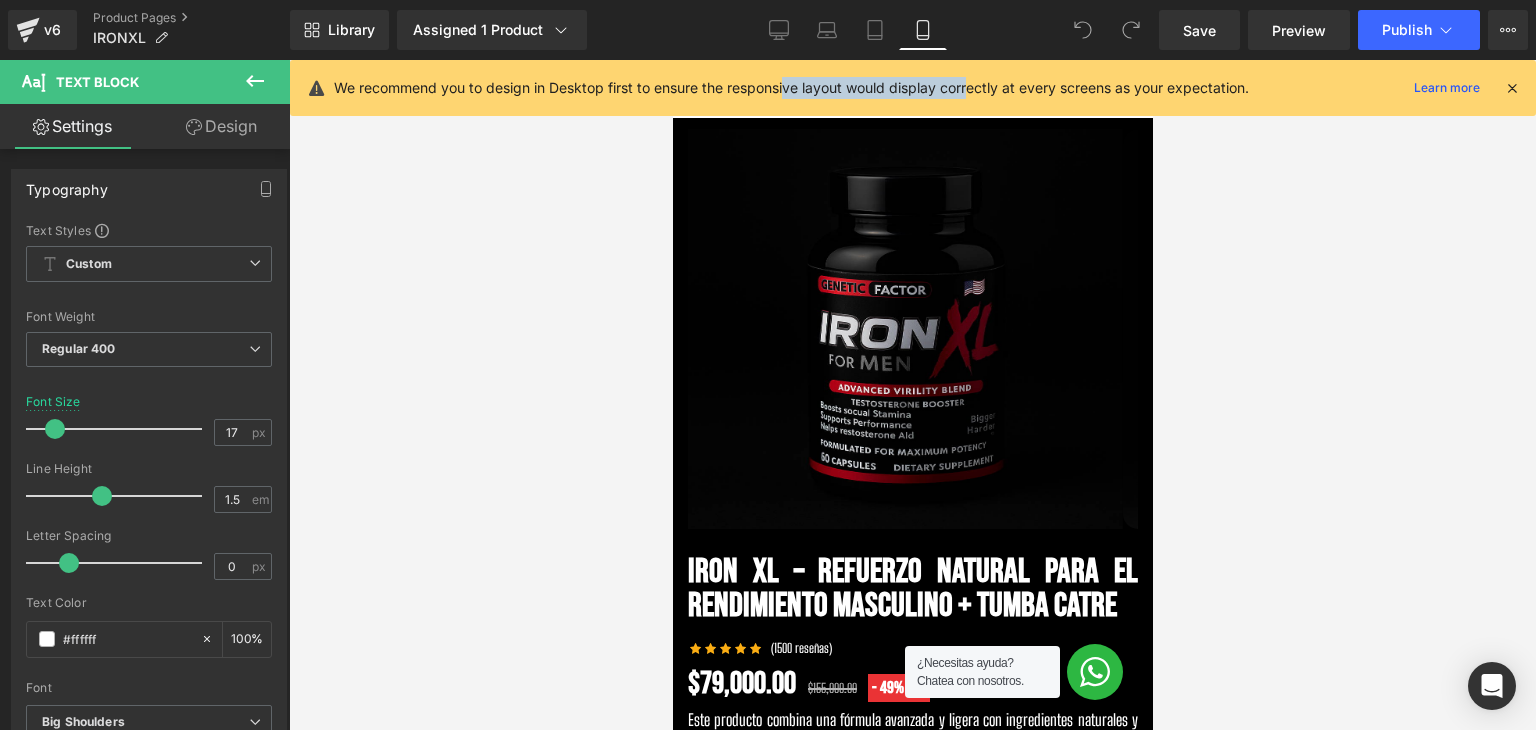 click on "We recommend you to design in Desktop first to ensure the responsive layout would display correctly at every screens as your expectation." at bounding box center [791, 88] 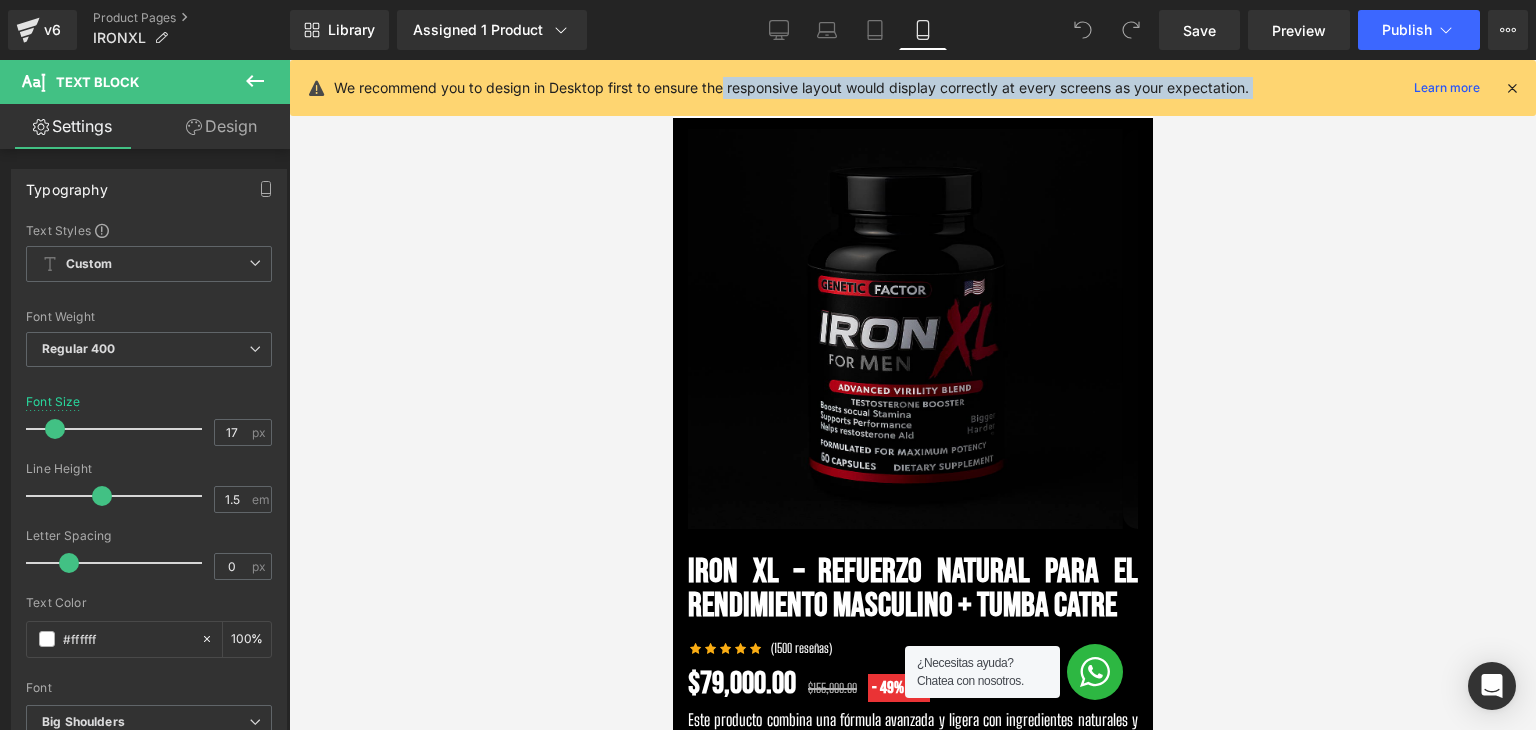 drag, startPoint x: 728, startPoint y: 90, endPoint x: 1344, endPoint y: 109, distance: 616.29297 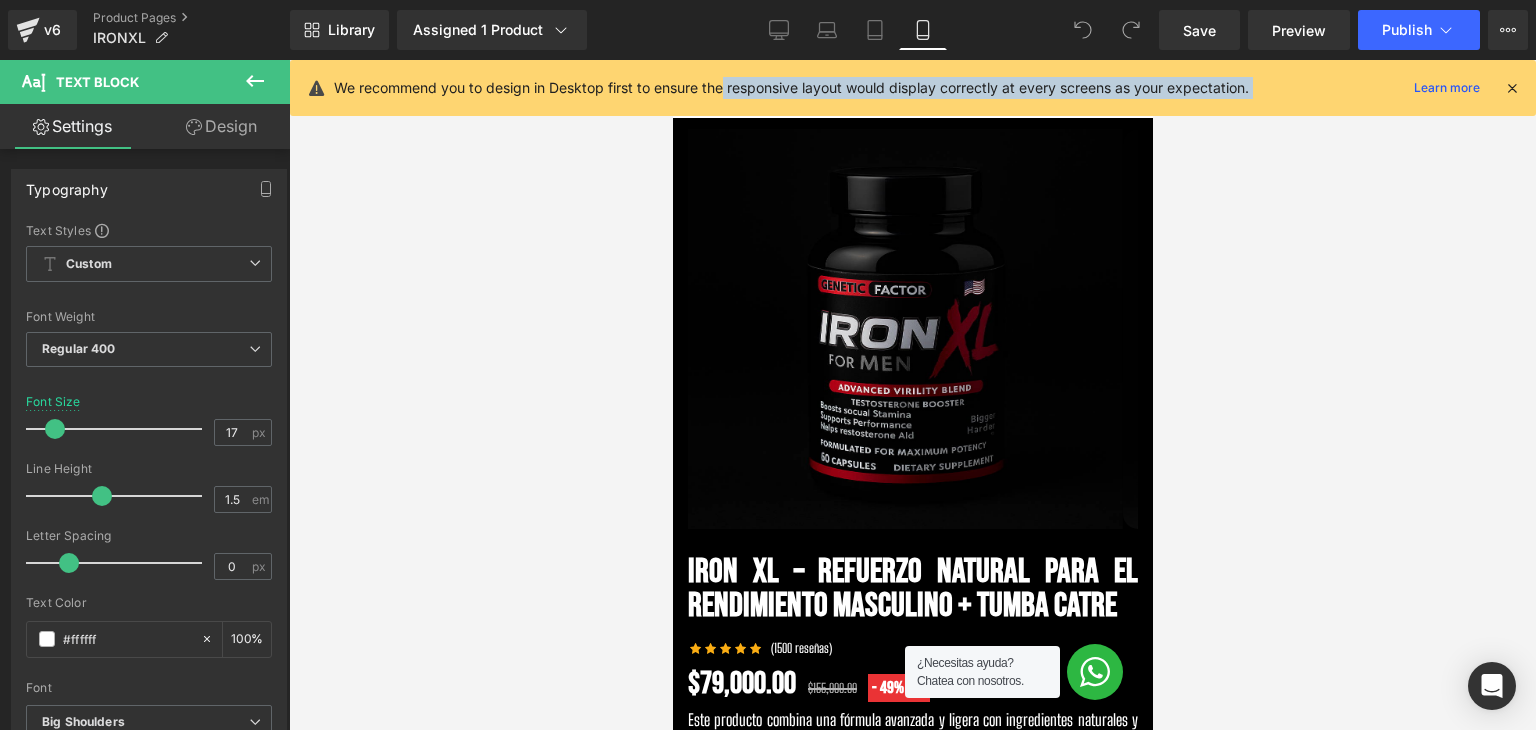 click on "We recommend you to design in Desktop first to ensure the responsive layout would display correctly at every screens as your expectation. Learn more" at bounding box center (913, 88) 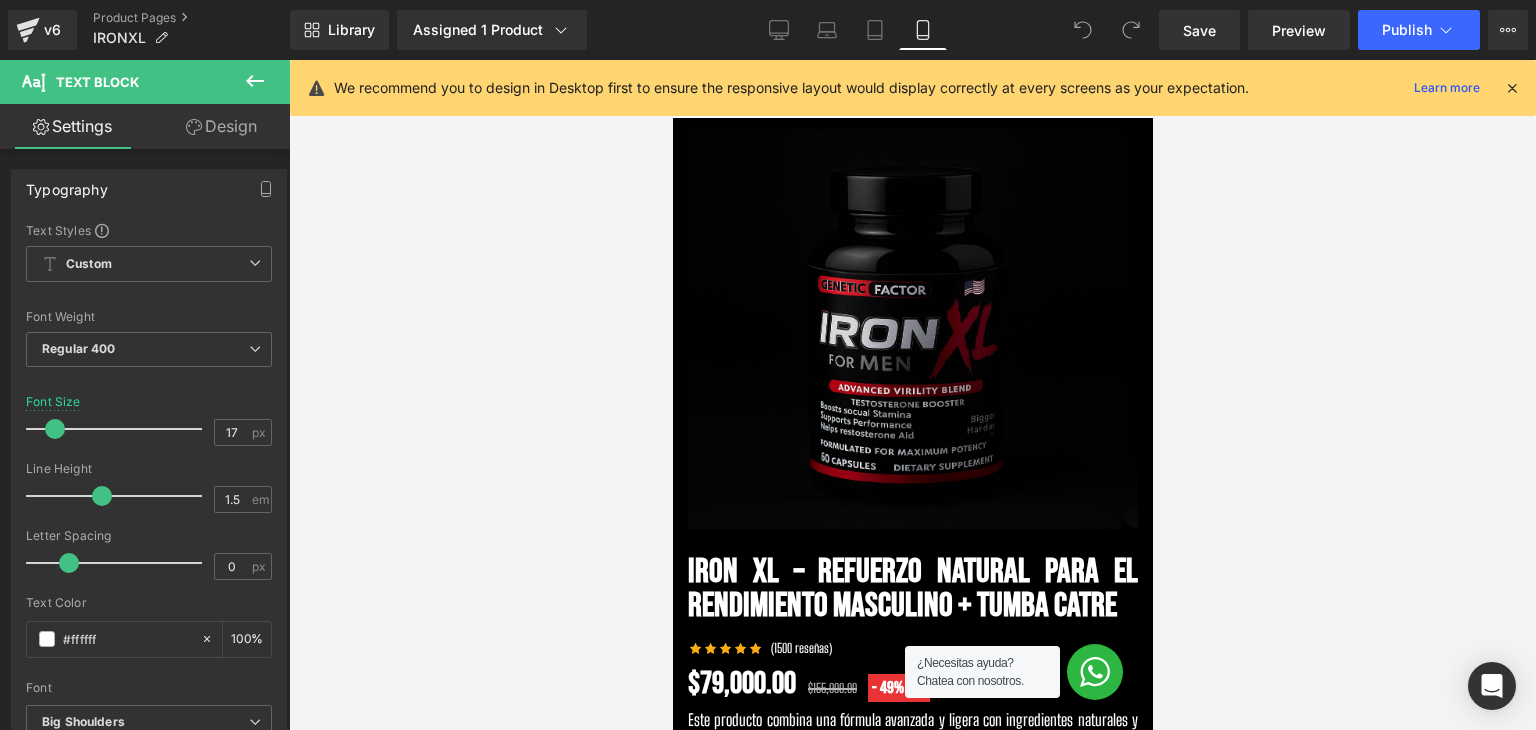 click at bounding box center [1512, 88] 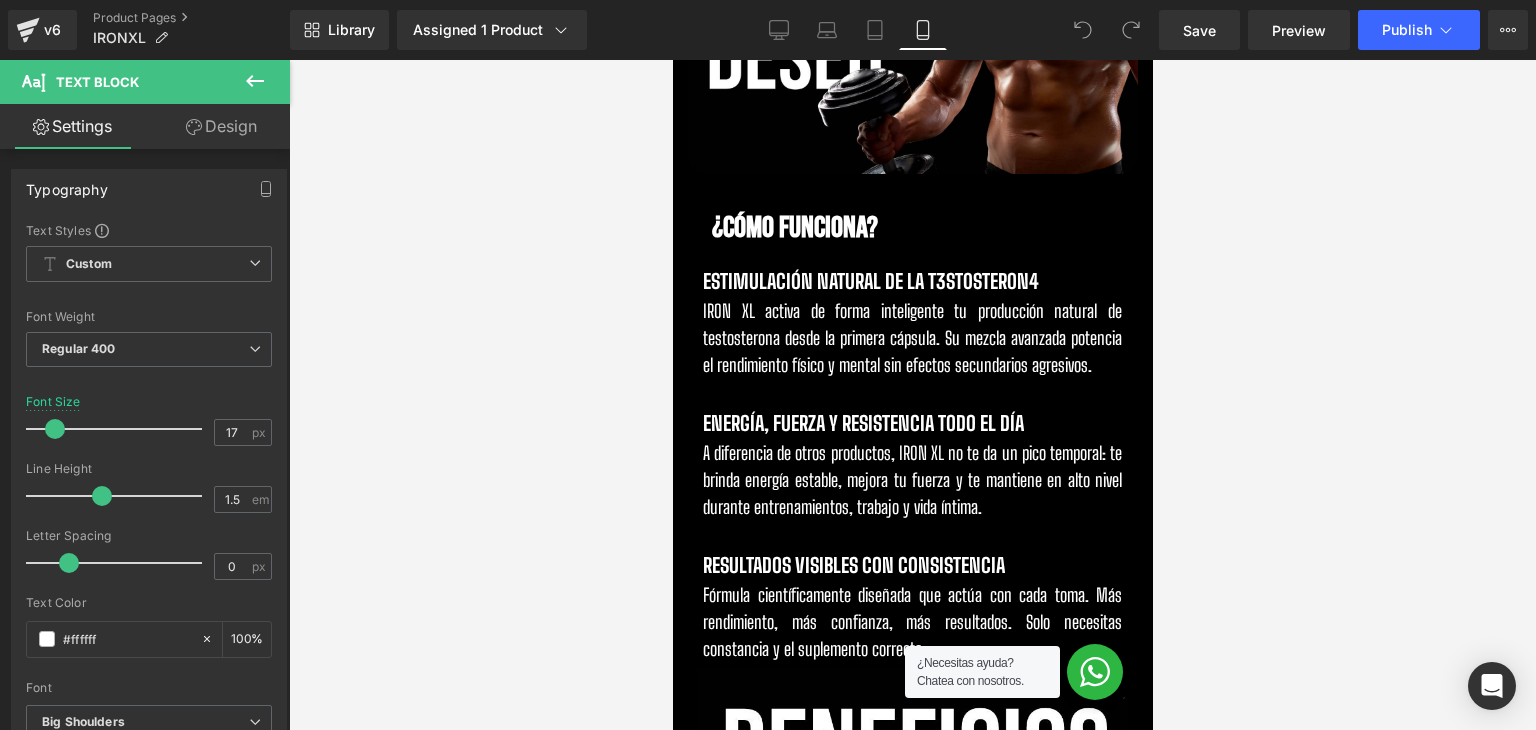 scroll, scrollTop: 1900, scrollLeft: 0, axis: vertical 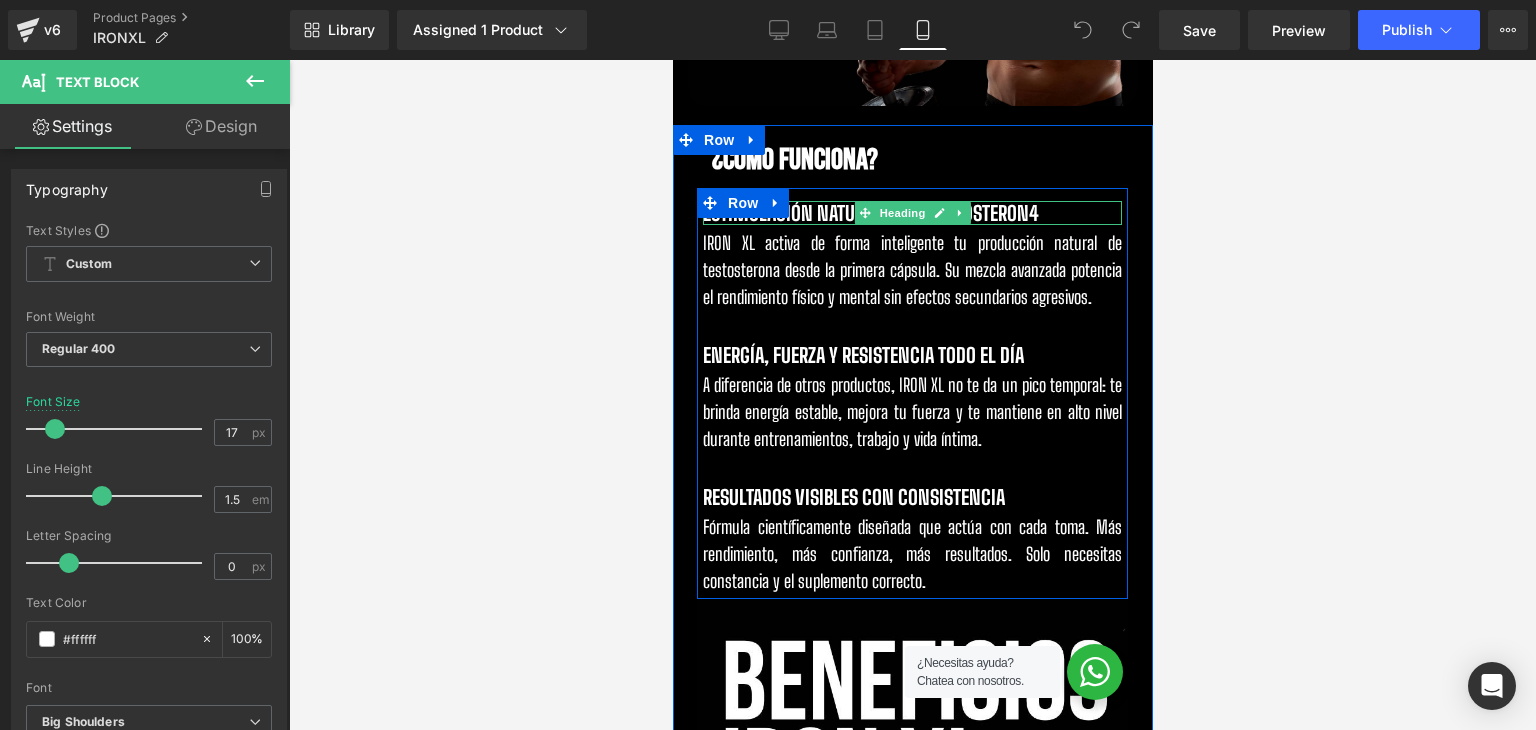 click on "ESTIMULACIÓN NATURAL DE LA T3ST0ST3RON4" at bounding box center [870, 213] 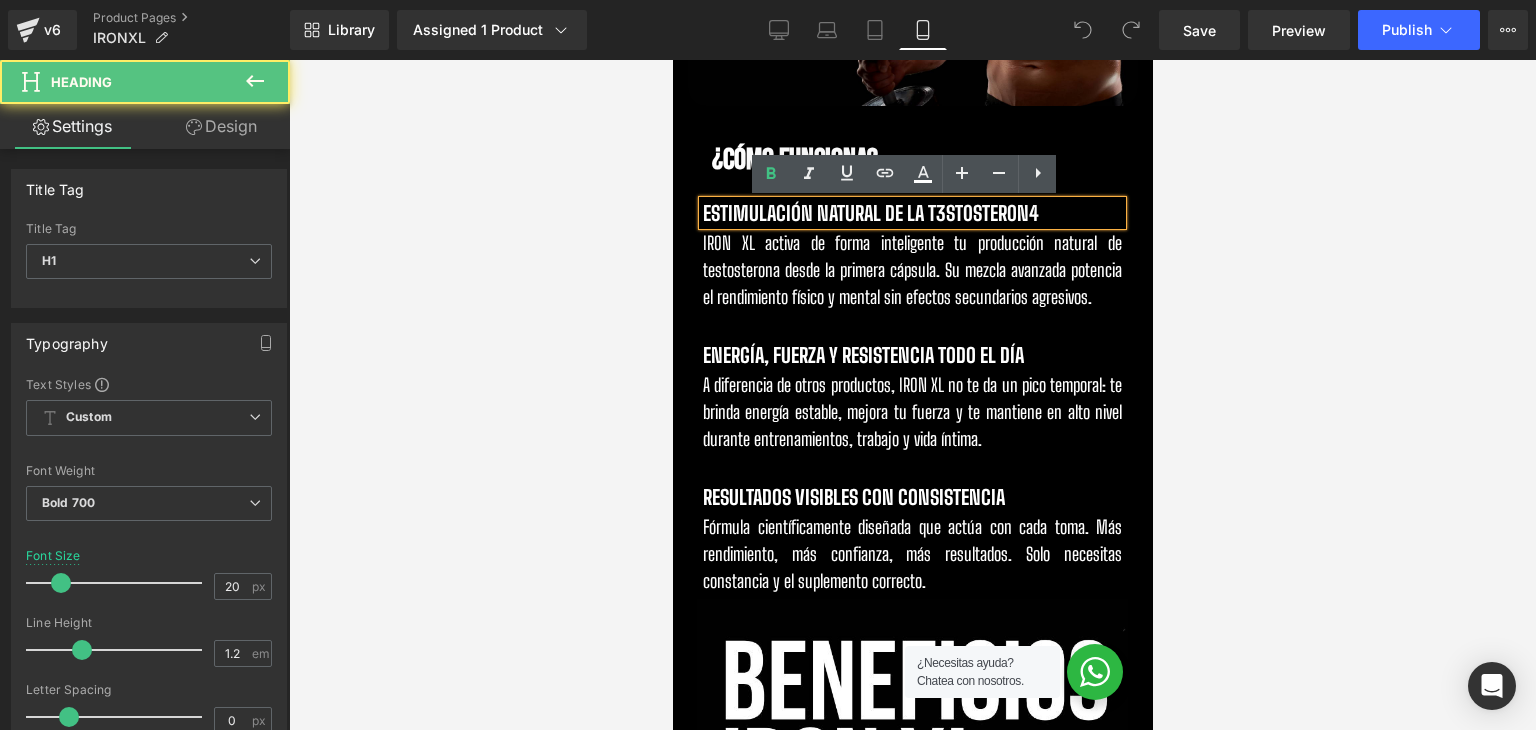 click on "ESTIMULACIÓN NATURAL DE LA T3ST0ST3RON4" at bounding box center (870, 213) 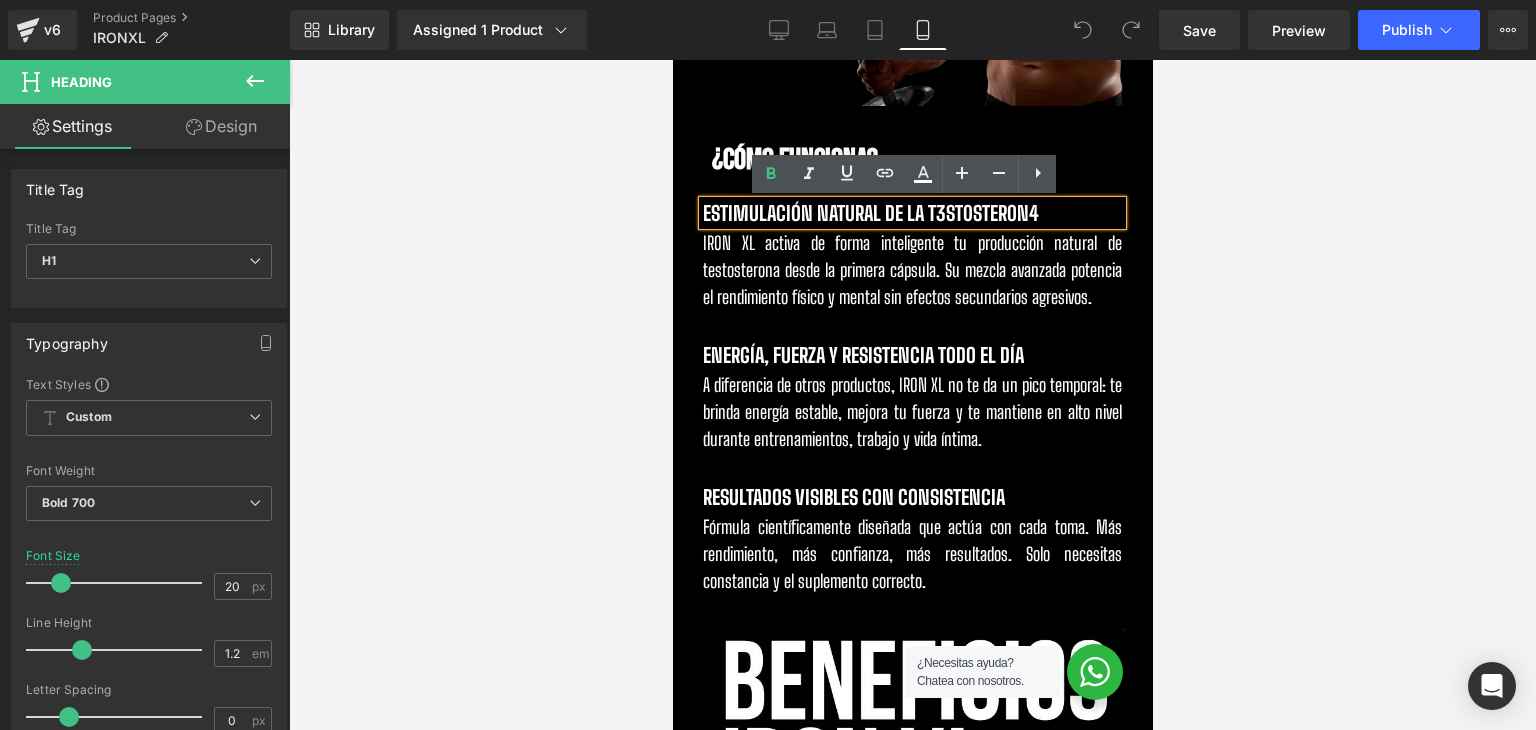 type 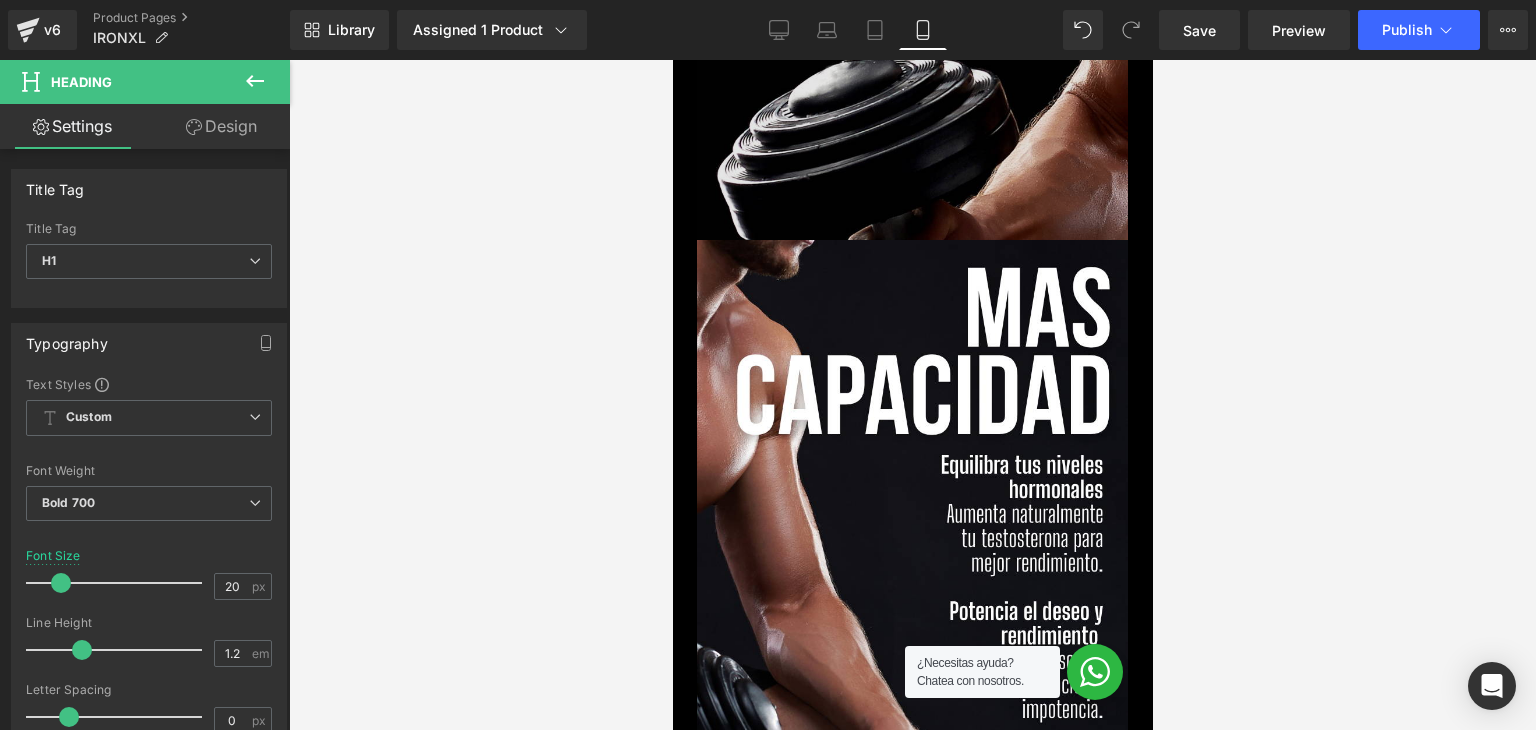 scroll, scrollTop: 2900, scrollLeft: 0, axis: vertical 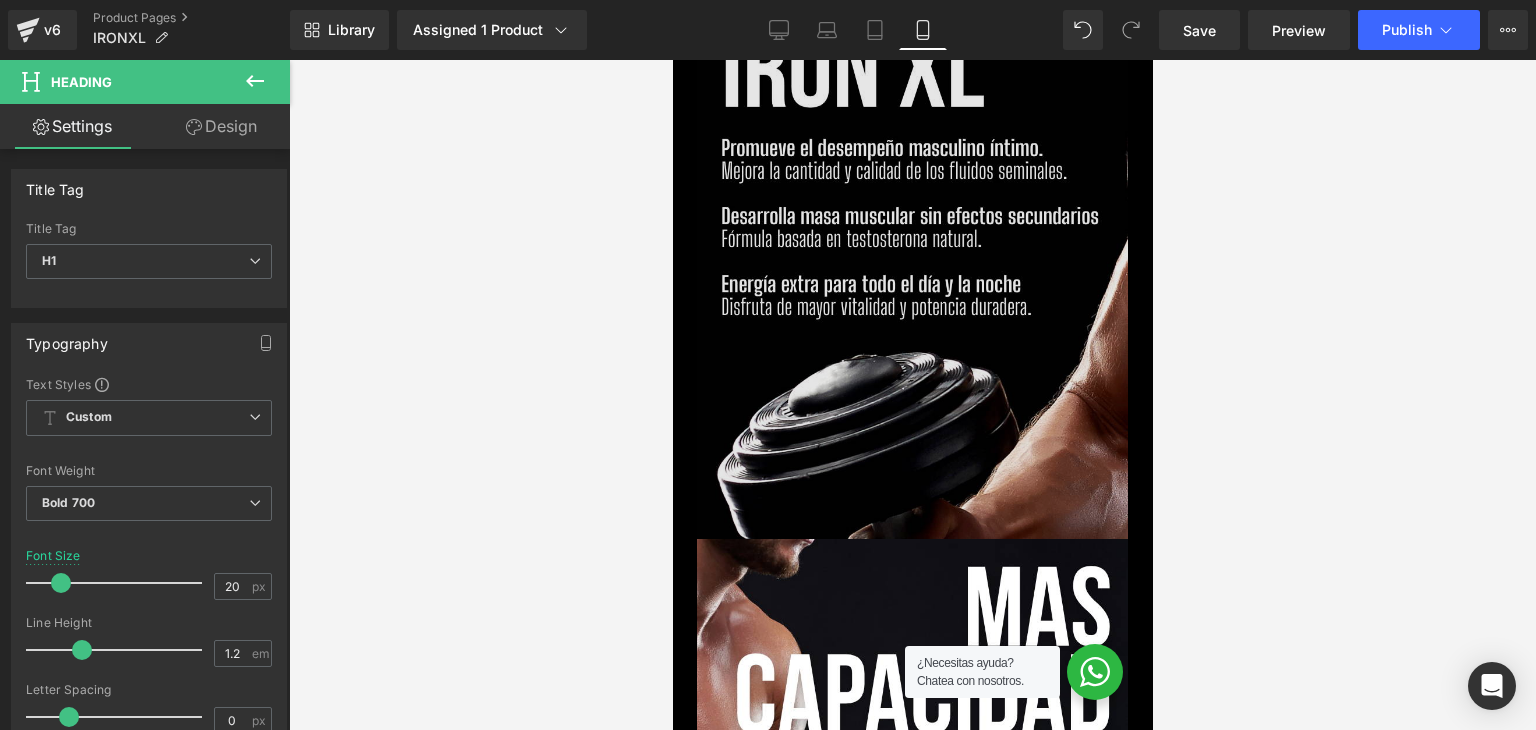 click at bounding box center [911, 219] 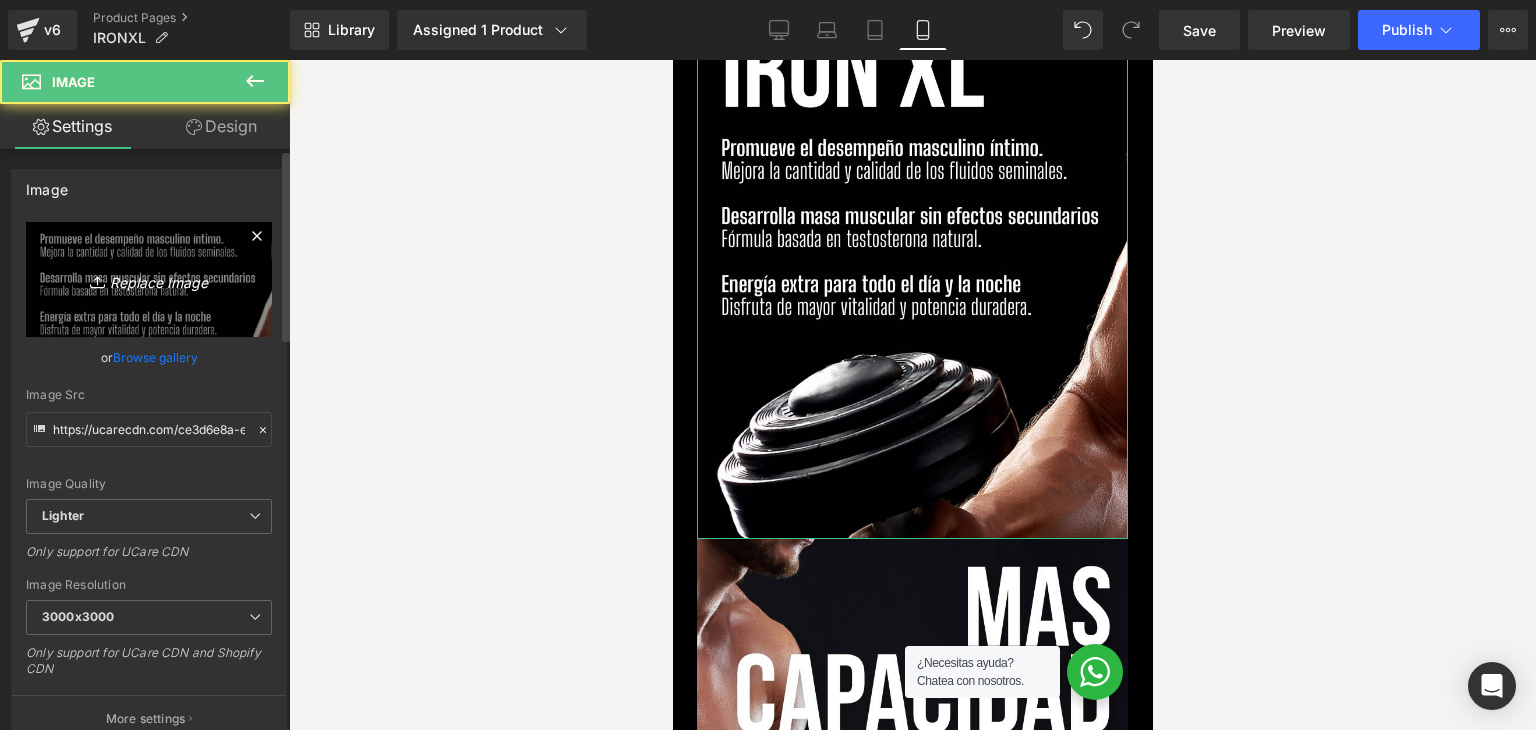 click on "Replace Image" at bounding box center [149, 279] 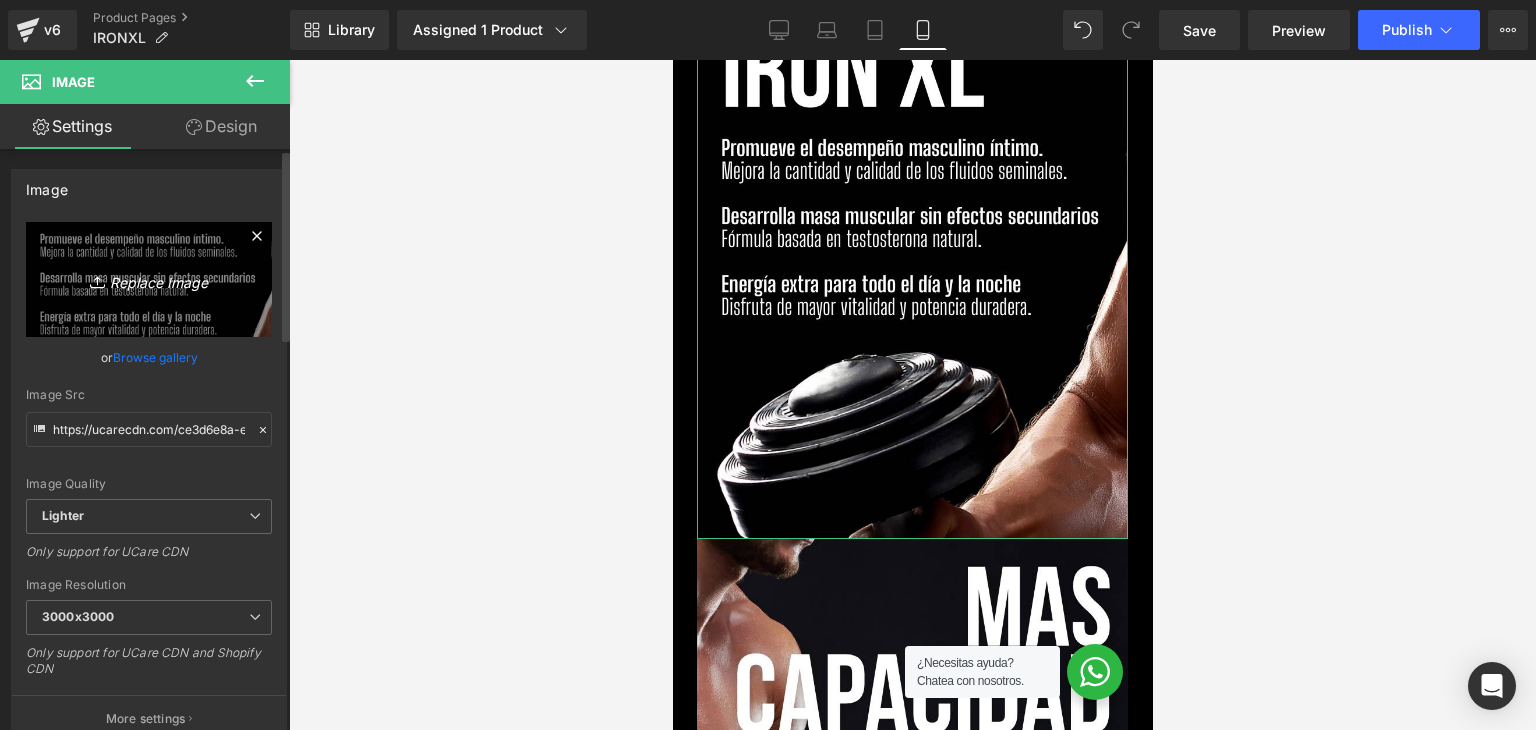 type on "C:\fakepath\5.png" 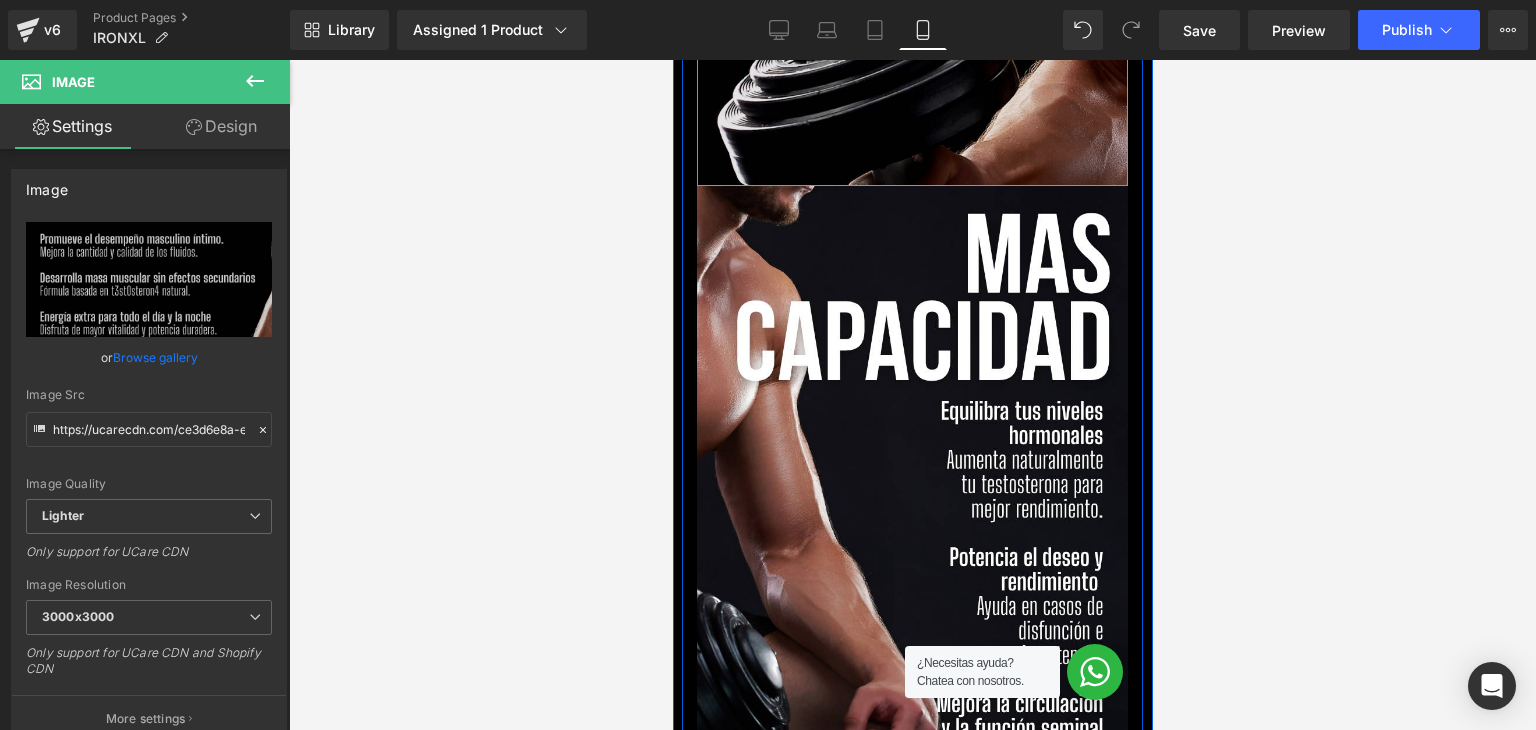 scroll, scrollTop: 3000, scrollLeft: 0, axis: vertical 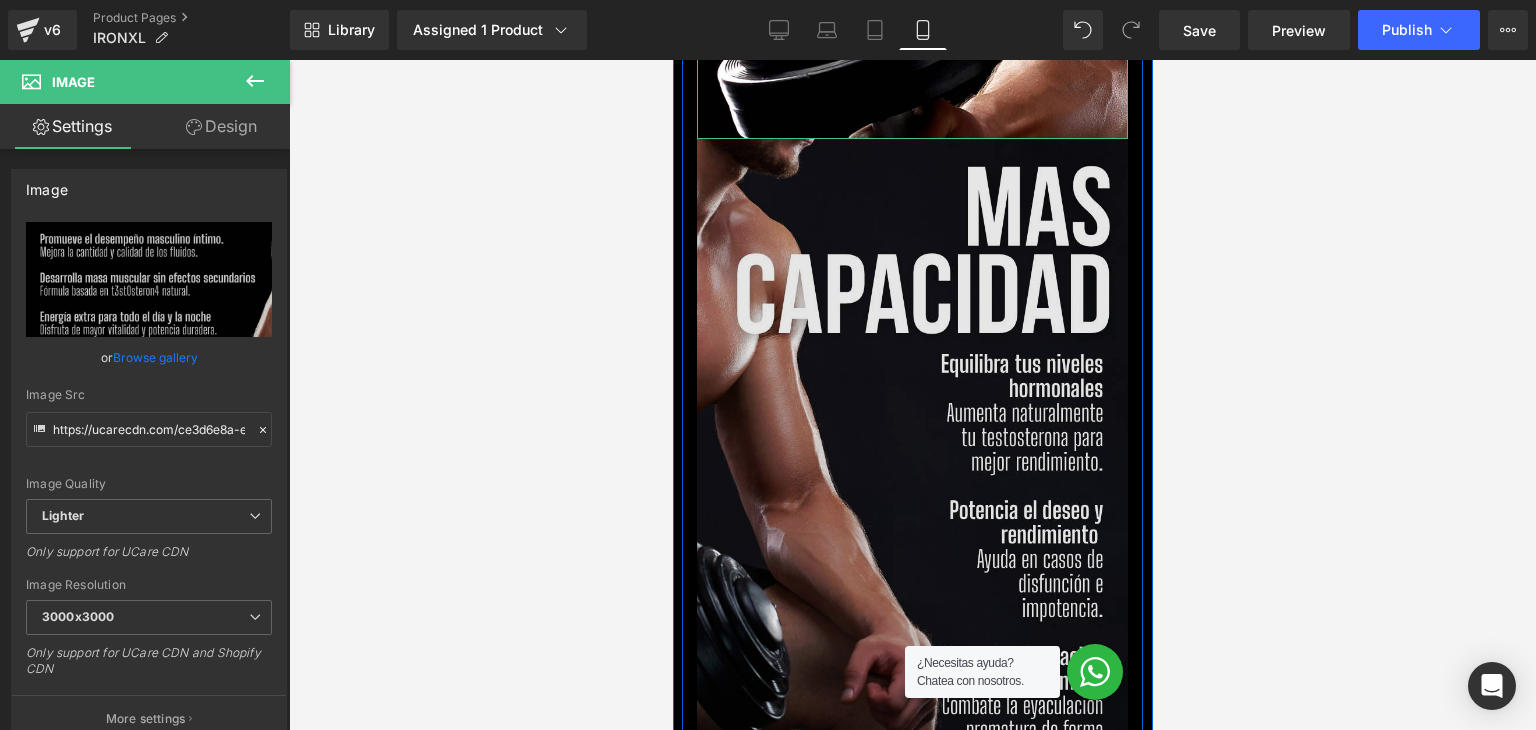 click at bounding box center [911, 459] 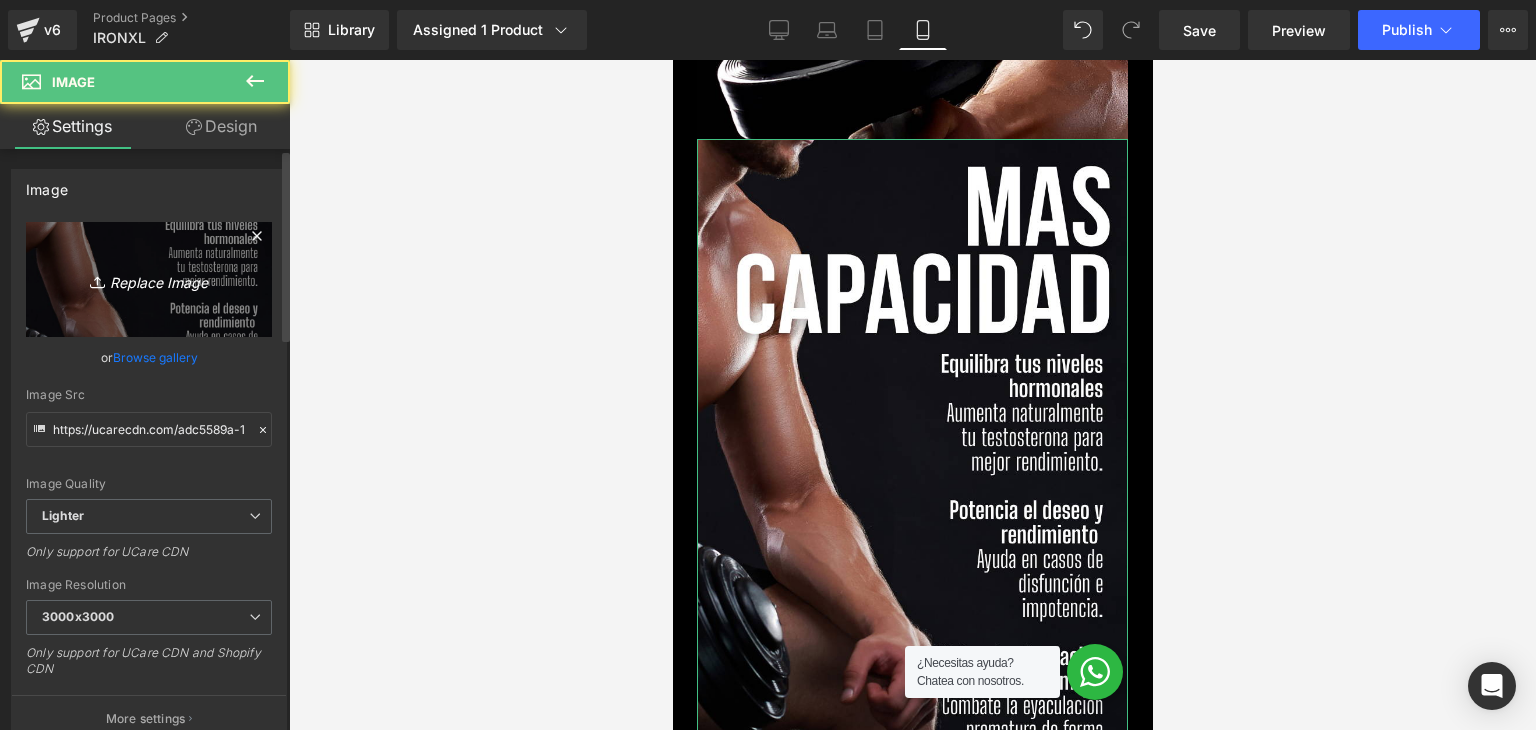 click 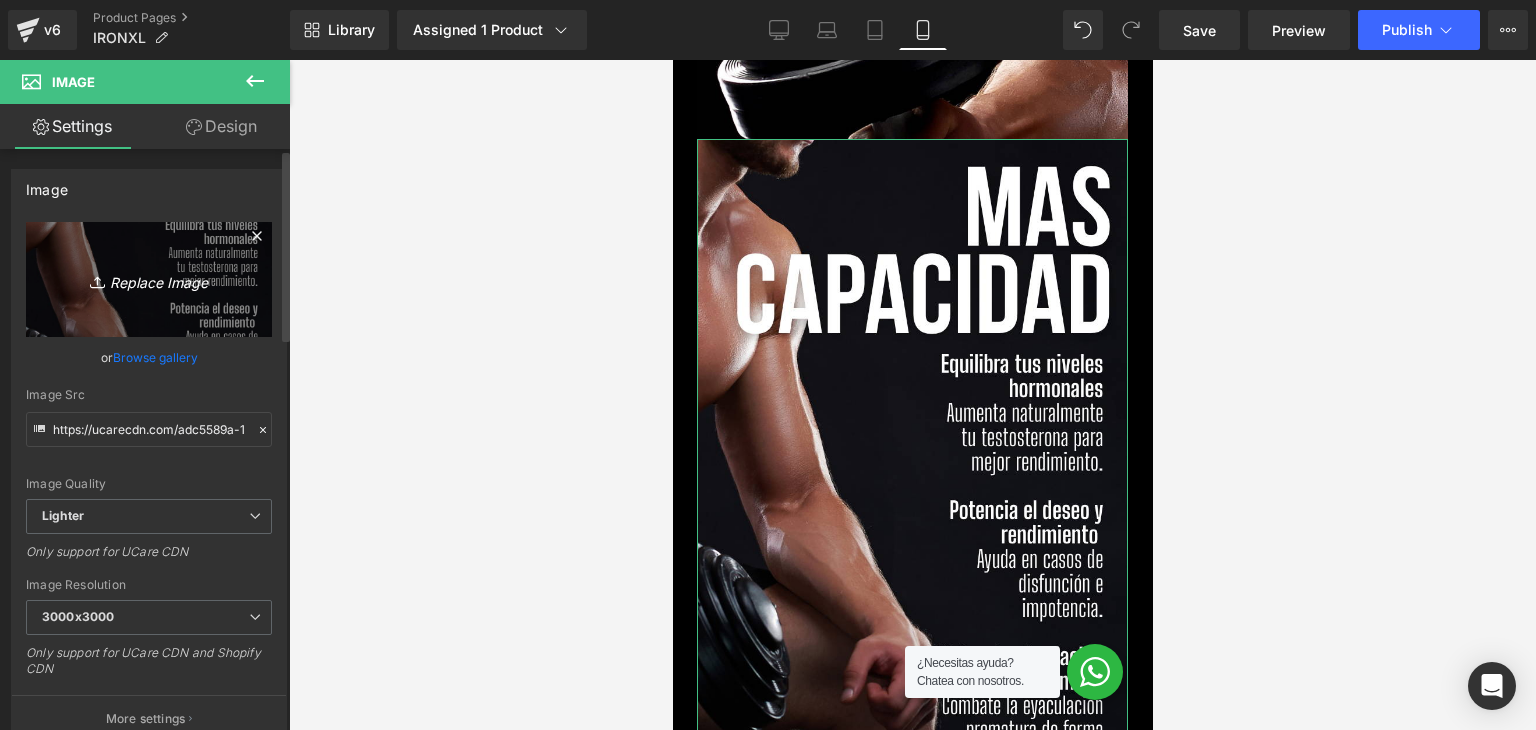 type on "C:\fakepath\6.png" 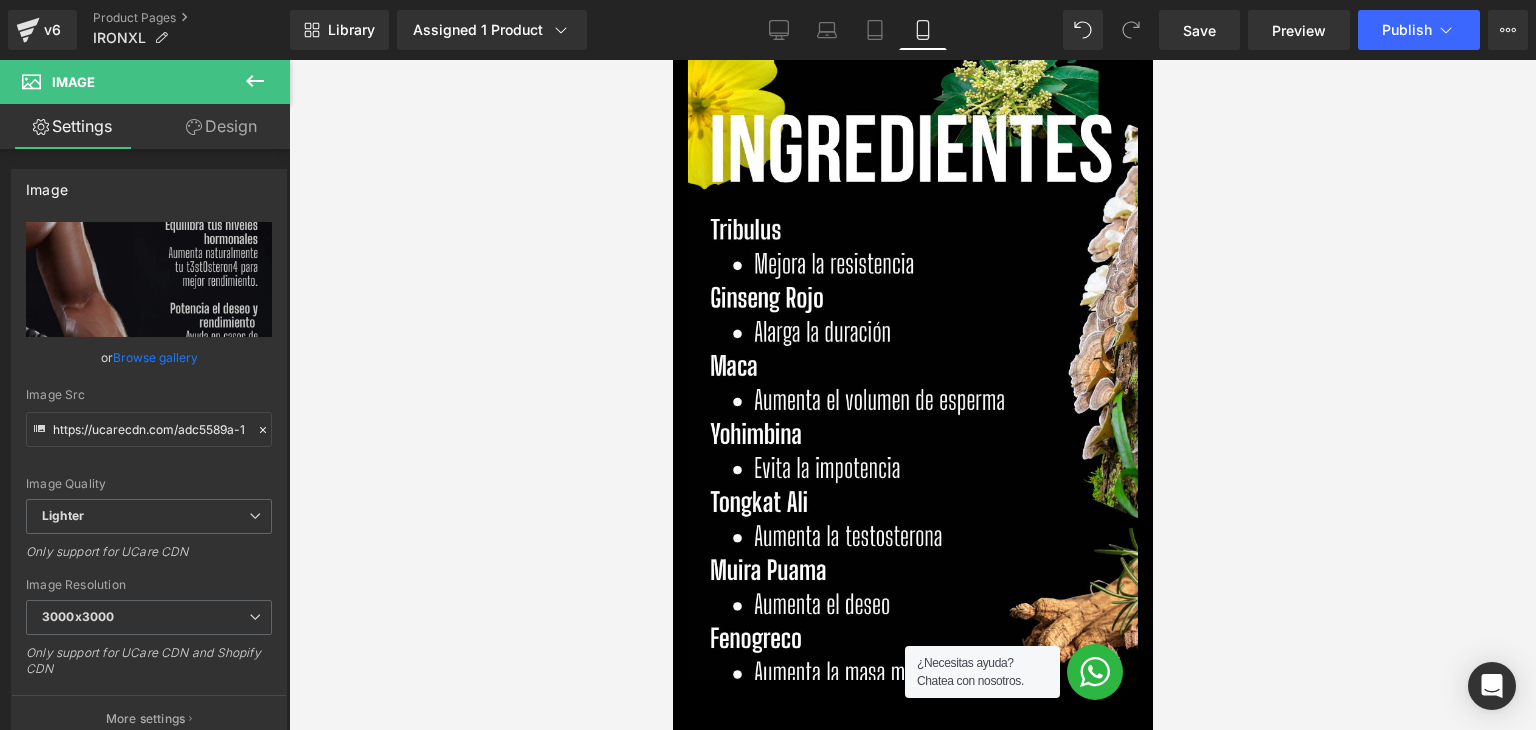 scroll, scrollTop: 4600, scrollLeft: 0, axis: vertical 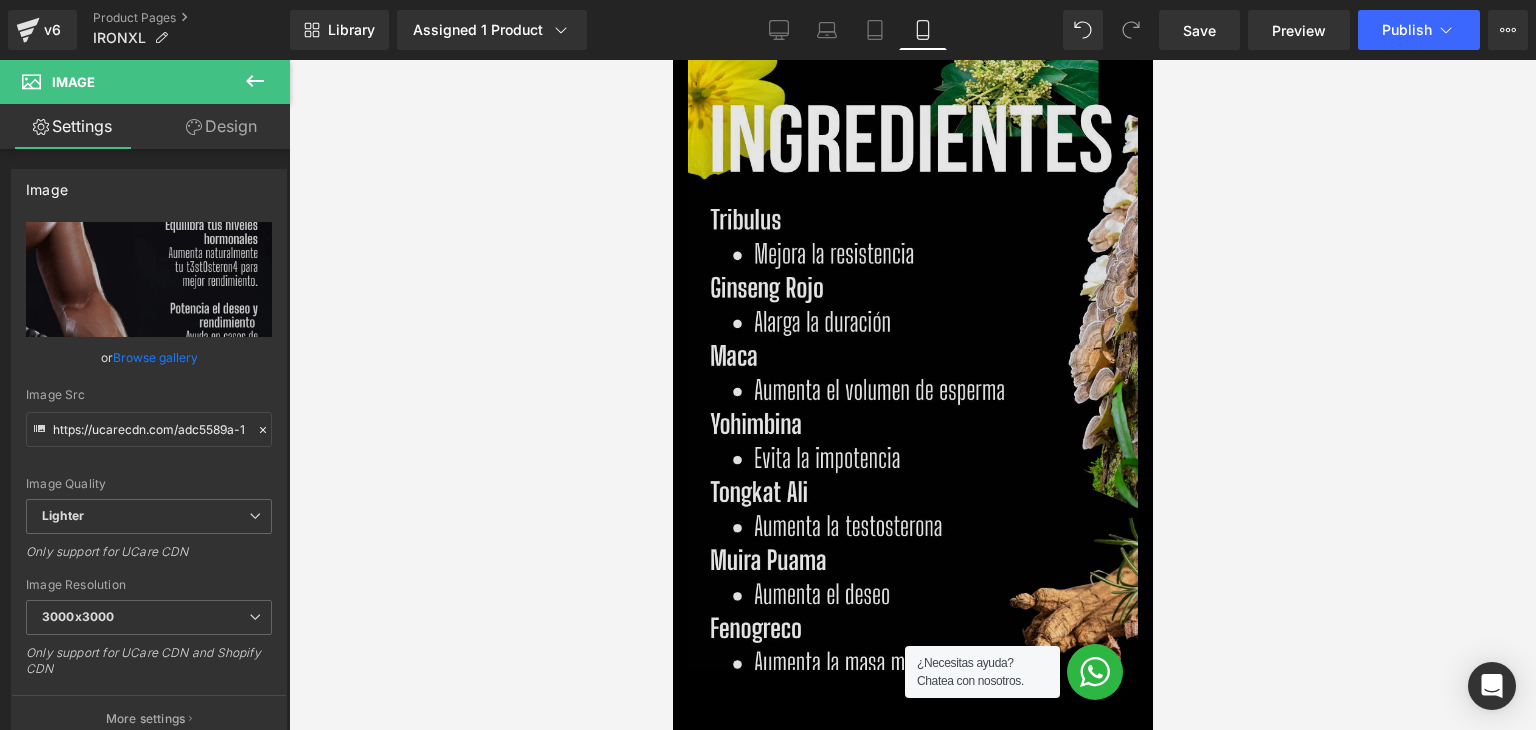 click at bounding box center (912, 381) 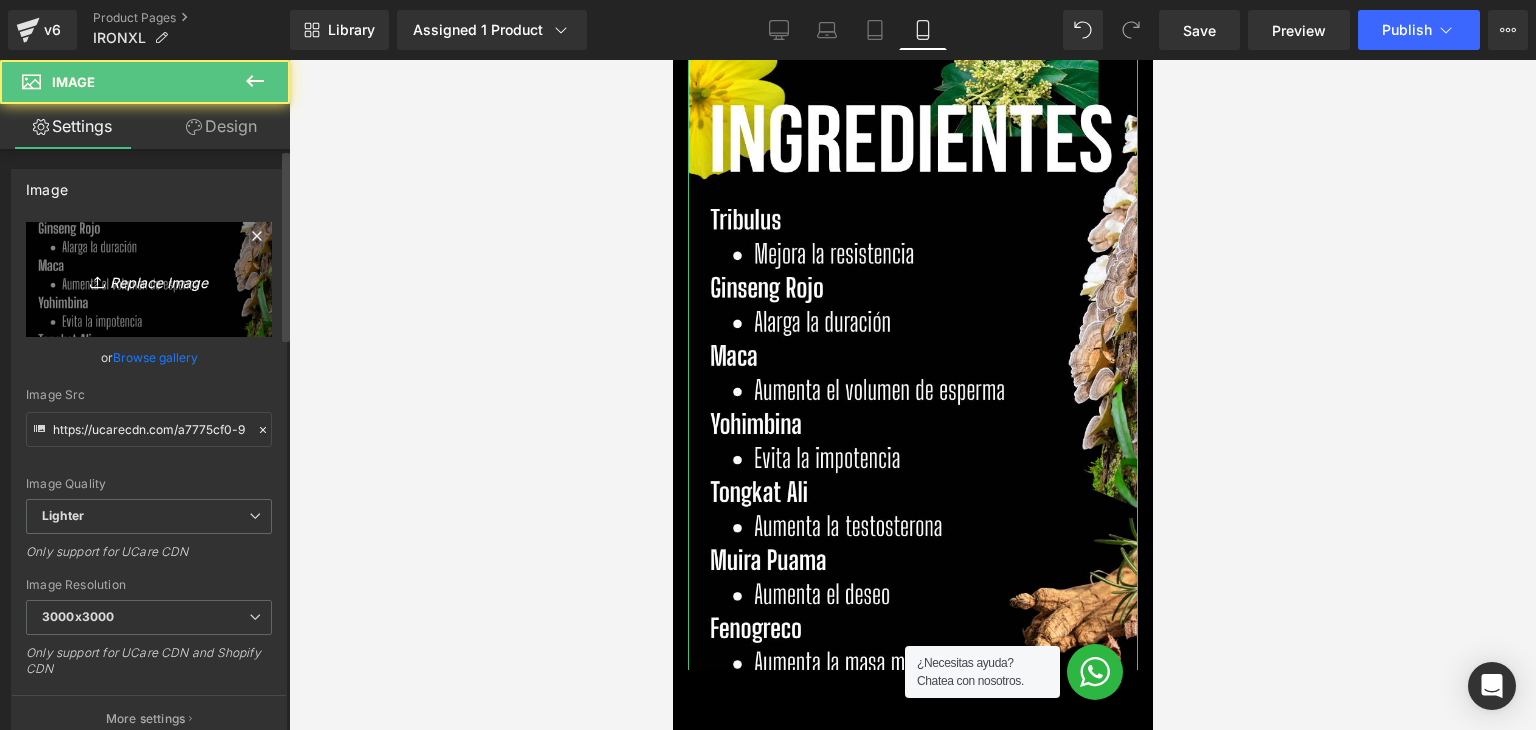 click on "Replace Image" at bounding box center [149, 279] 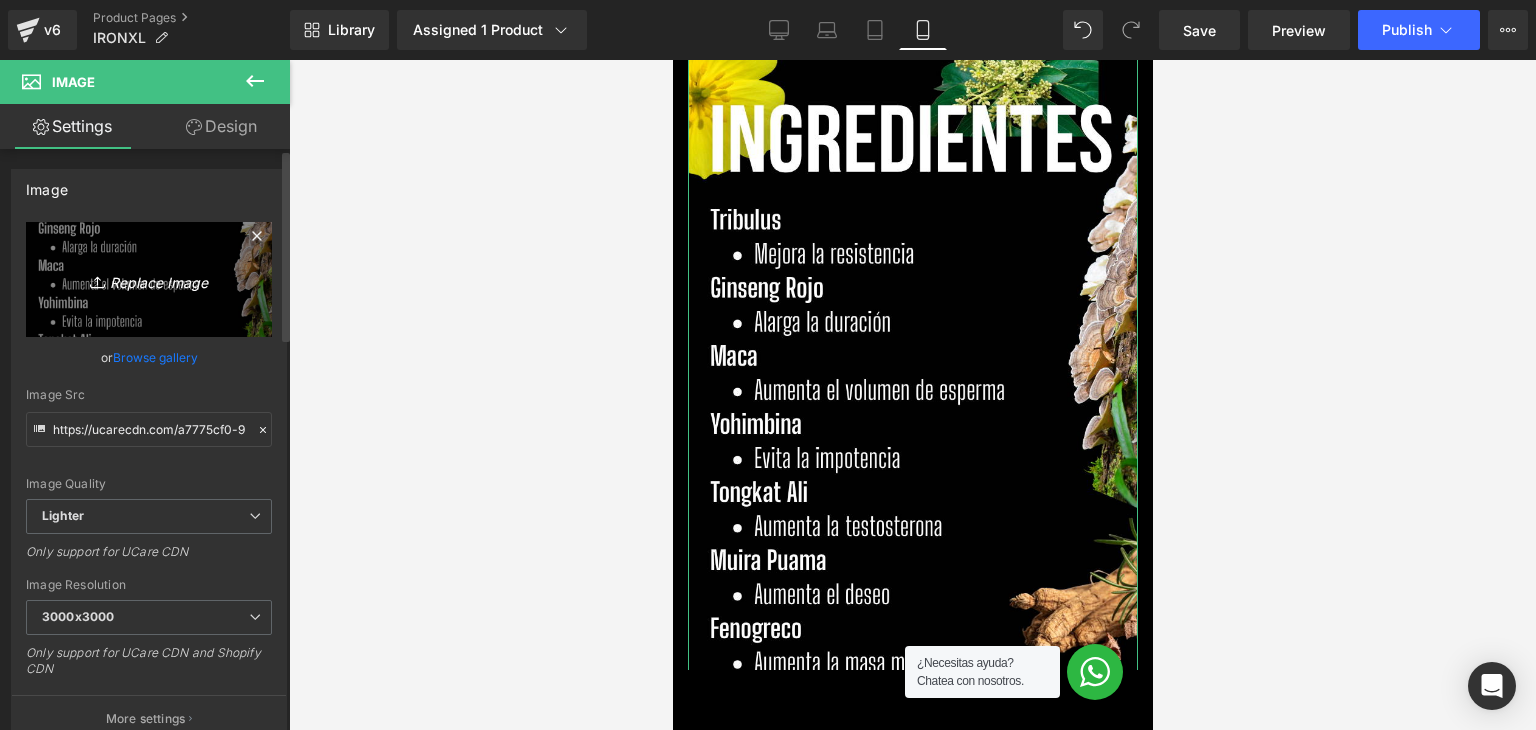 type on "C:\fakepath\7.png" 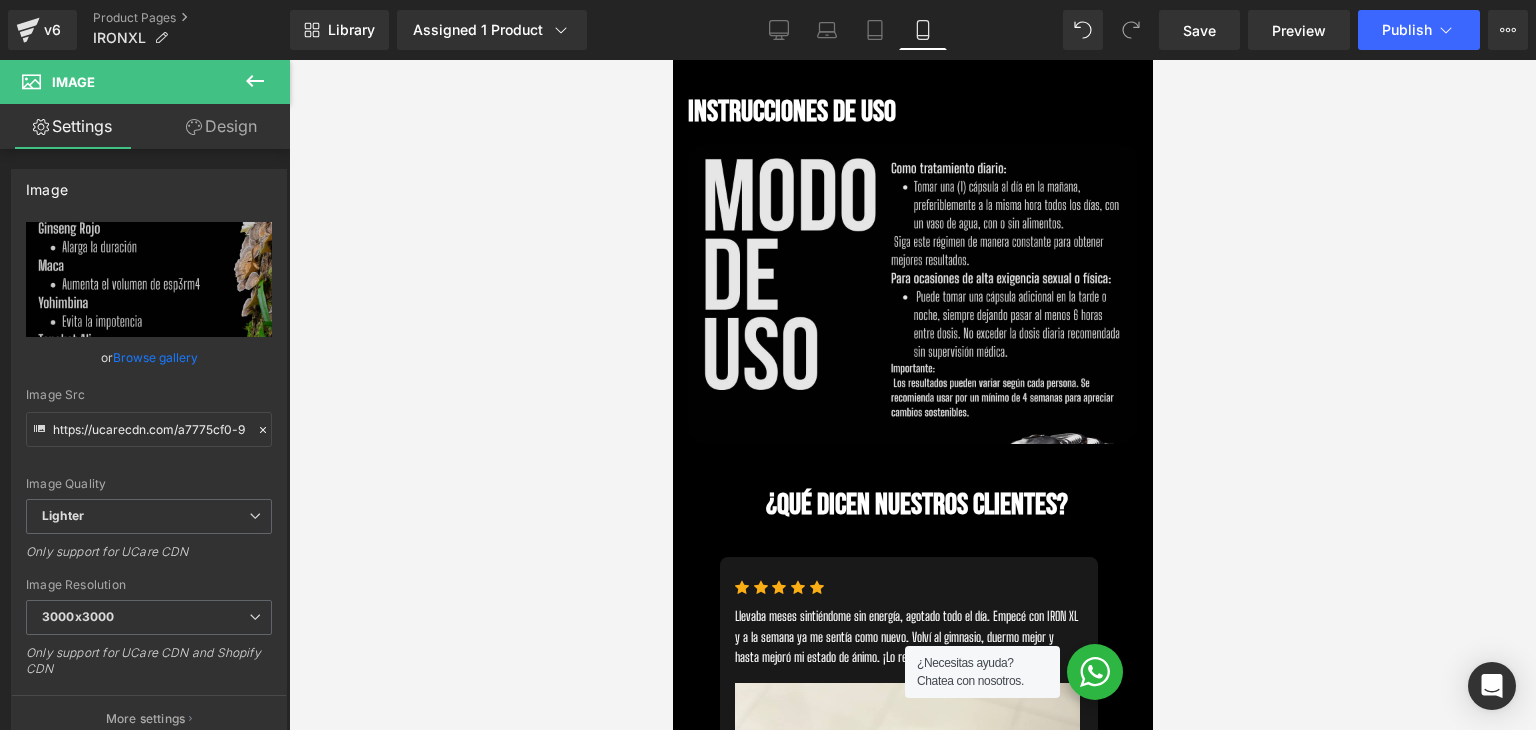 scroll, scrollTop: 5200, scrollLeft: 0, axis: vertical 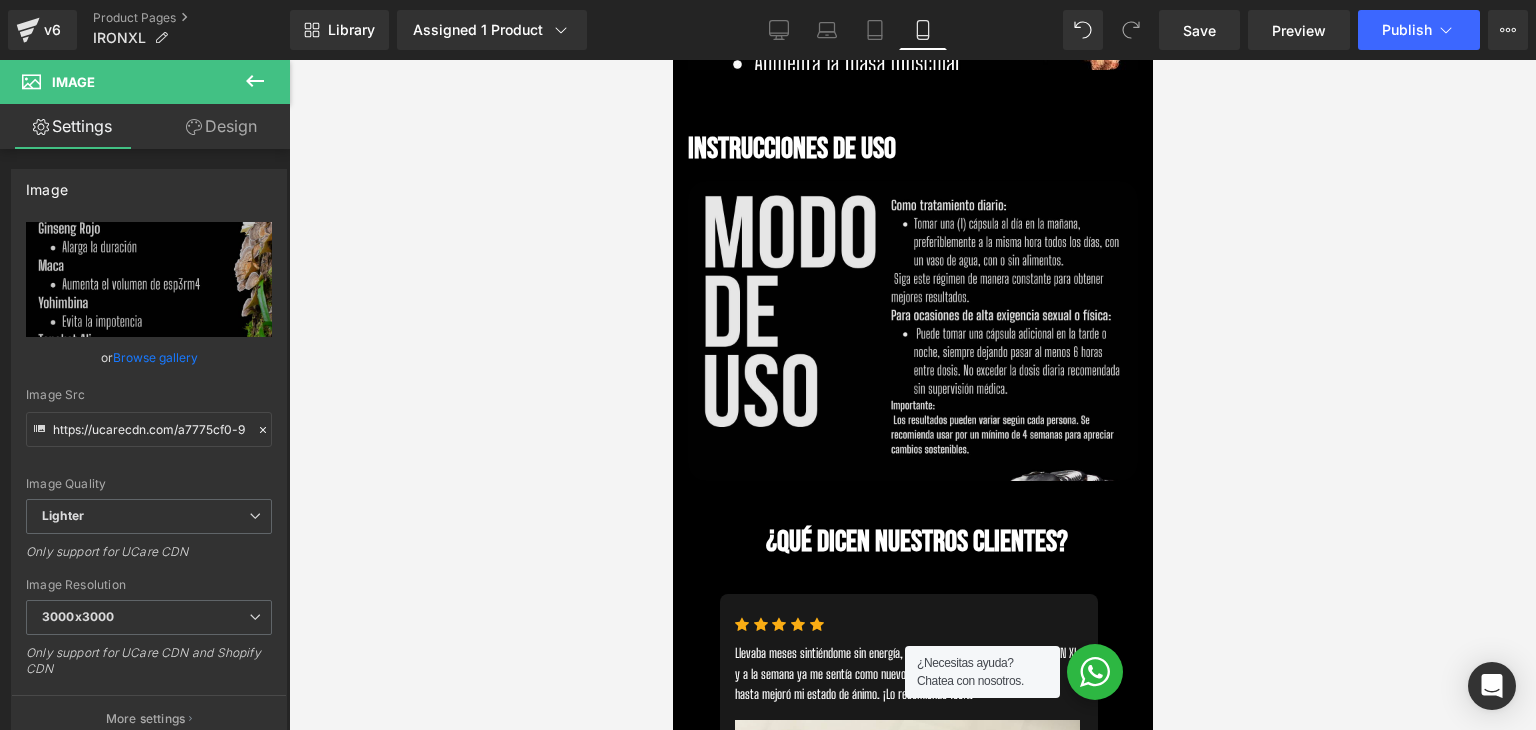 click at bounding box center [912, 331] 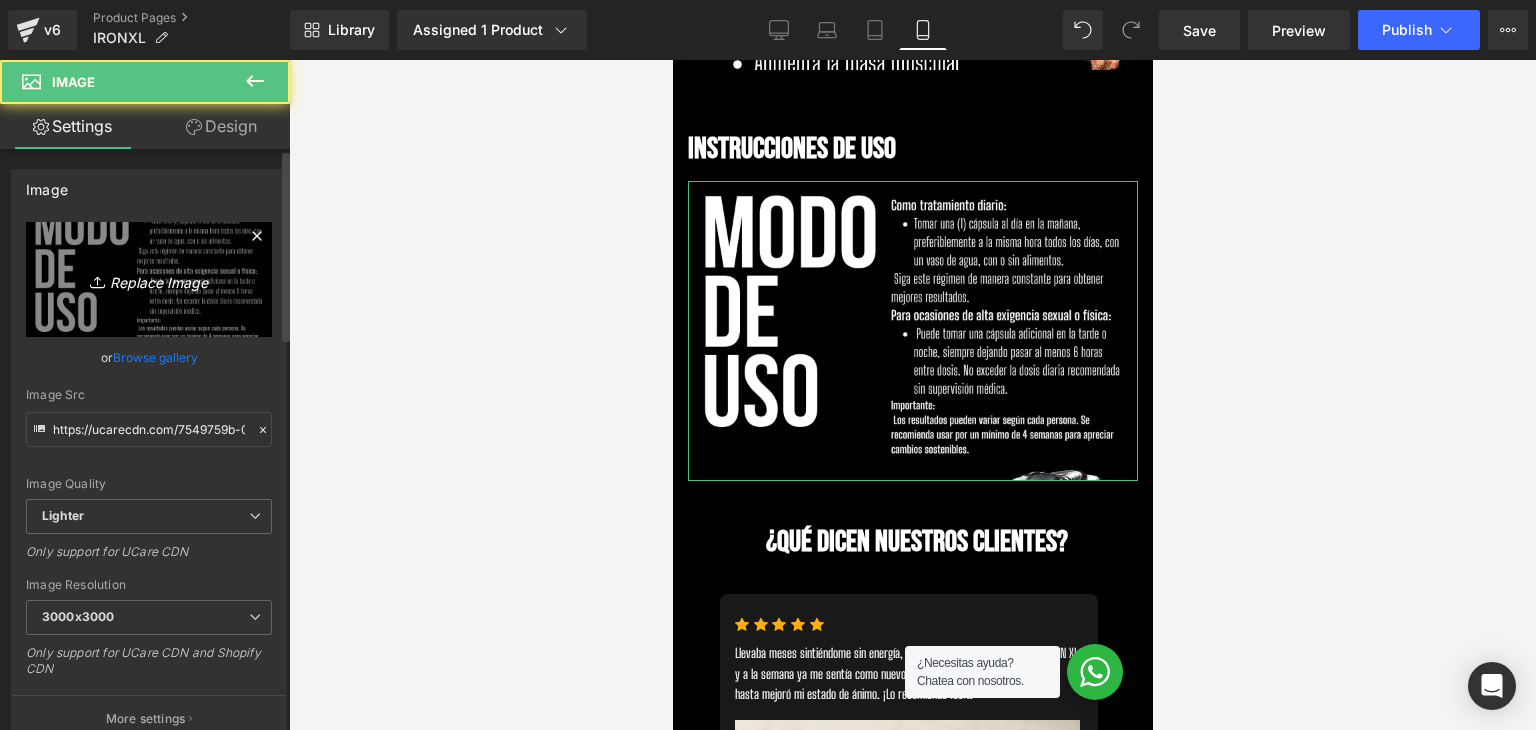 click on "Replace Image" at bounding box center (149, 279) 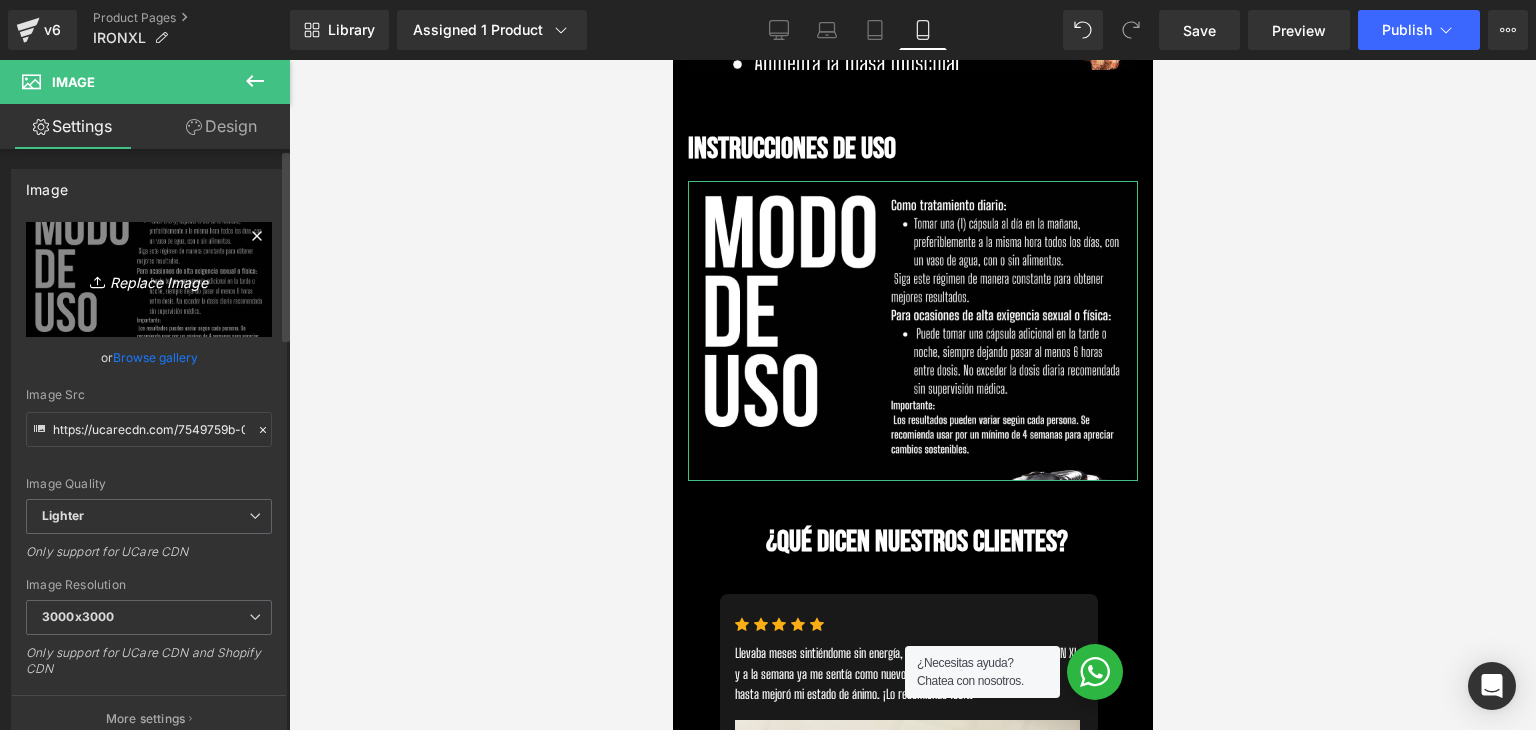 type on "C:\fakepath\7.png" 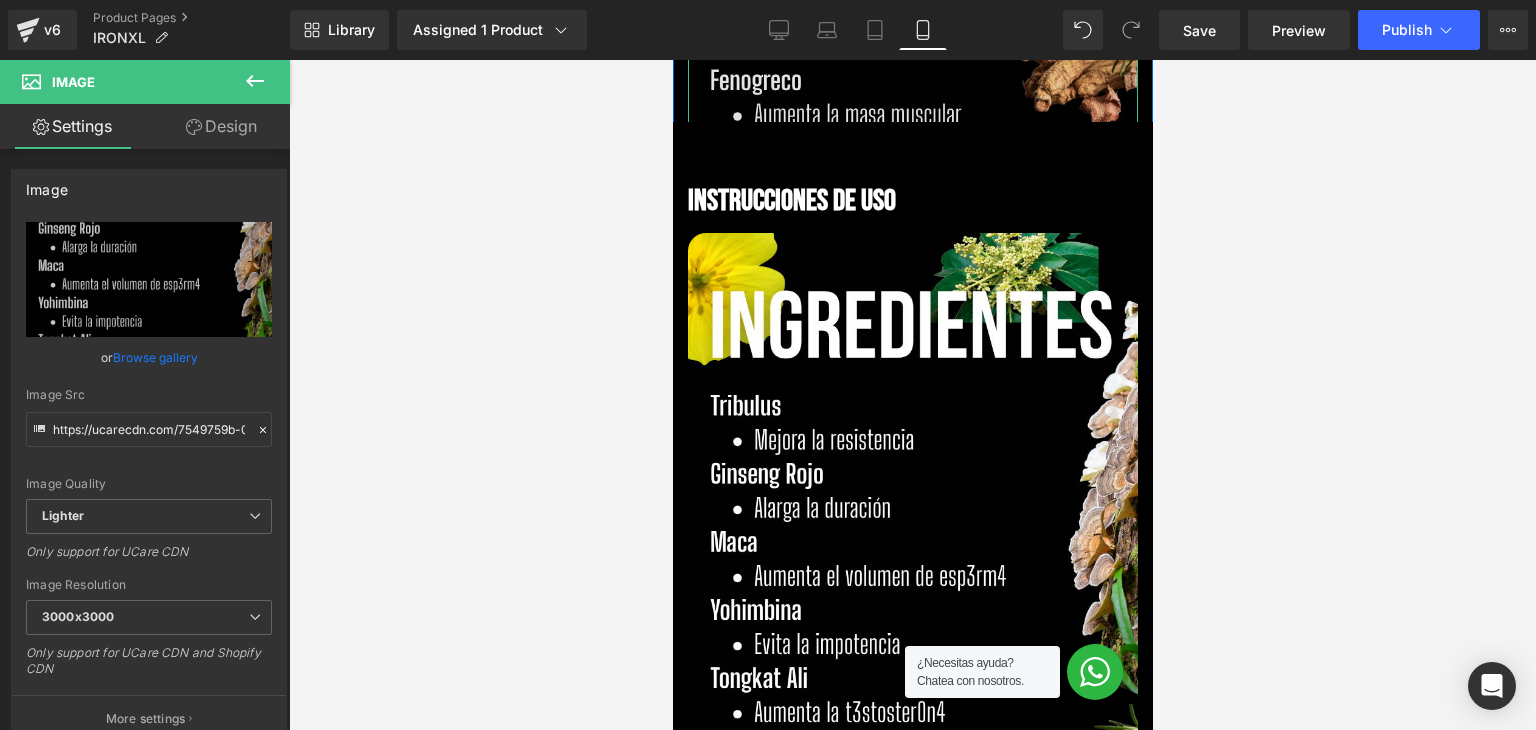 scroll, scrollTop: 5152, scrollLeft: 0, axis: vertical 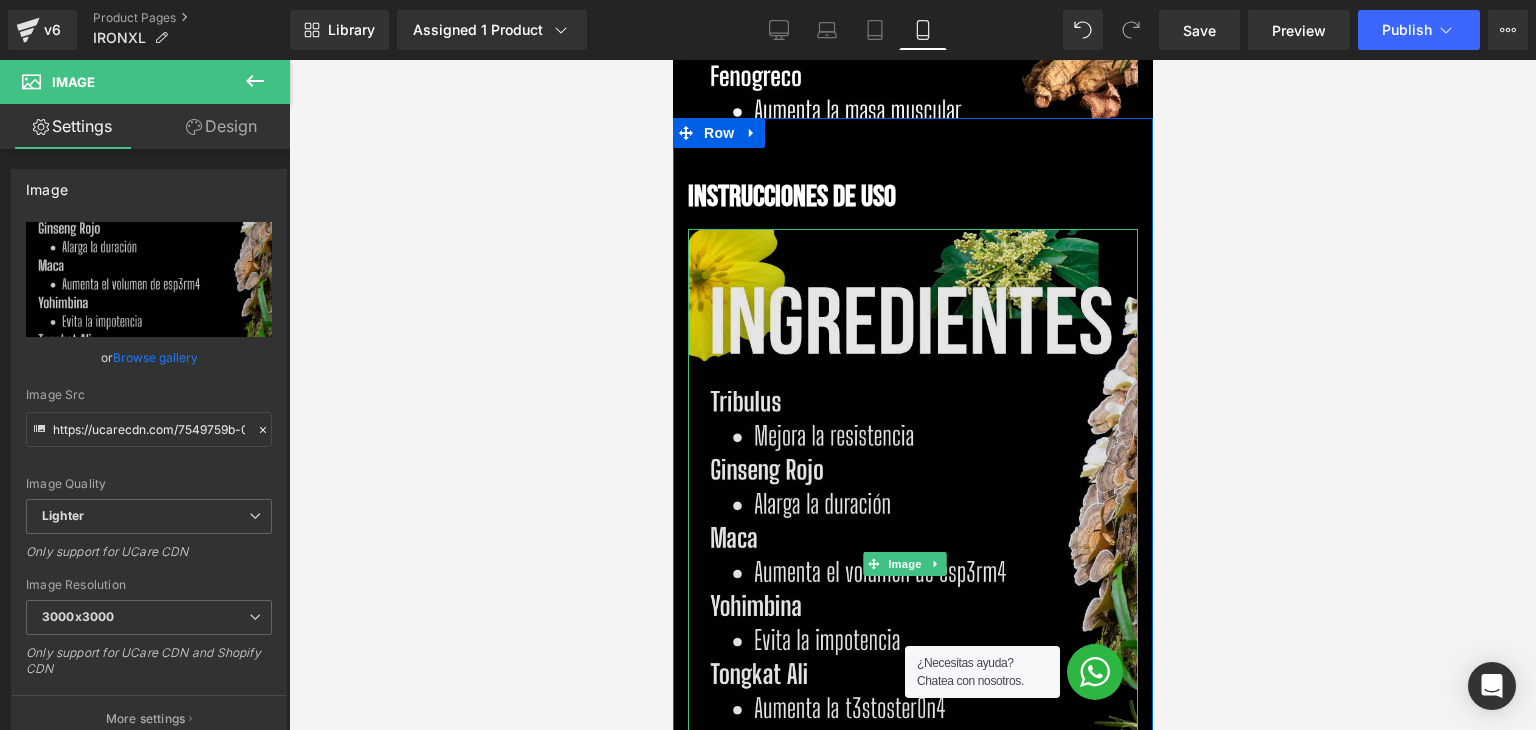 click at bounding box center (912, 563) 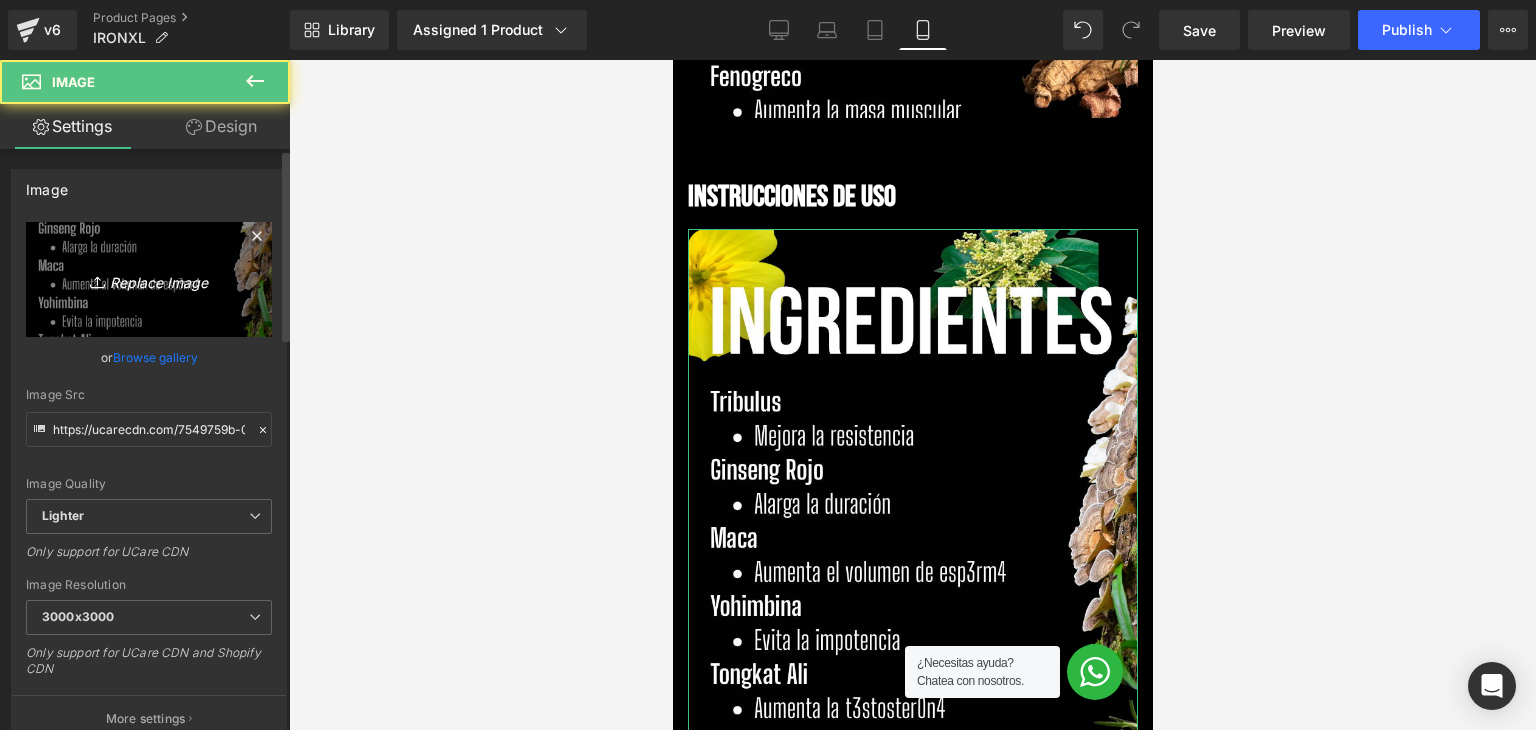 click on "Replace Image" at bounding box center [149, 279] 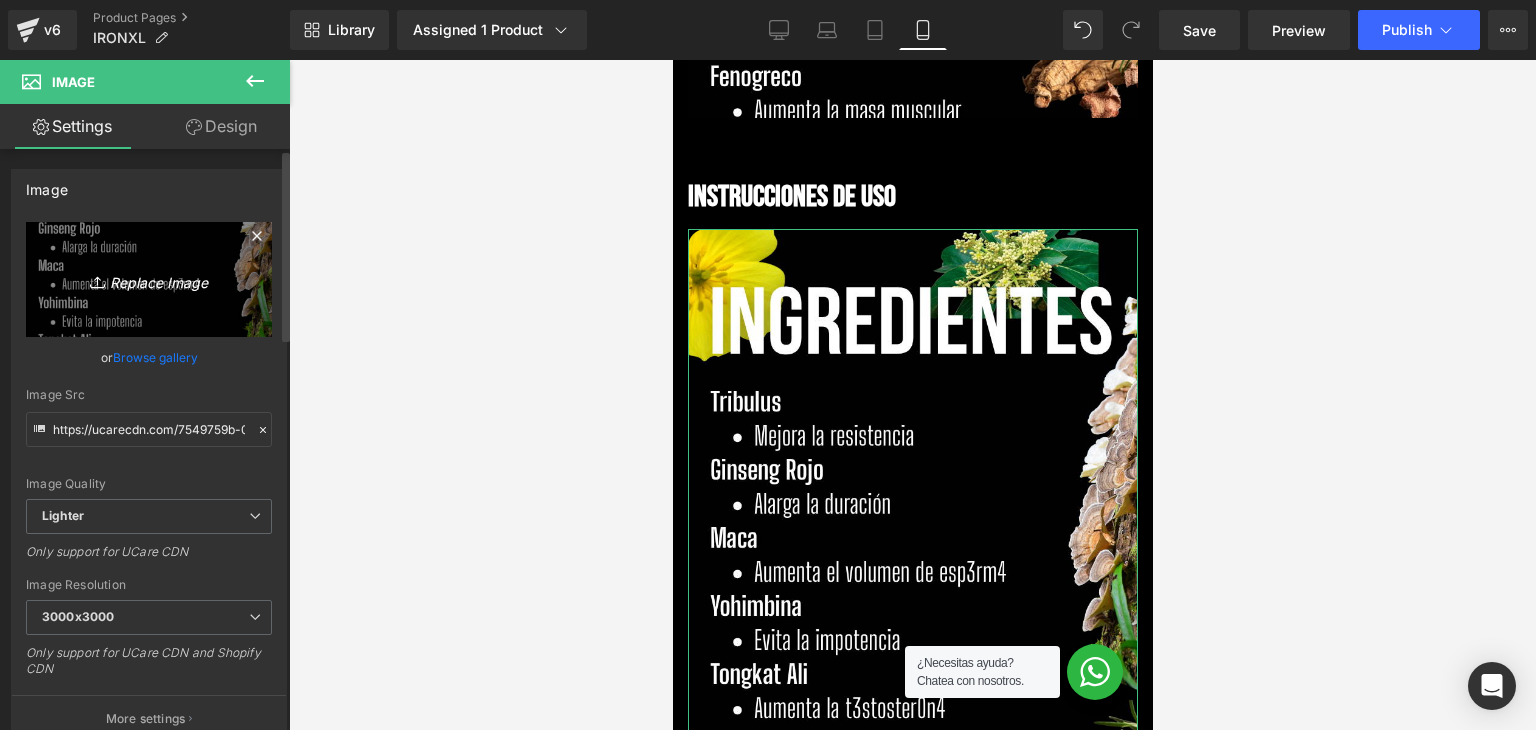 type on "C:\fakepath\4.png" 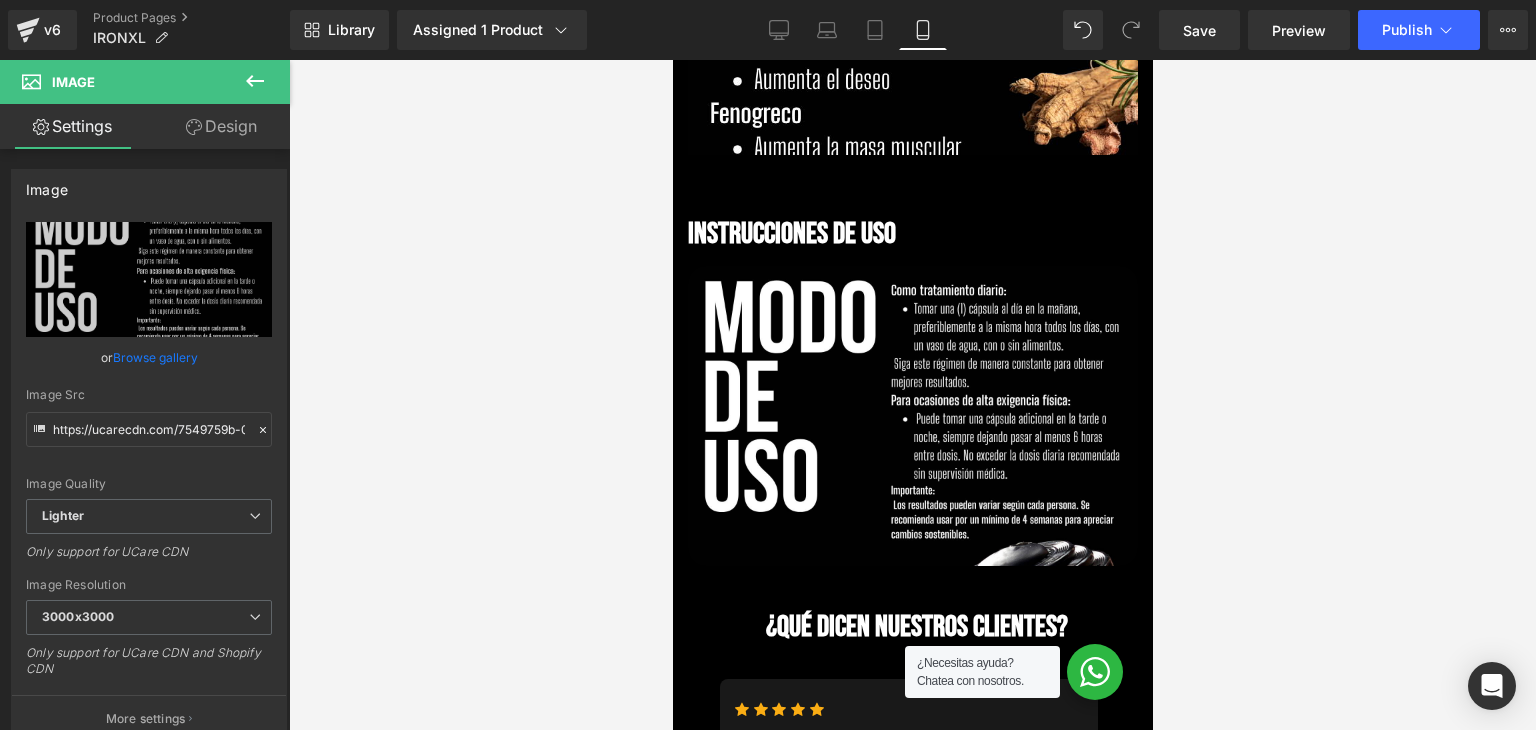 scroll, scrollTop: 5152, scrollLeft: 0, axis: vertical 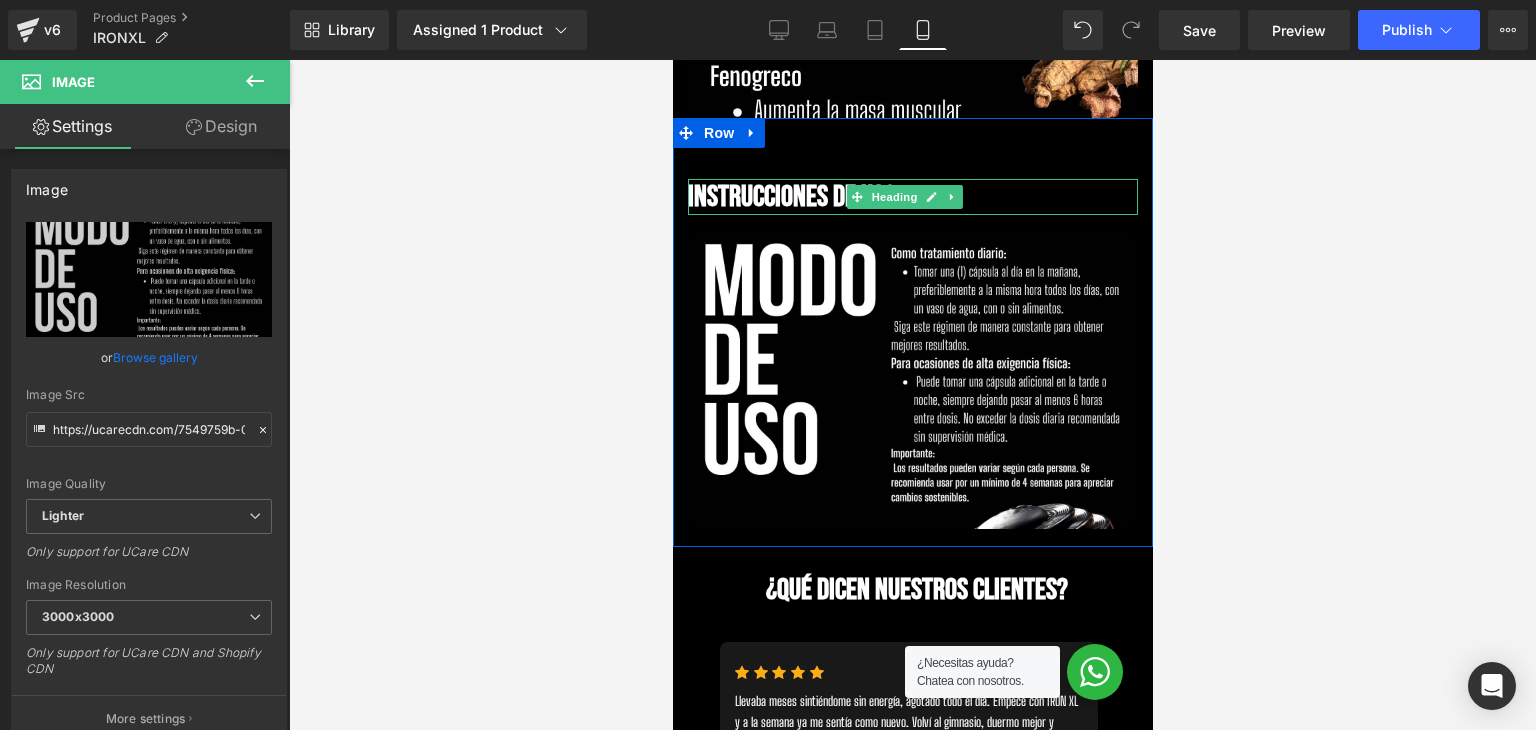 click on "Instrucciones de uso" at bounding box center [912, 197] 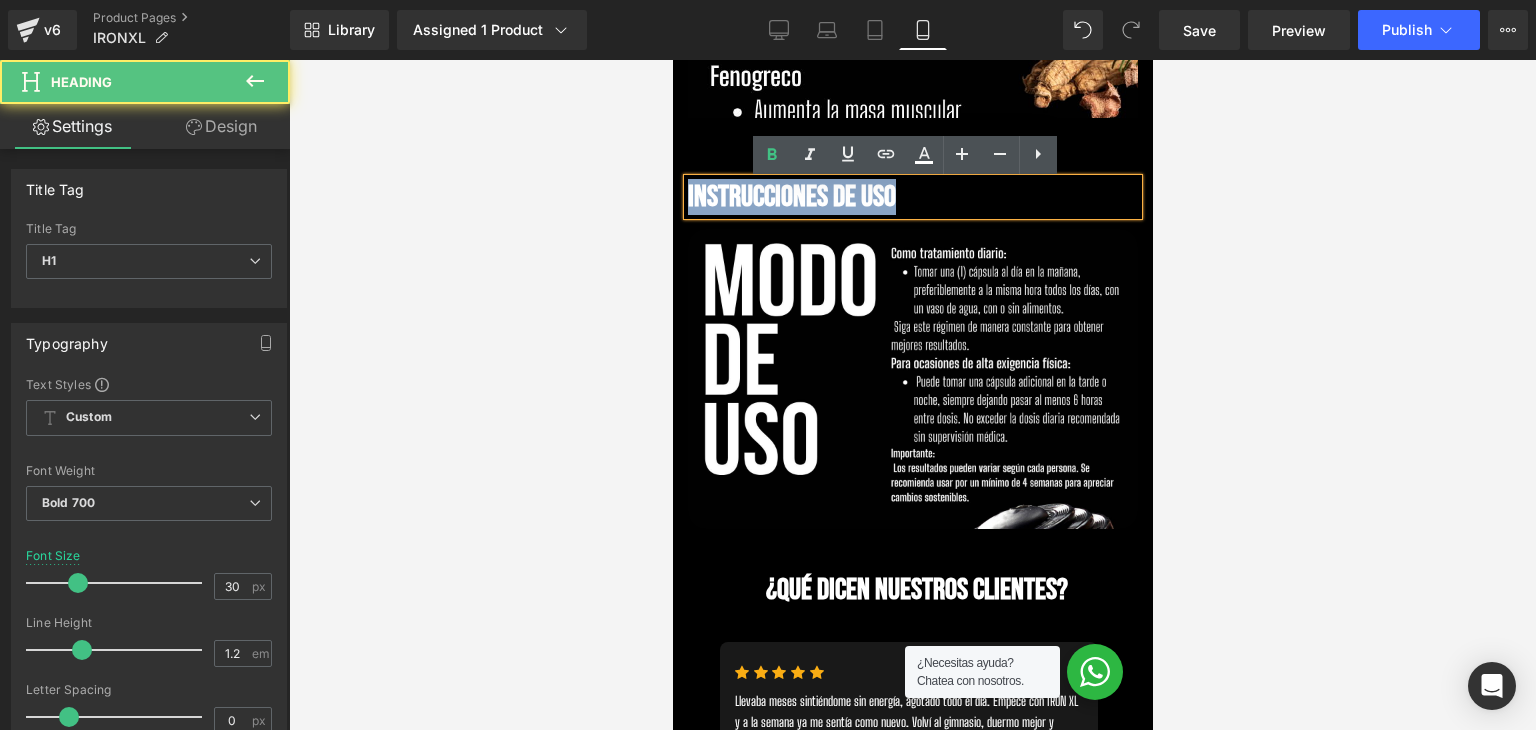 drag, startPoint x: 949, startPoint y: 204, endPoint x: 1244, endPoint y: 265, distance: 301.24075 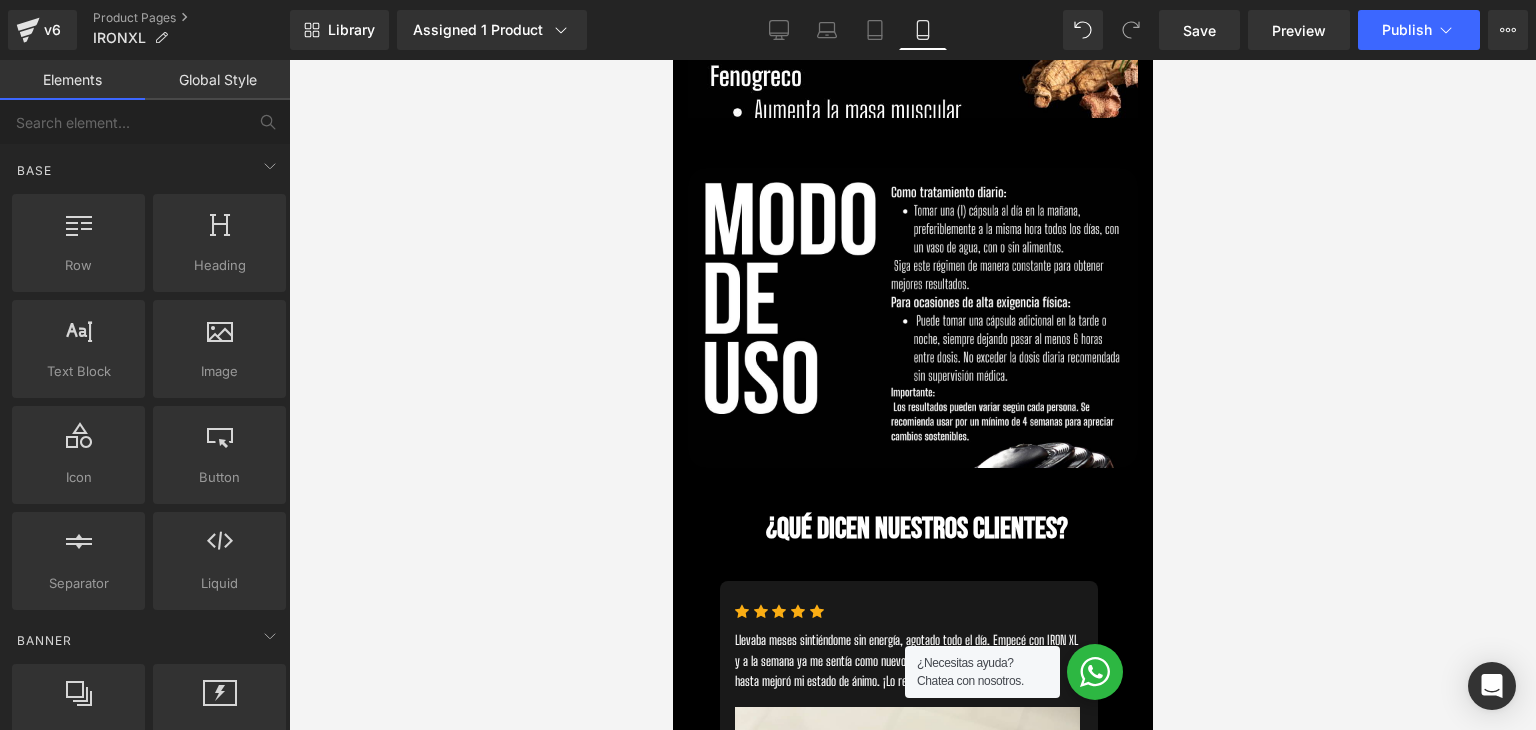 click at bounding box center (912, 395) 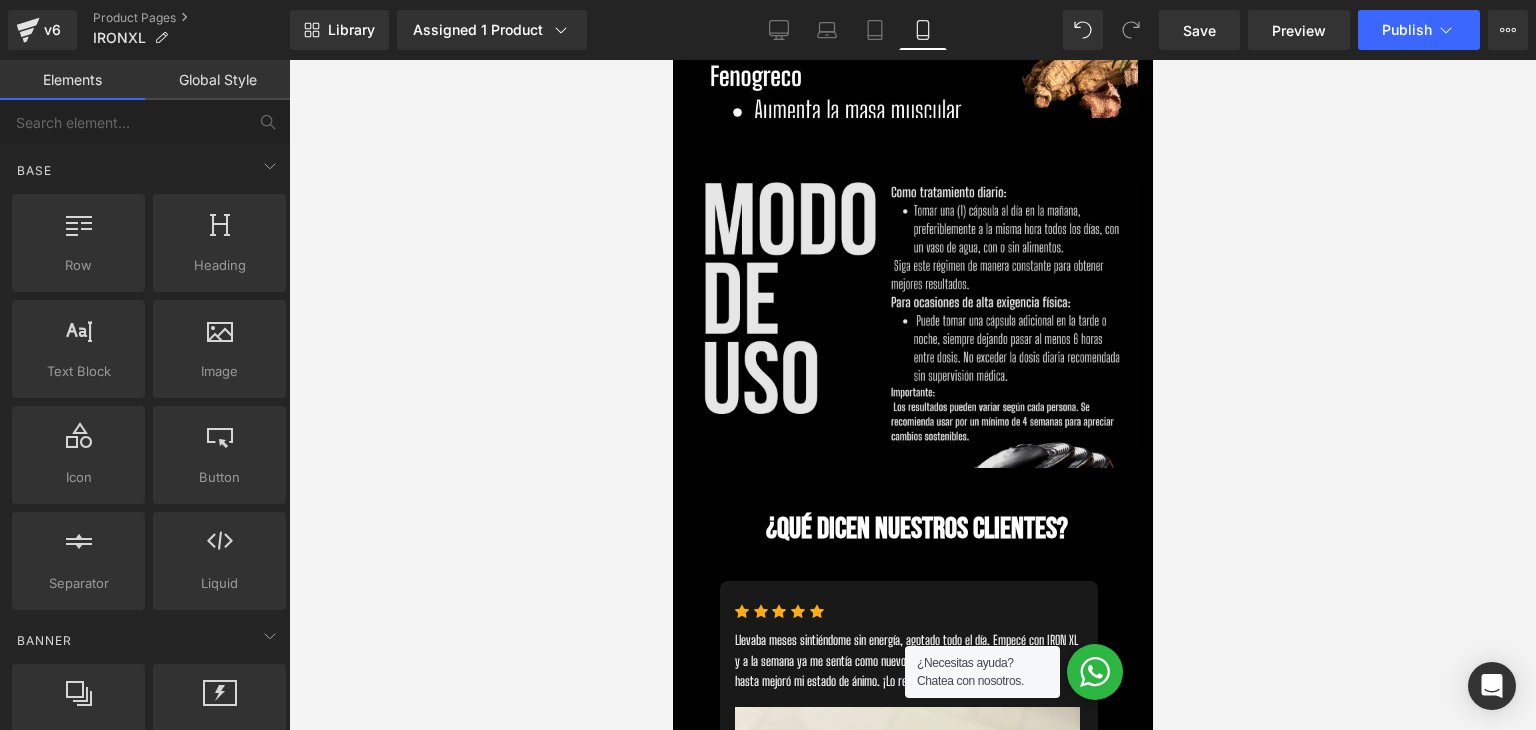 click at bounding box center [912, 318] 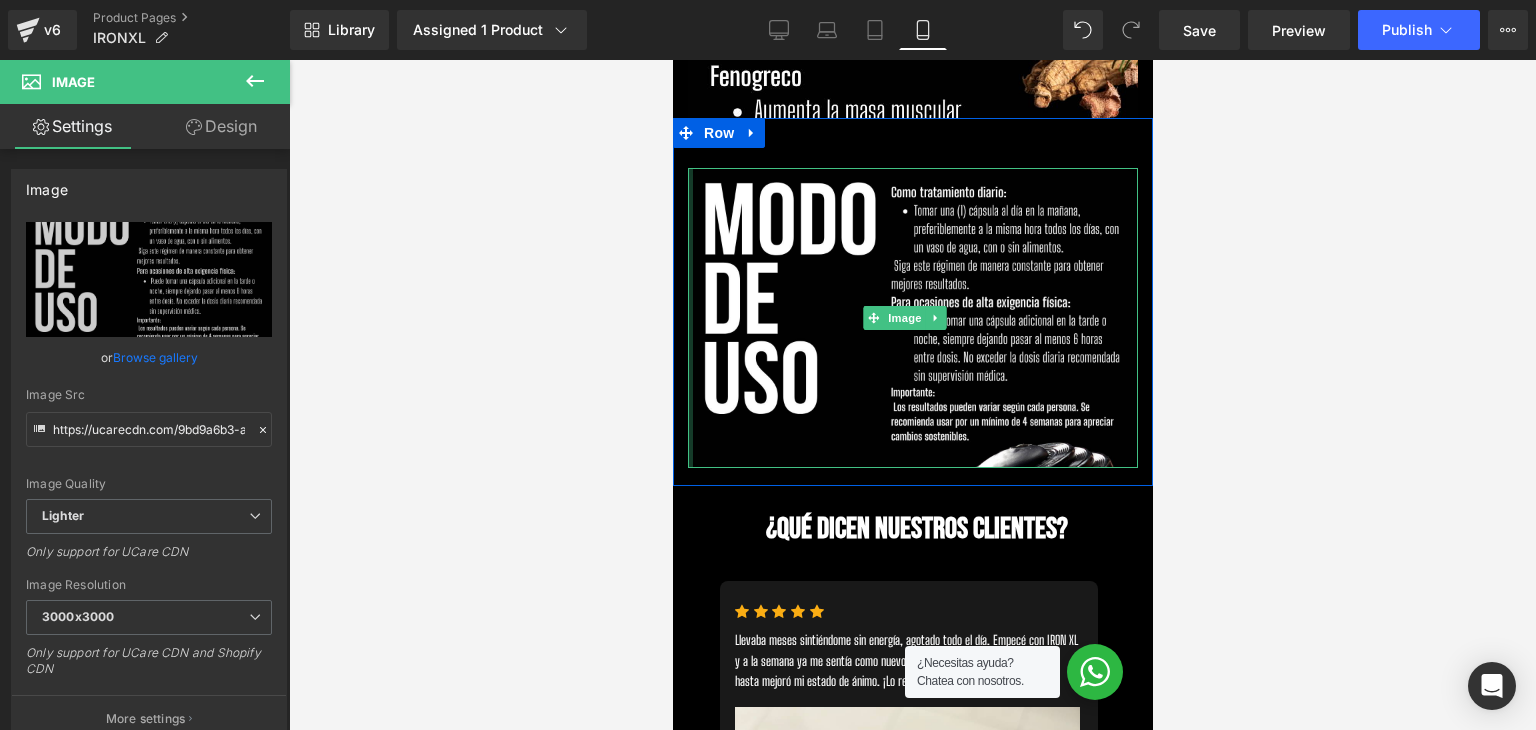 drag, startPoint x: 688, startPoint y: 244, endPoint x: 669, endPoint y: 245, distance: 19.026299 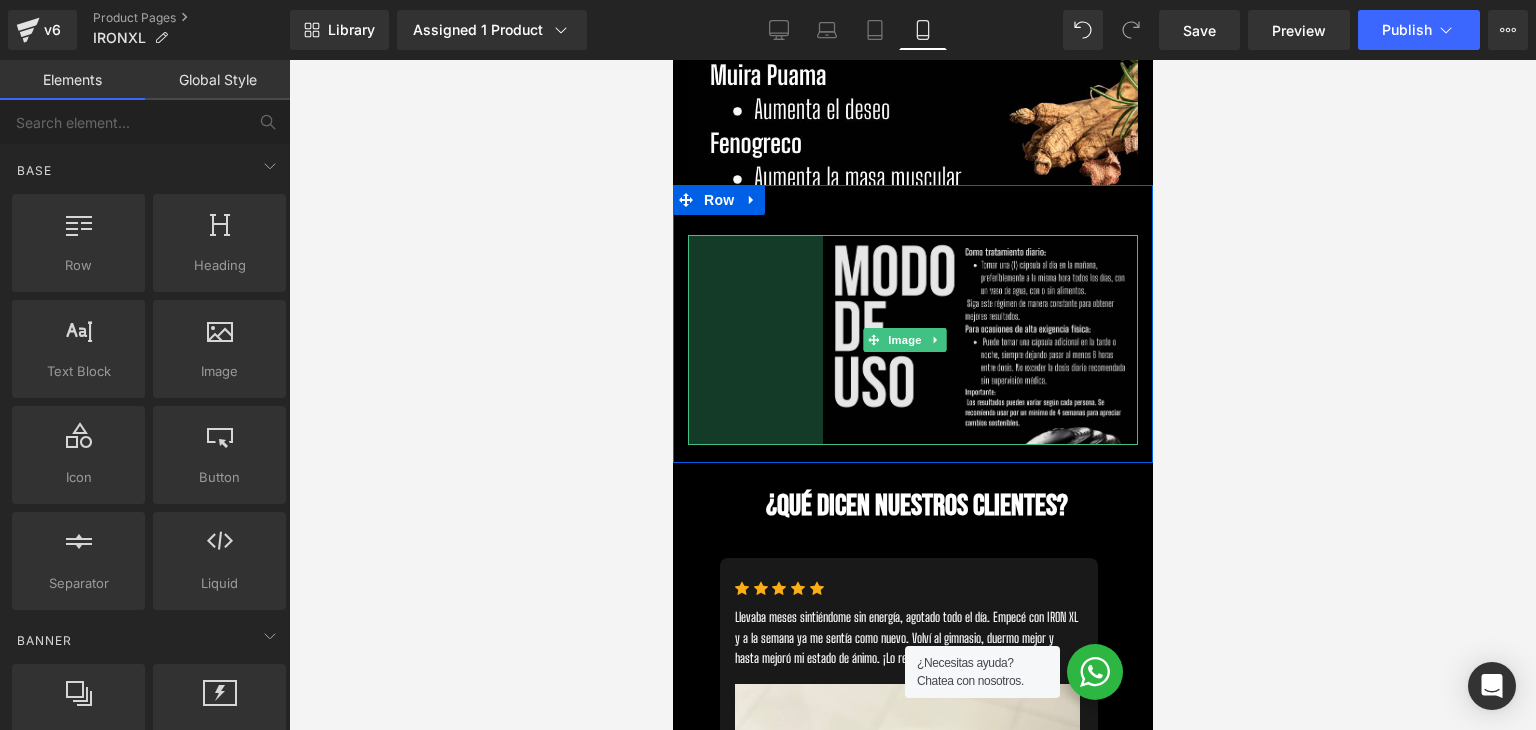scroll, scrollTop: 4952, scrollLeft: 0, axis: vertical 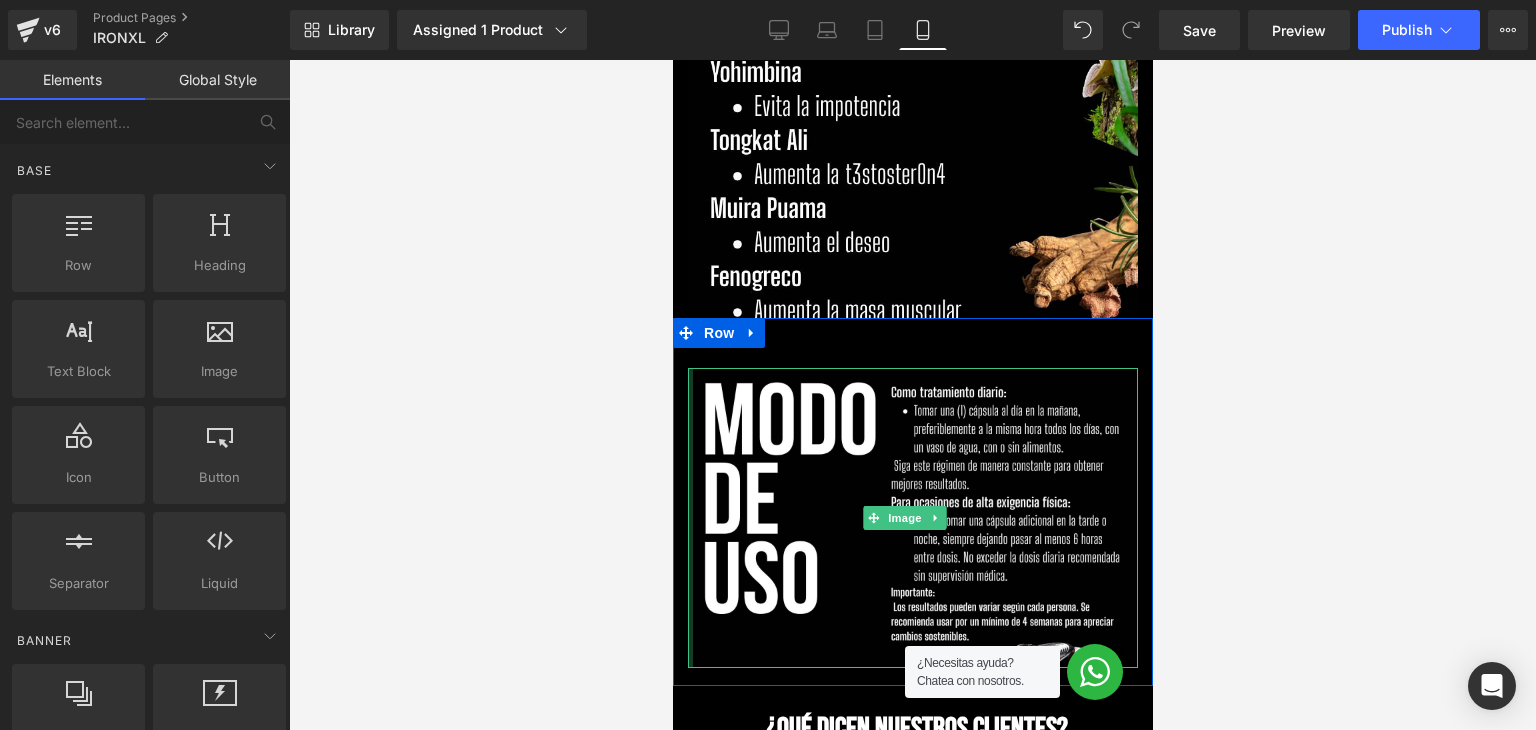 click on "Image         Image" at bounding box center (912, 516) 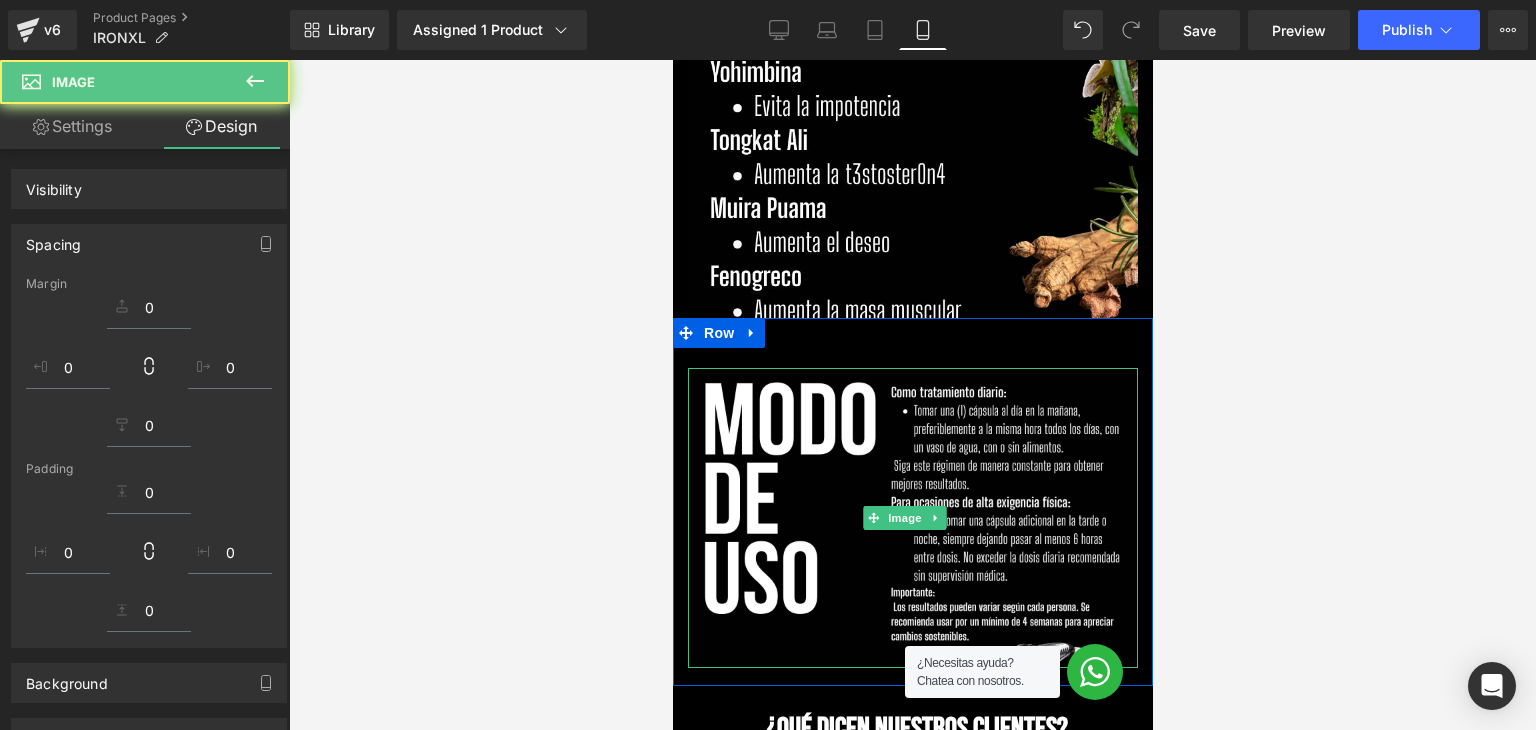 click at bounding box center (912, 395) 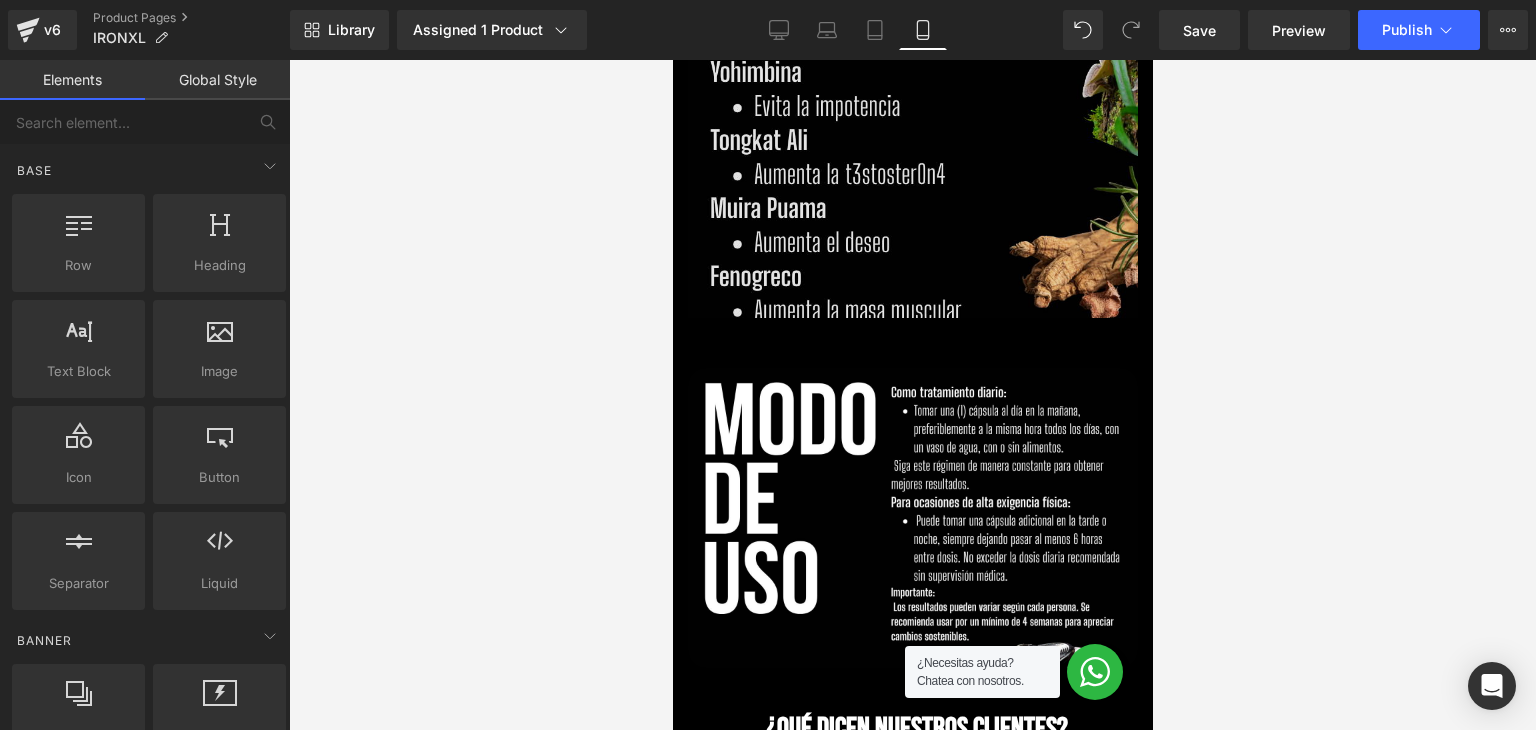 click at bounding box center (912, 29) 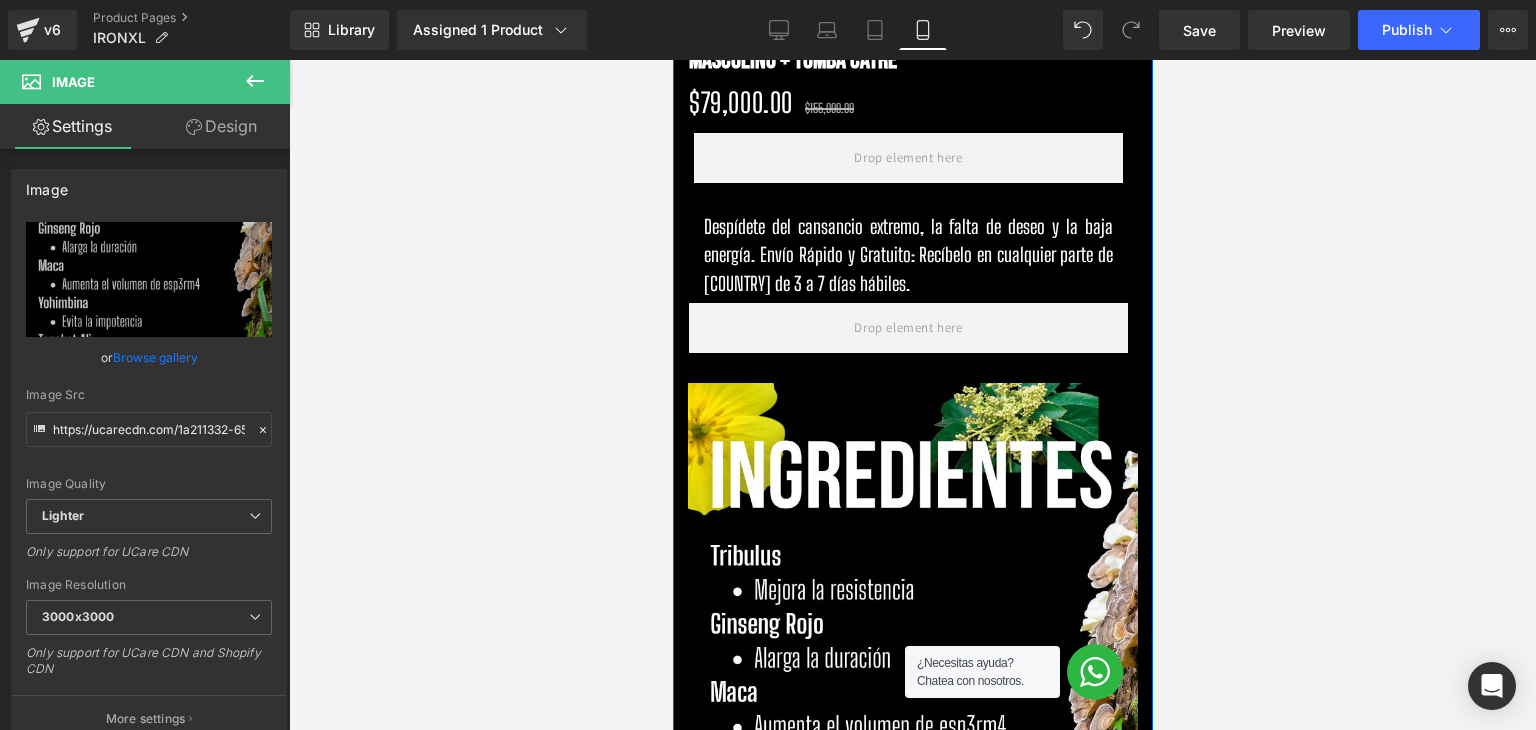 scroll, scrollTop: 4252, scrollLeft: 0, axis: vertical 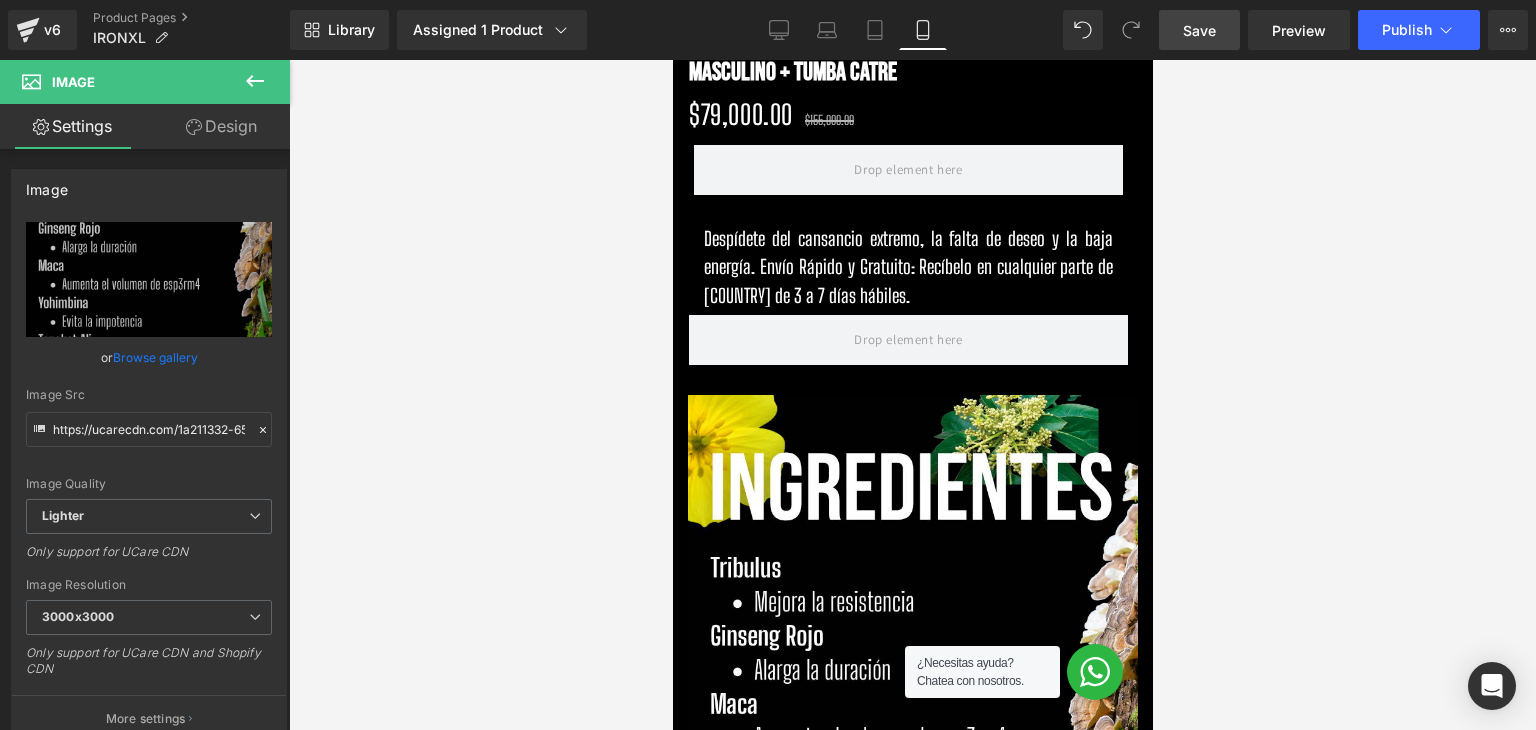 click on "Save" at bounding box center [1199, 30] 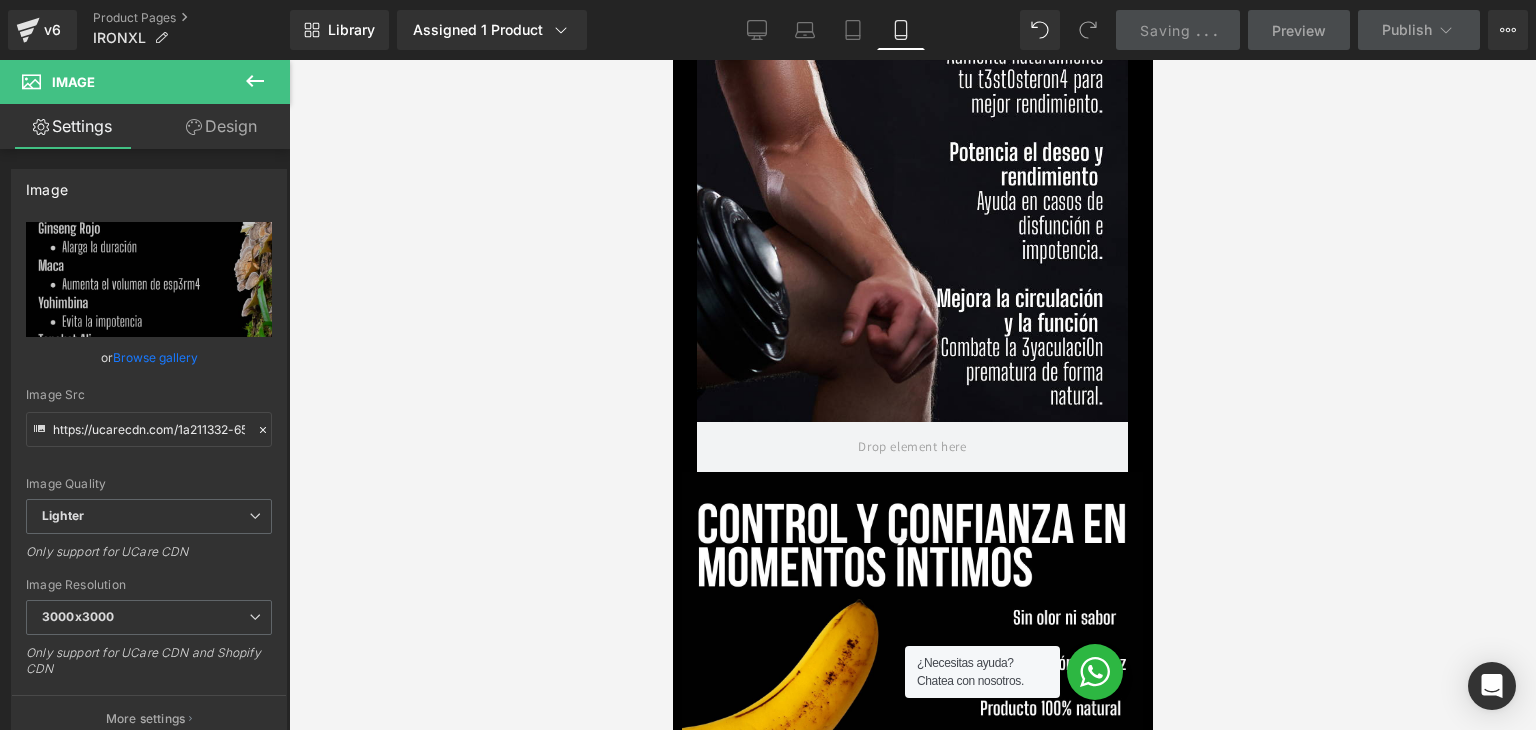 scroll, scrollTop: 3352, scrollLeft: 0, axis: vertical 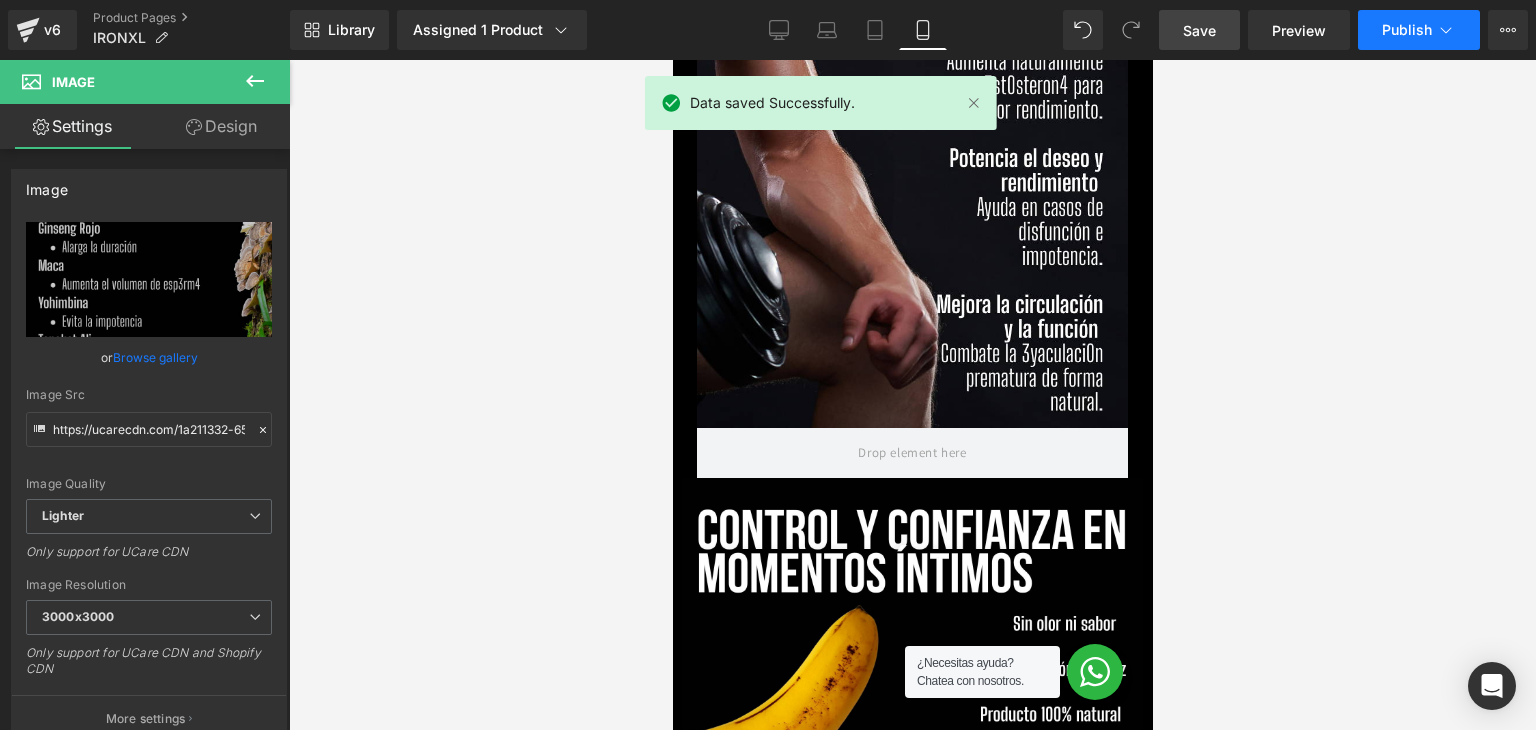 click on "Publish" at bounding box center (1407, 30) 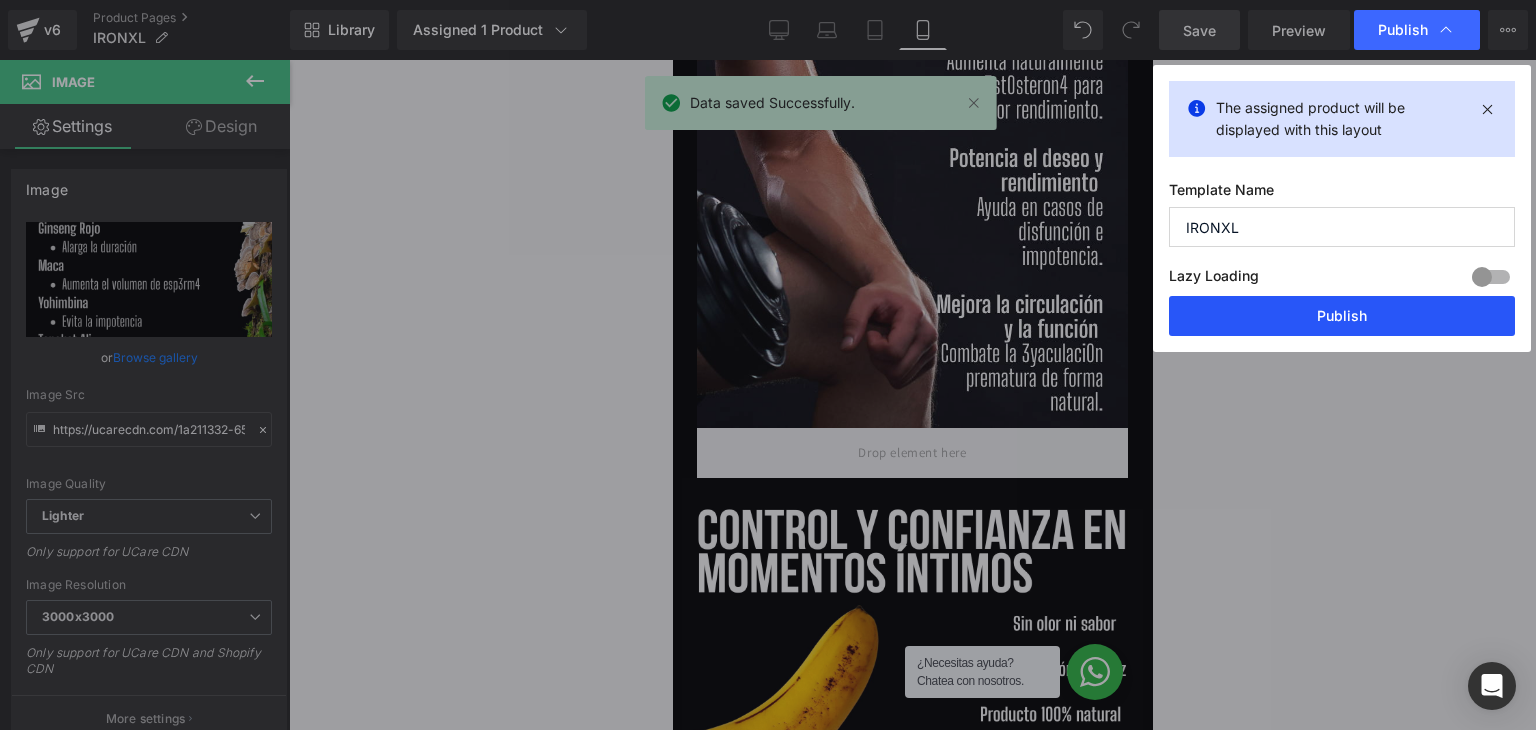 click on "Publish" at bounding box center (1342, 316) 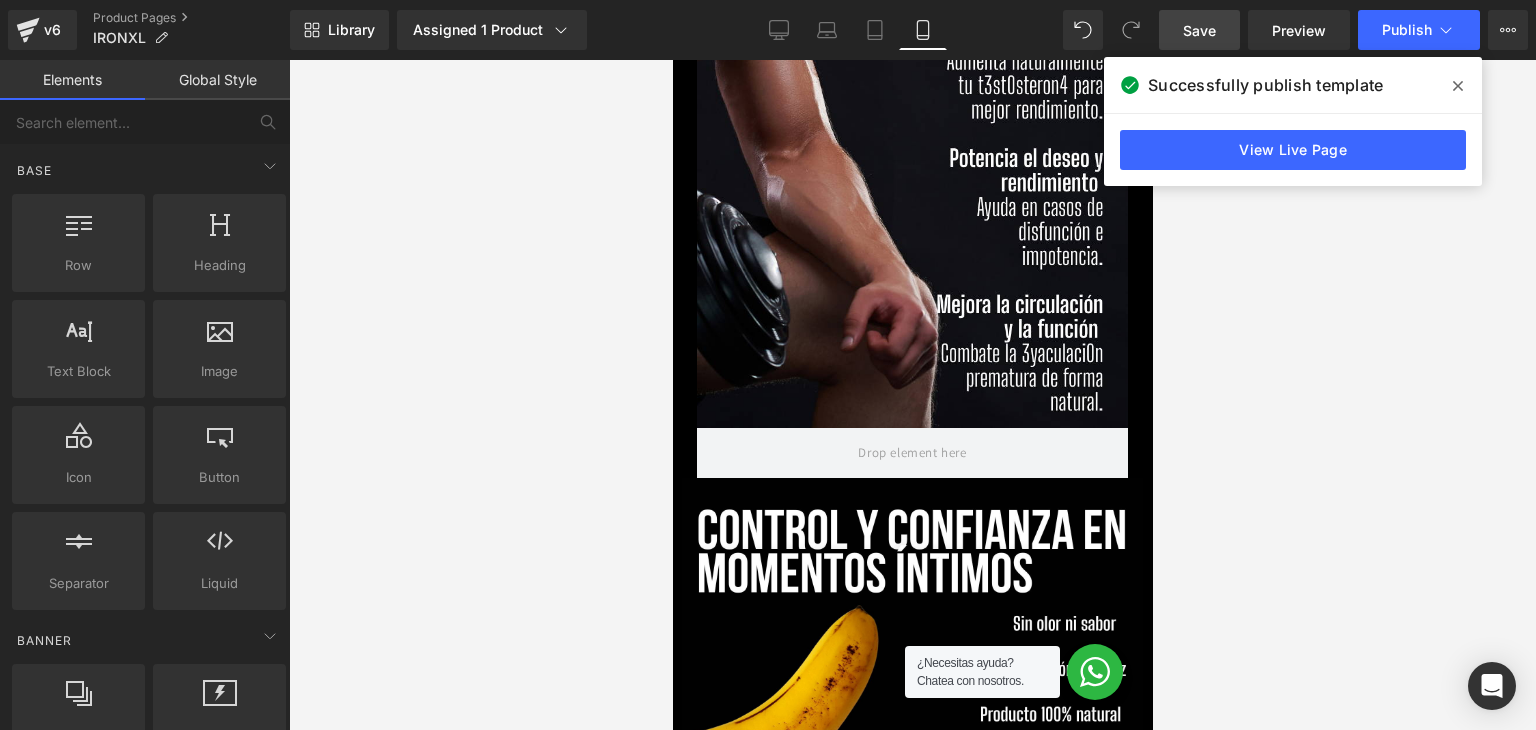 click at bounding box center (912, 395) 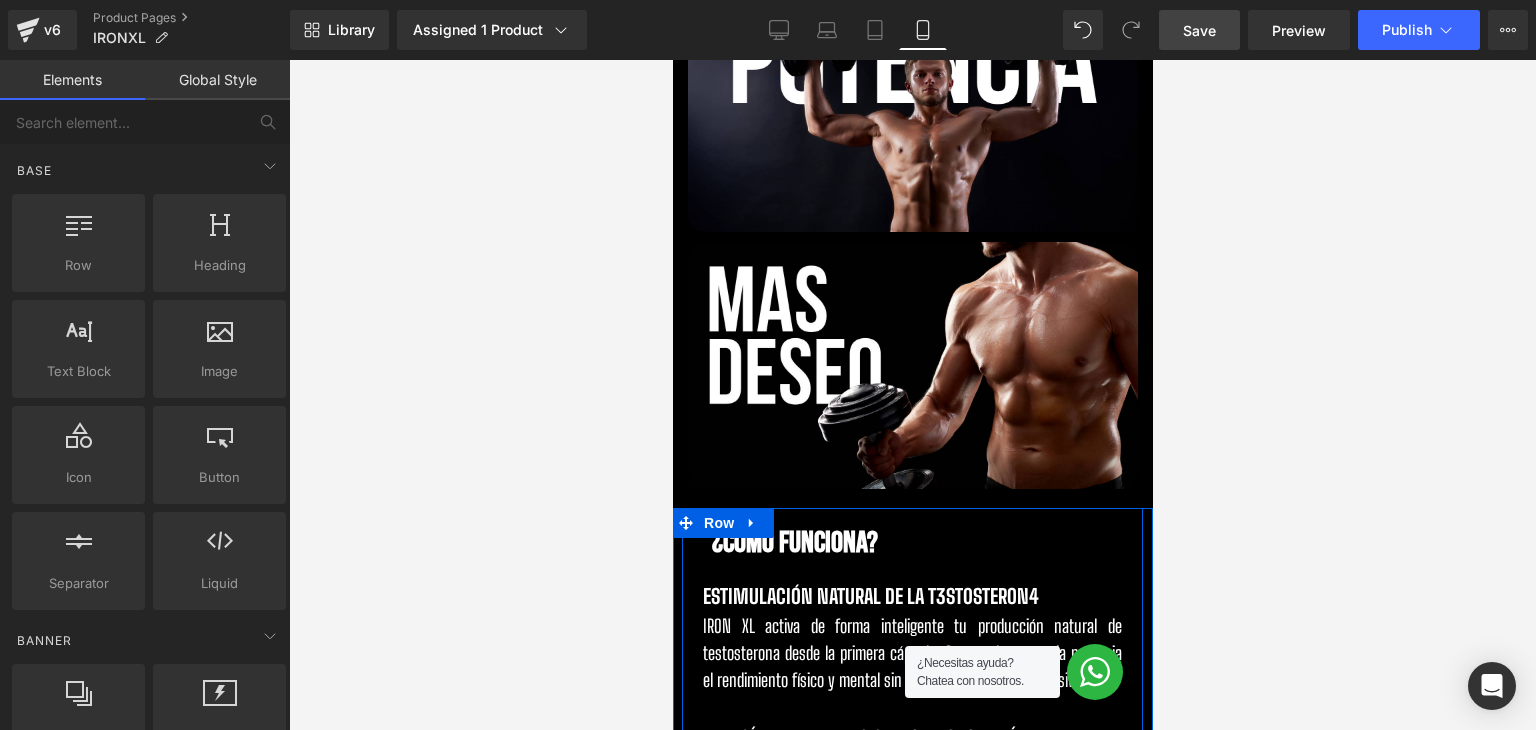 scroll, scrollTop: 1252, scrollLeft: 0, axis: vertical 